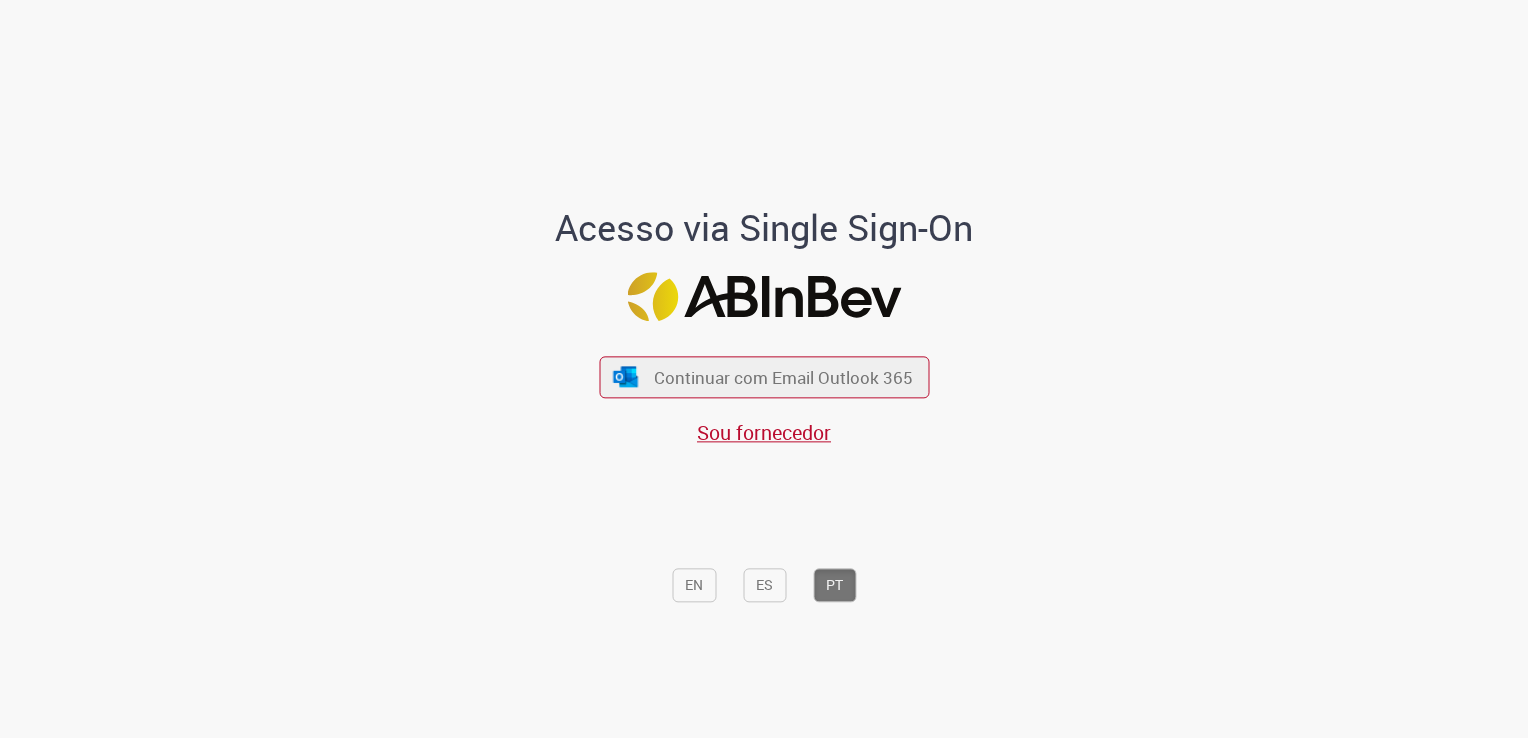 scroll, scrollTop: 0, scrollLeft: 0, axis: both 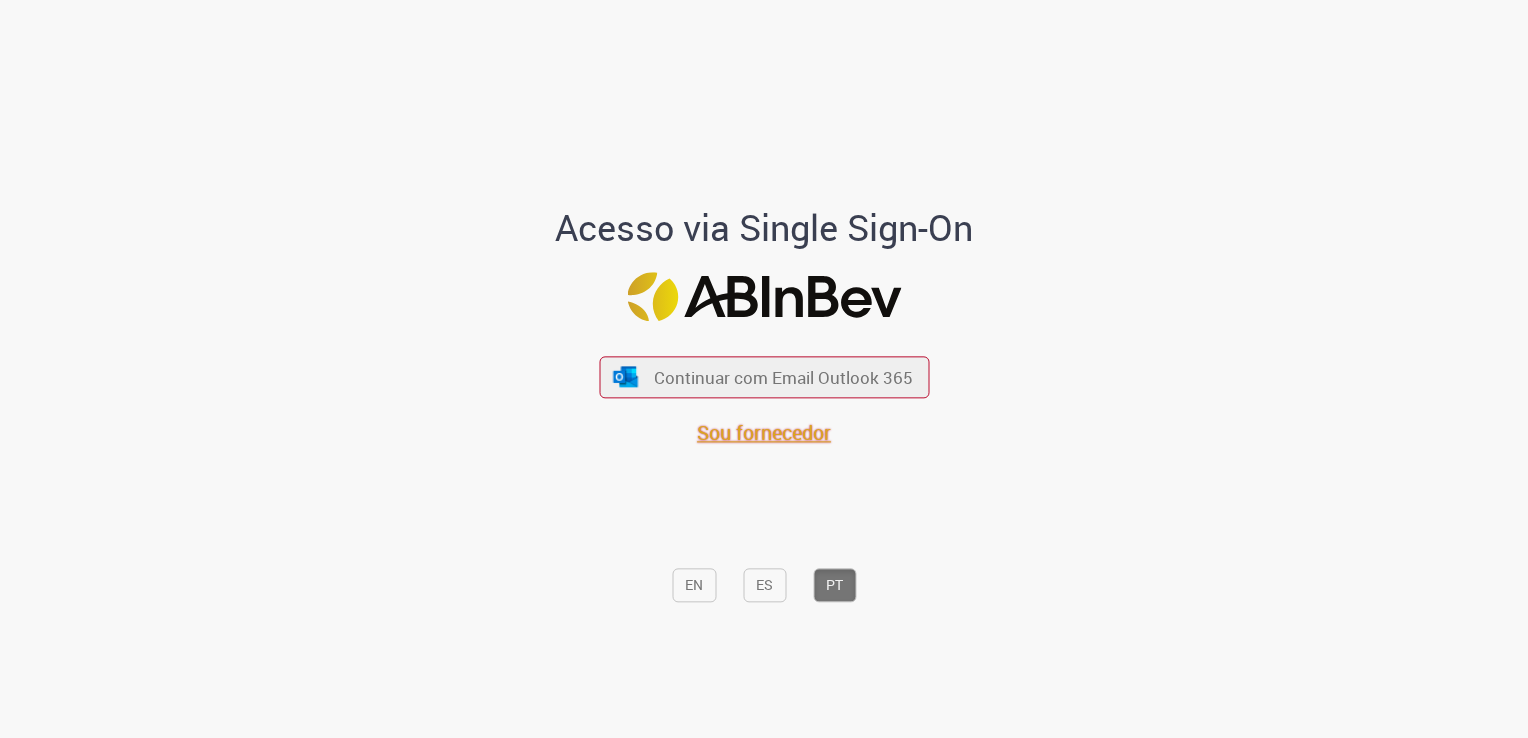 click on "Sou fornecedor" at bounding box center [764, 432] 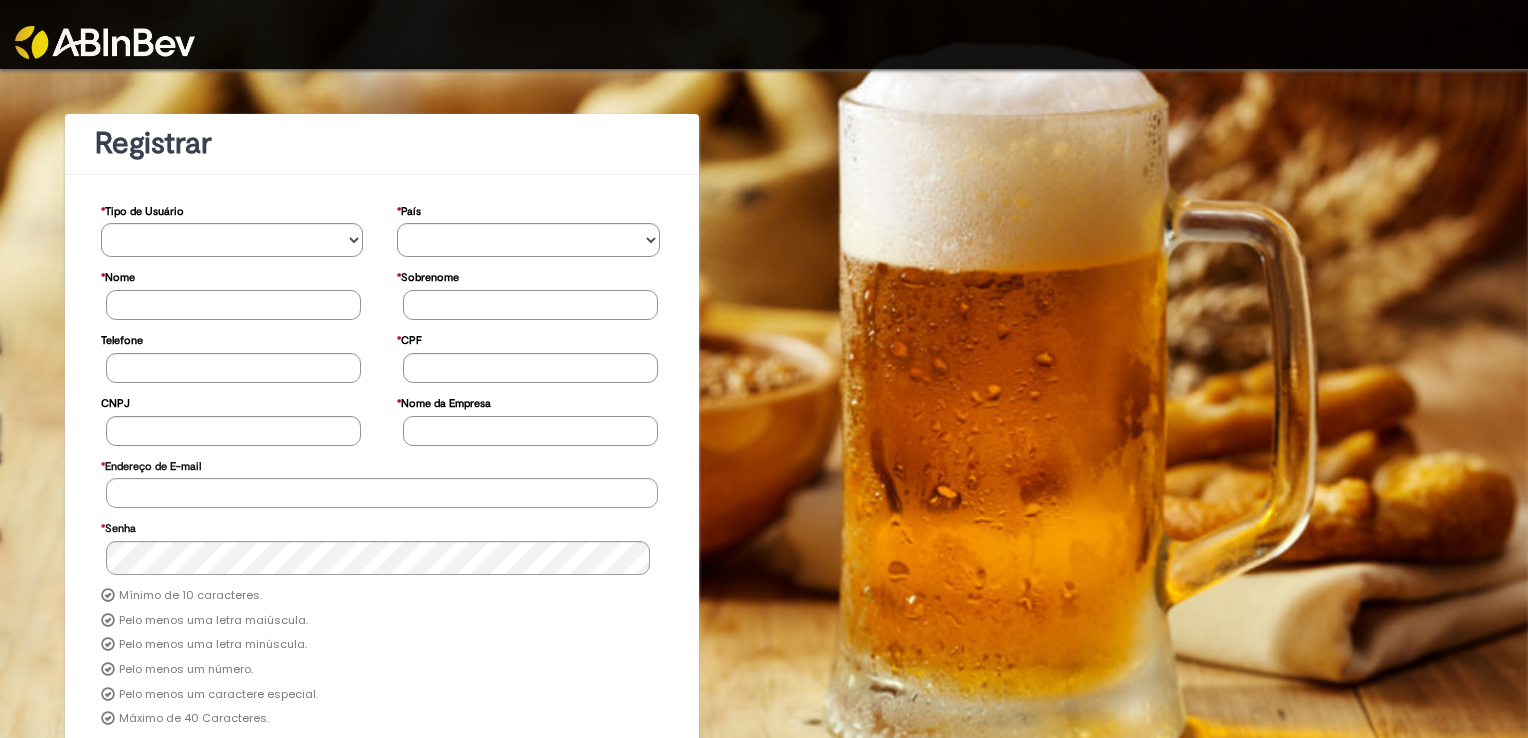 scroll, scrollTop: 0, scrollLeft: 0, axis: both 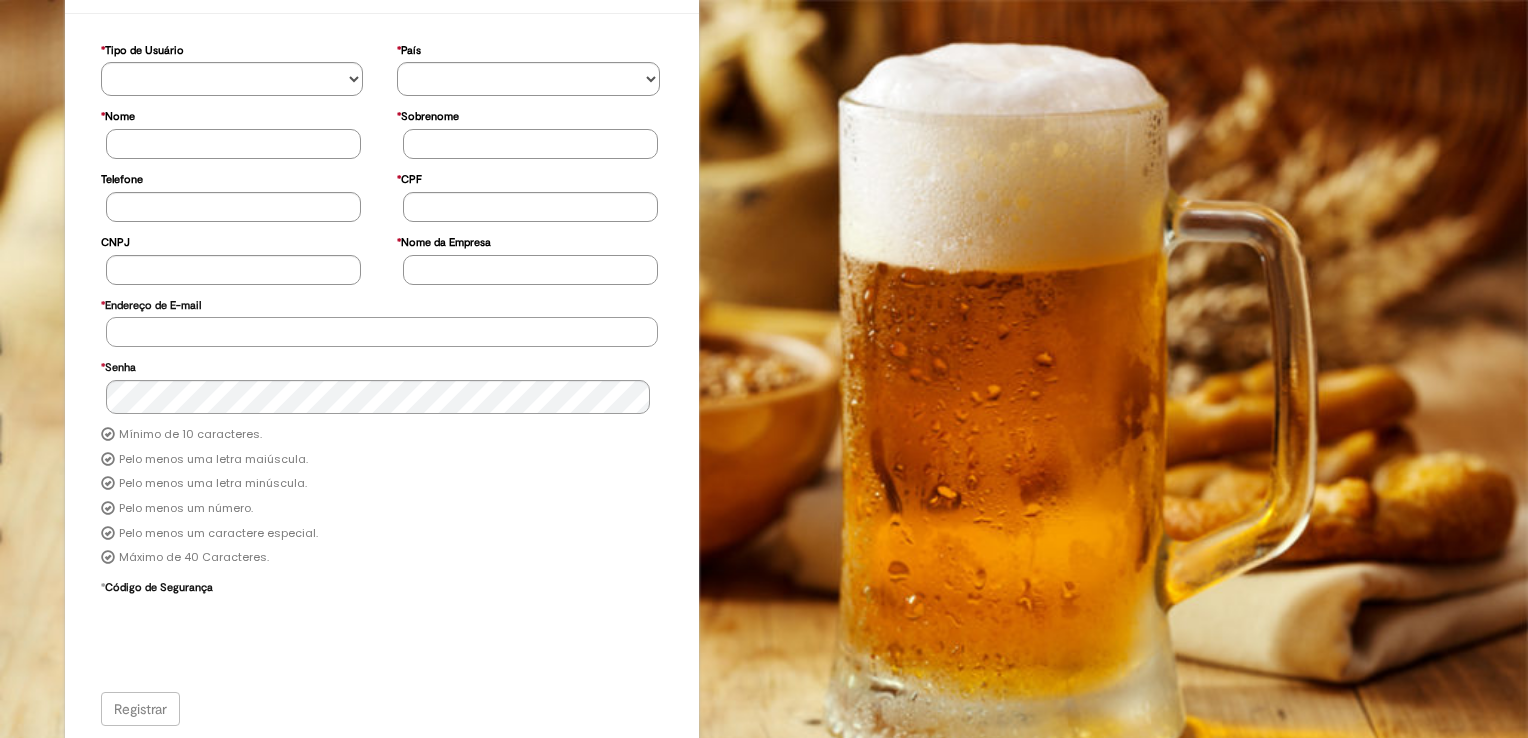 type on "**********" 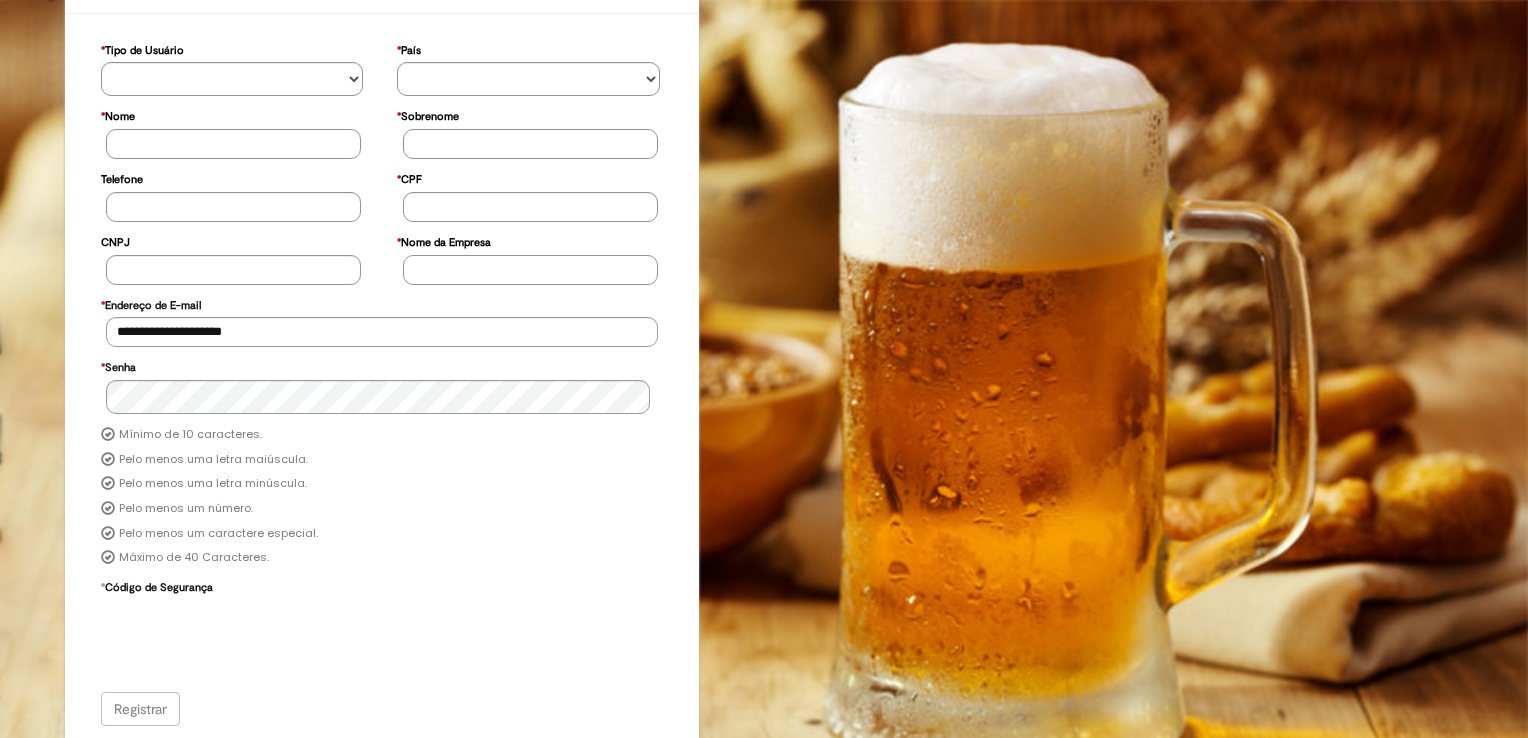 type on "**********" 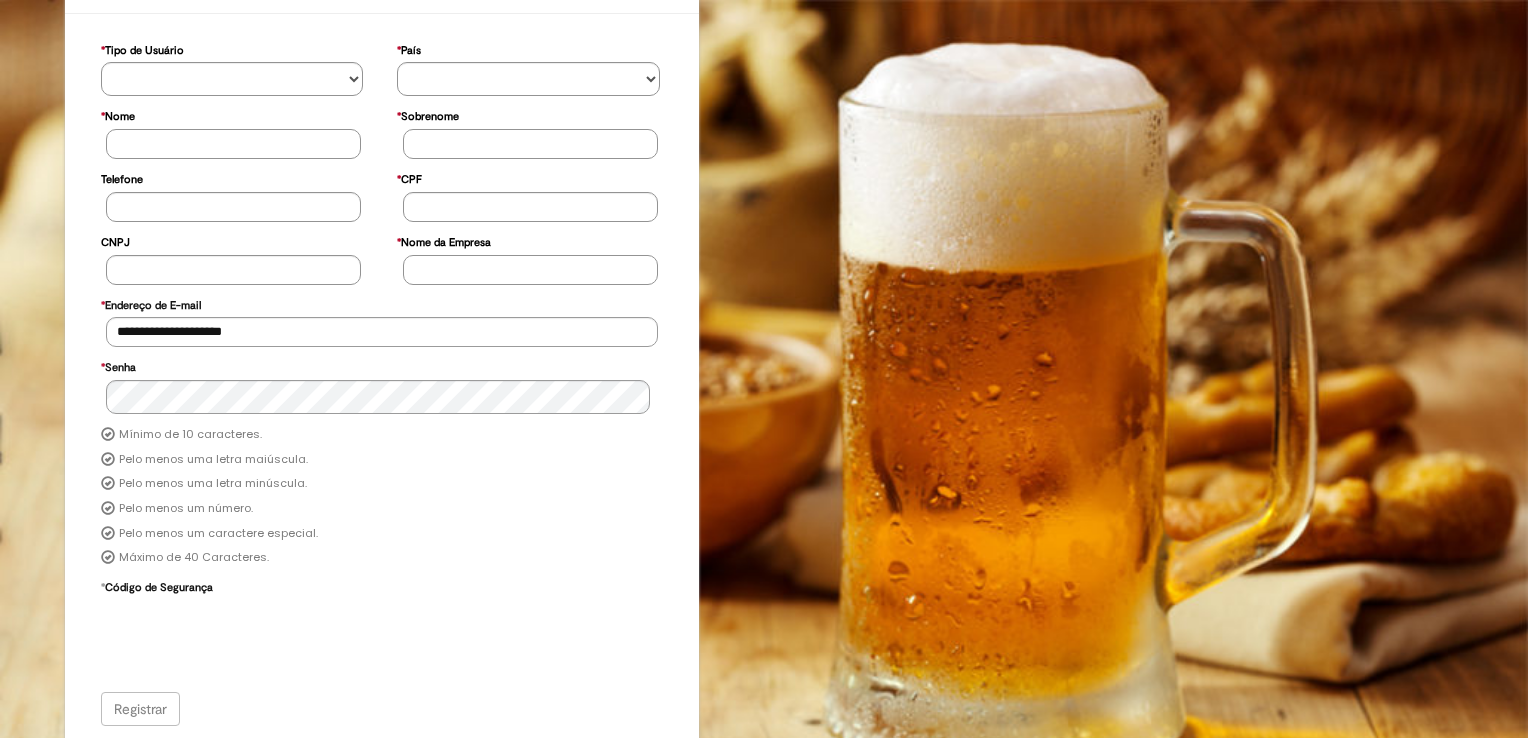 click on "Registrar" at bounding box center (382, 709) 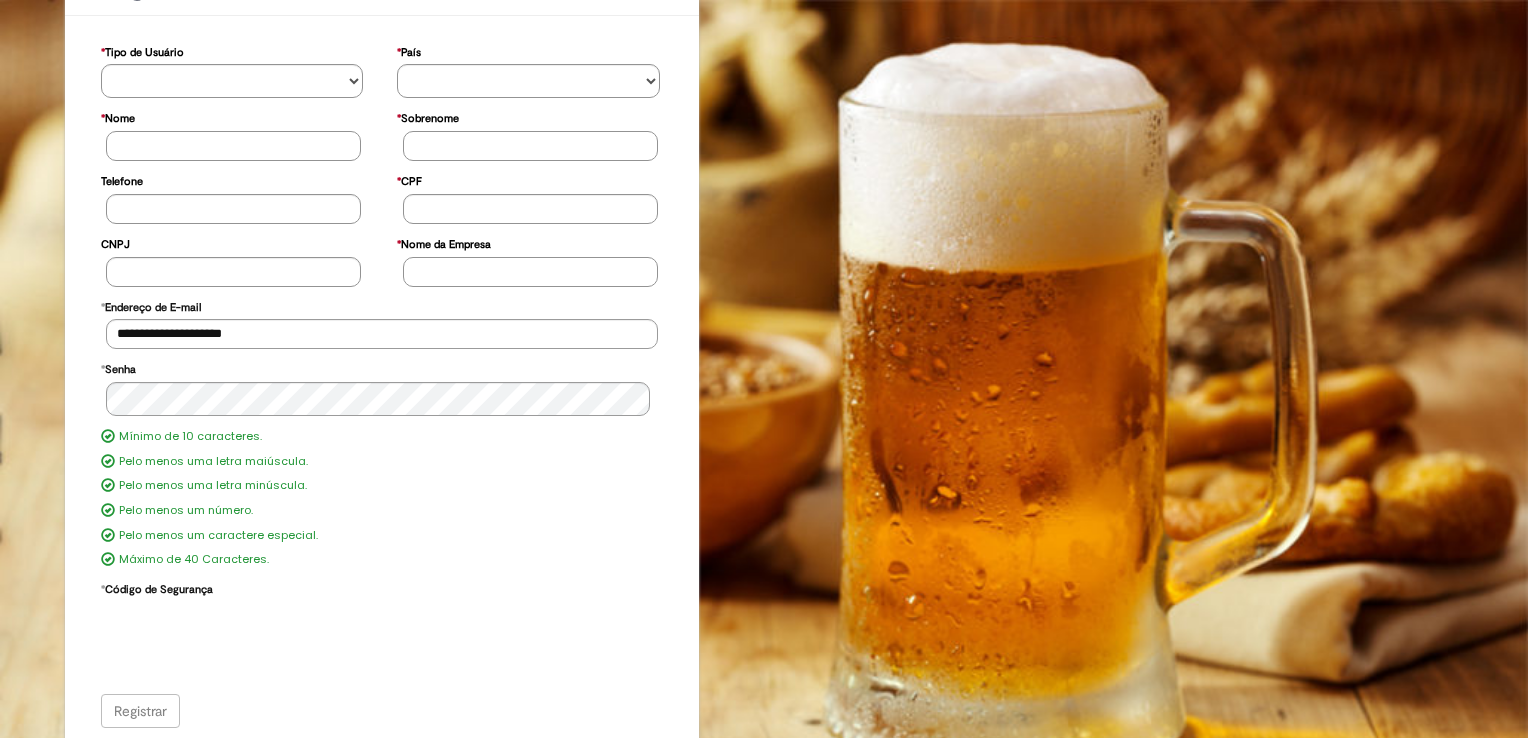 scroll, scrollTop: 181, scrollLeft: 0, axis: vertical 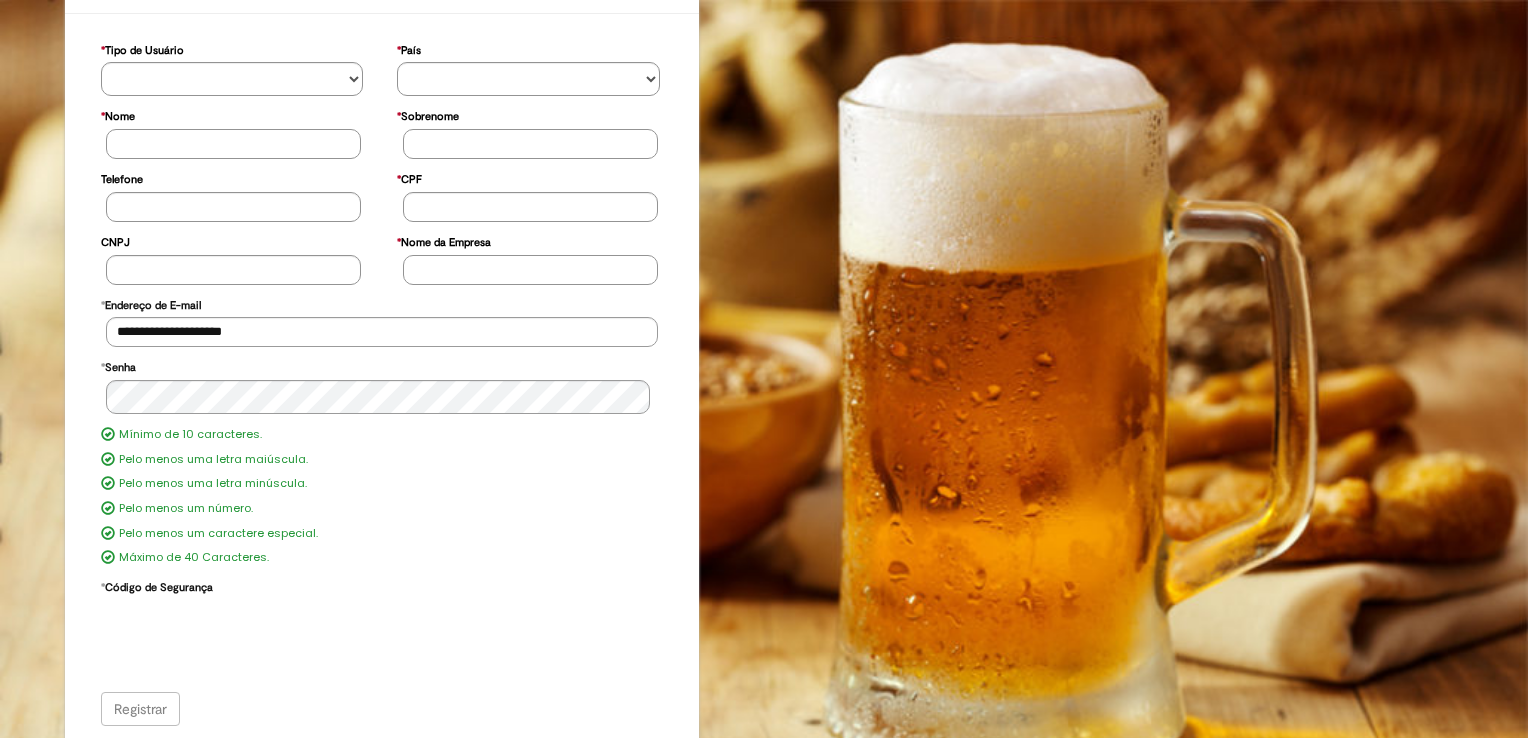 click on "Registrar" at bounding box center [382, 709] 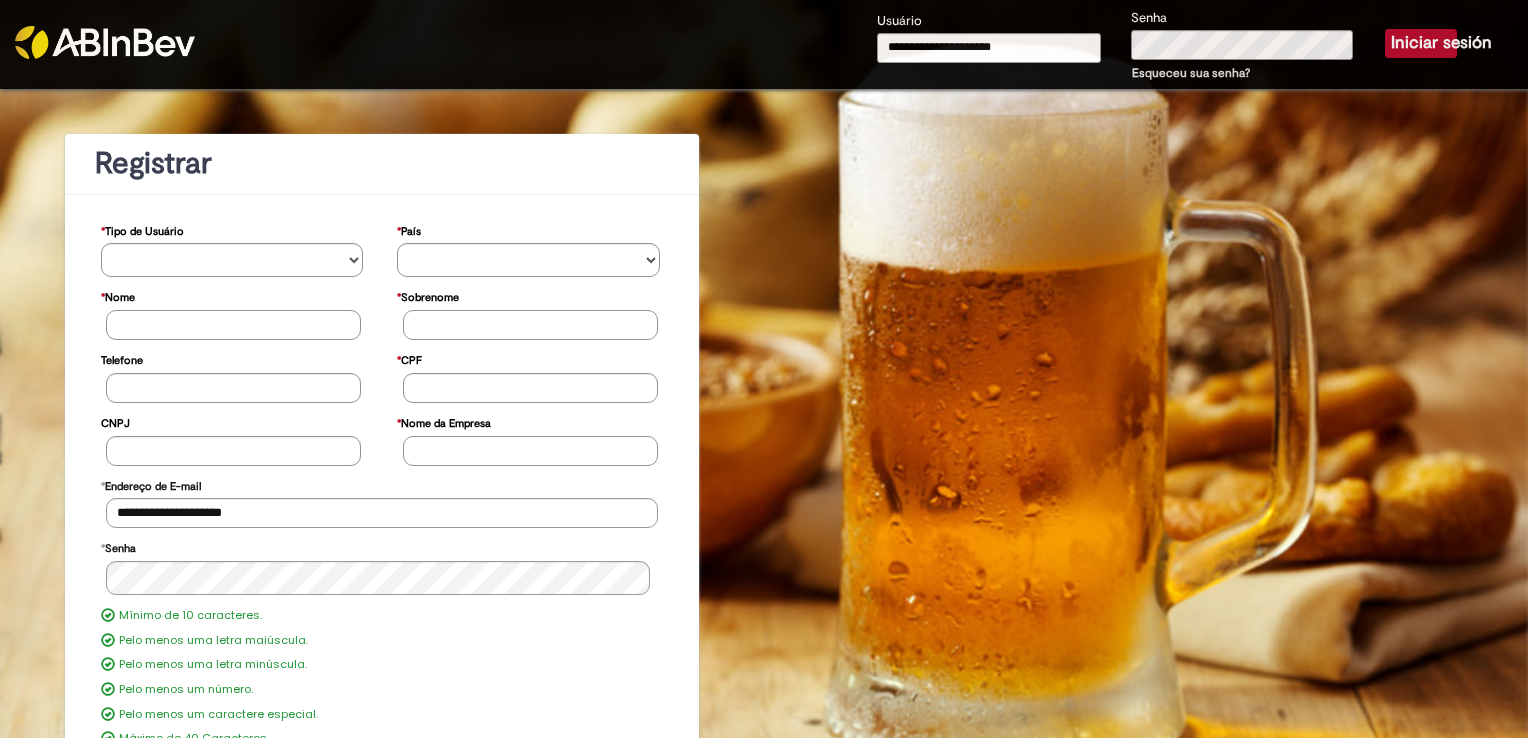 scroll, scrollTop: 0, scrollLeft: 0, axis: both 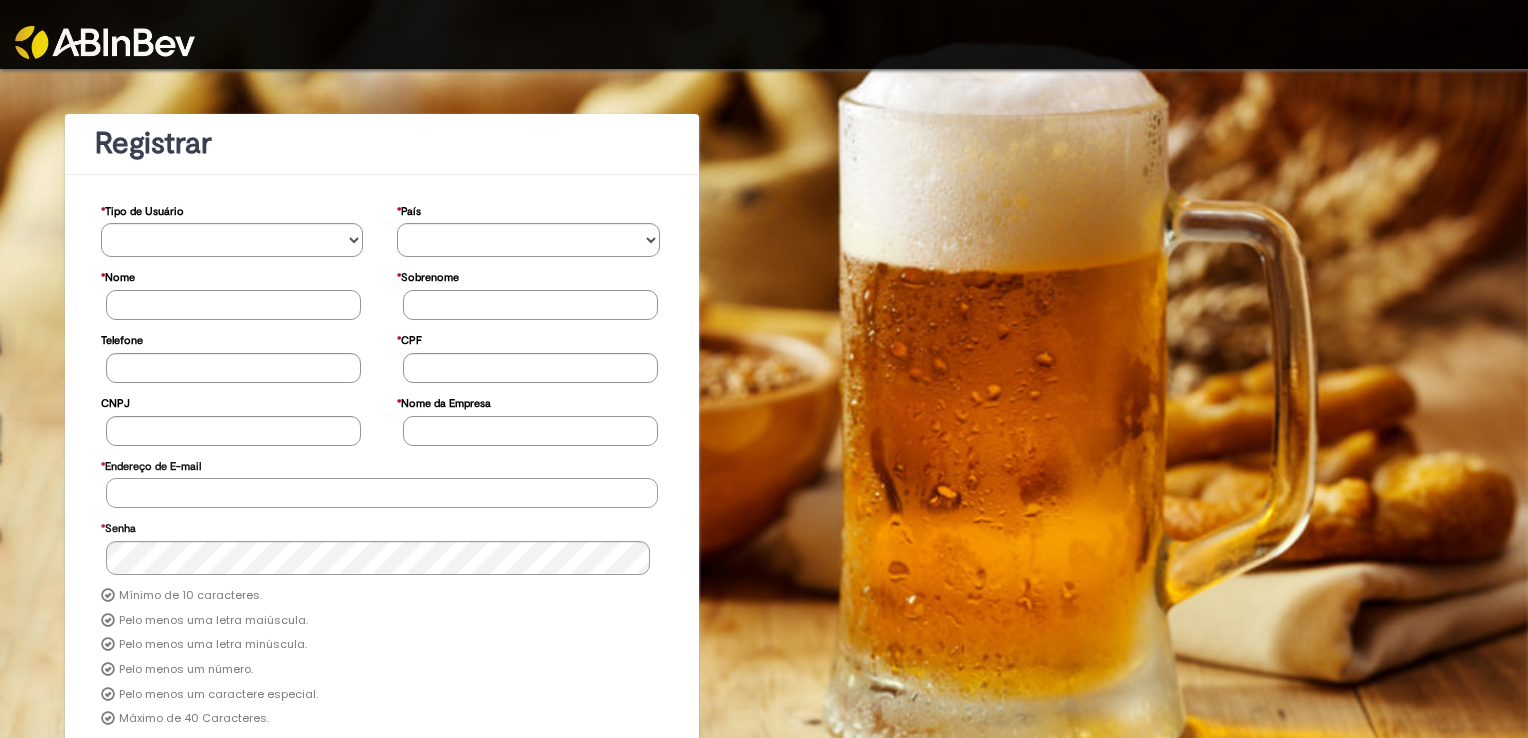 type on "**********" 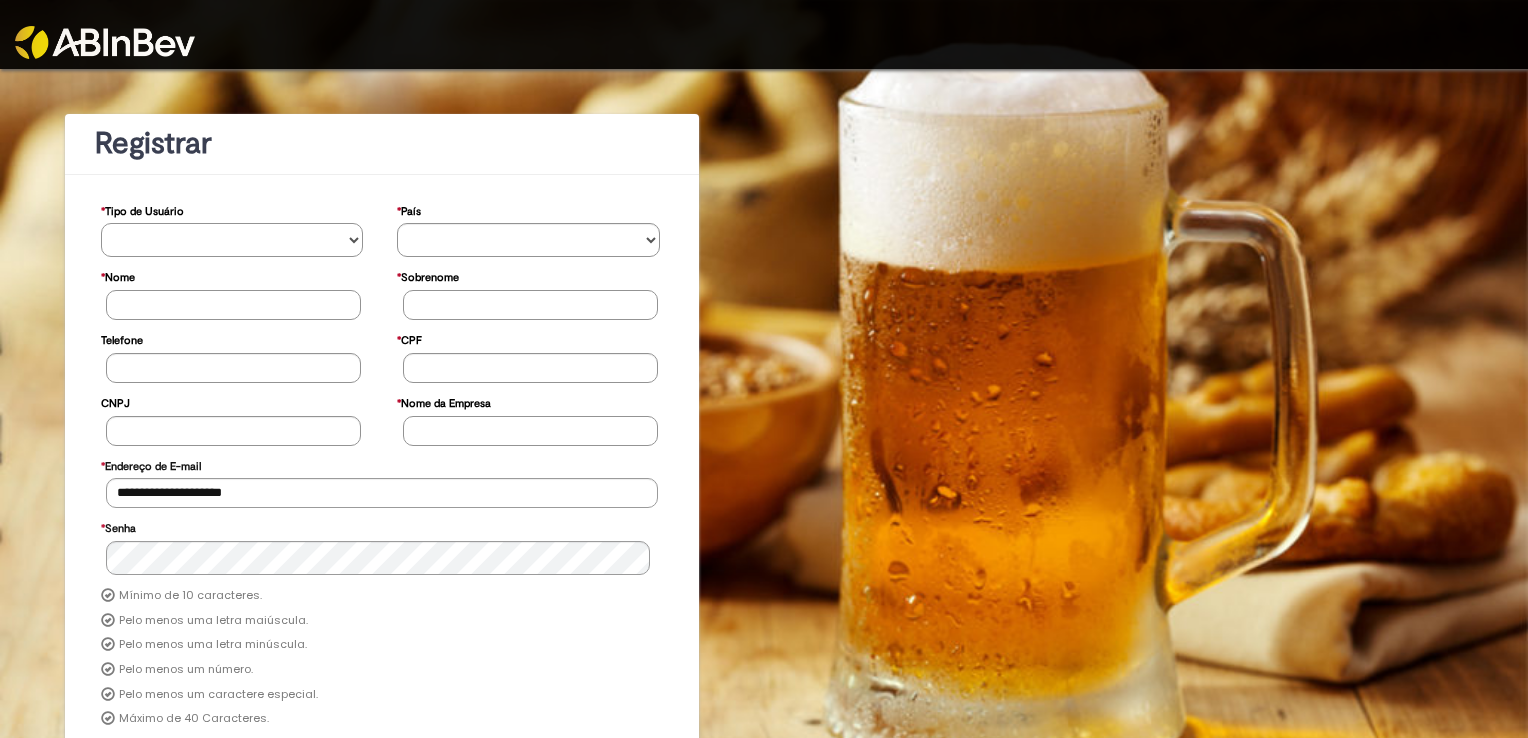 click on "**********" at bounding box center (232, 240) 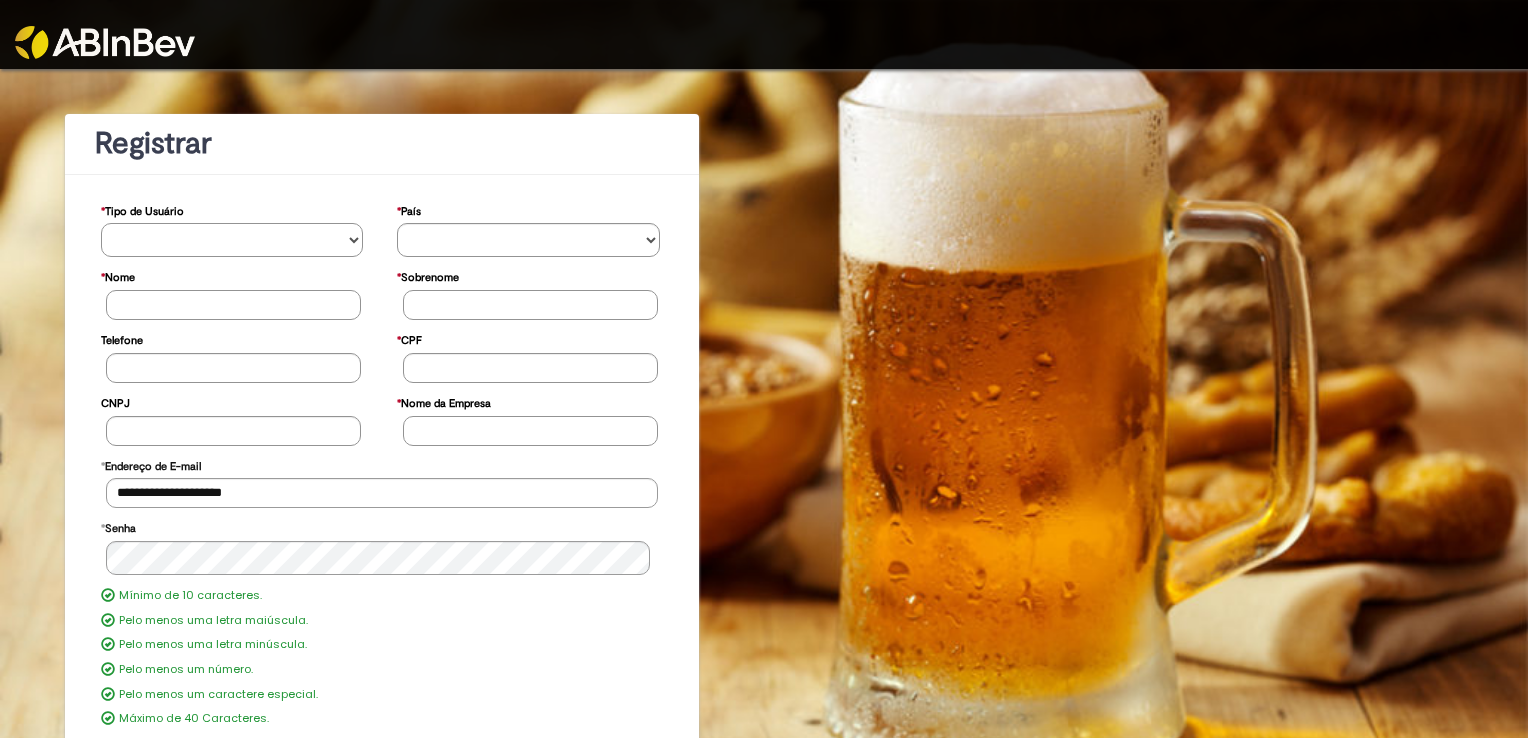 click on "**********" at bounding box center (232, 240) 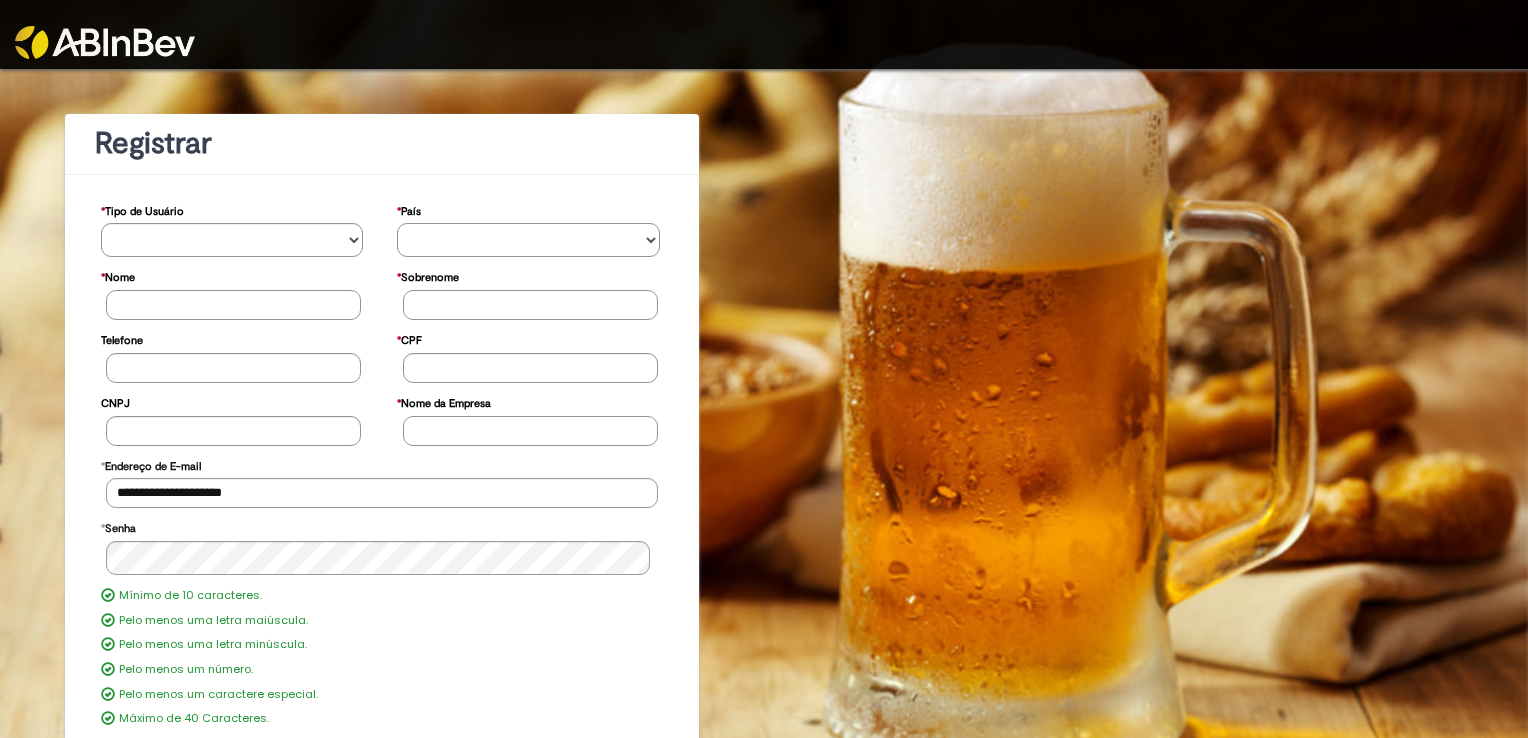 click on "*********   *******   ******   *****   ********   *******" at bounding box center [528, 240] 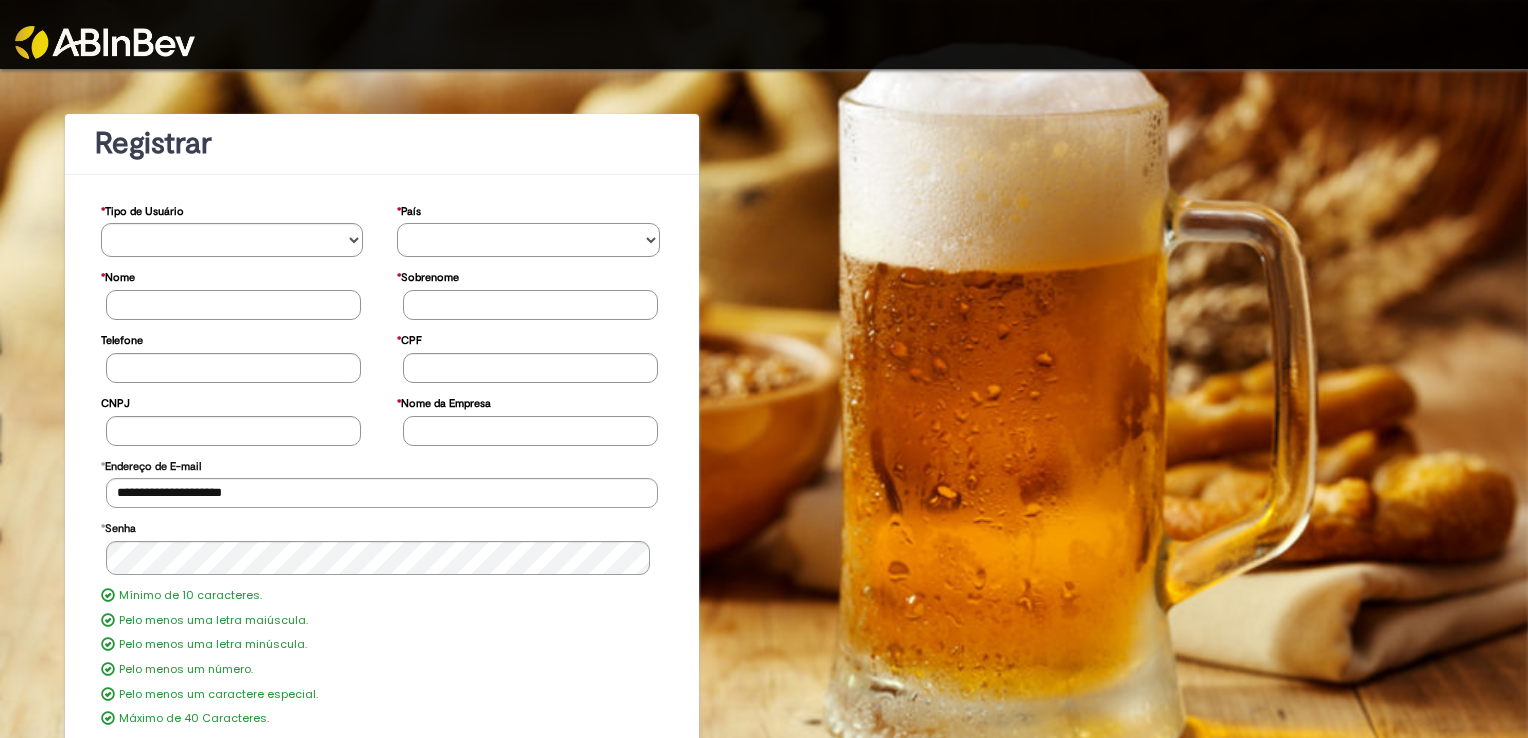 drag, startPoint x: 440, startPoint y: 241, endPoint x: 430, endPoint y: 251, distance: 14.142136 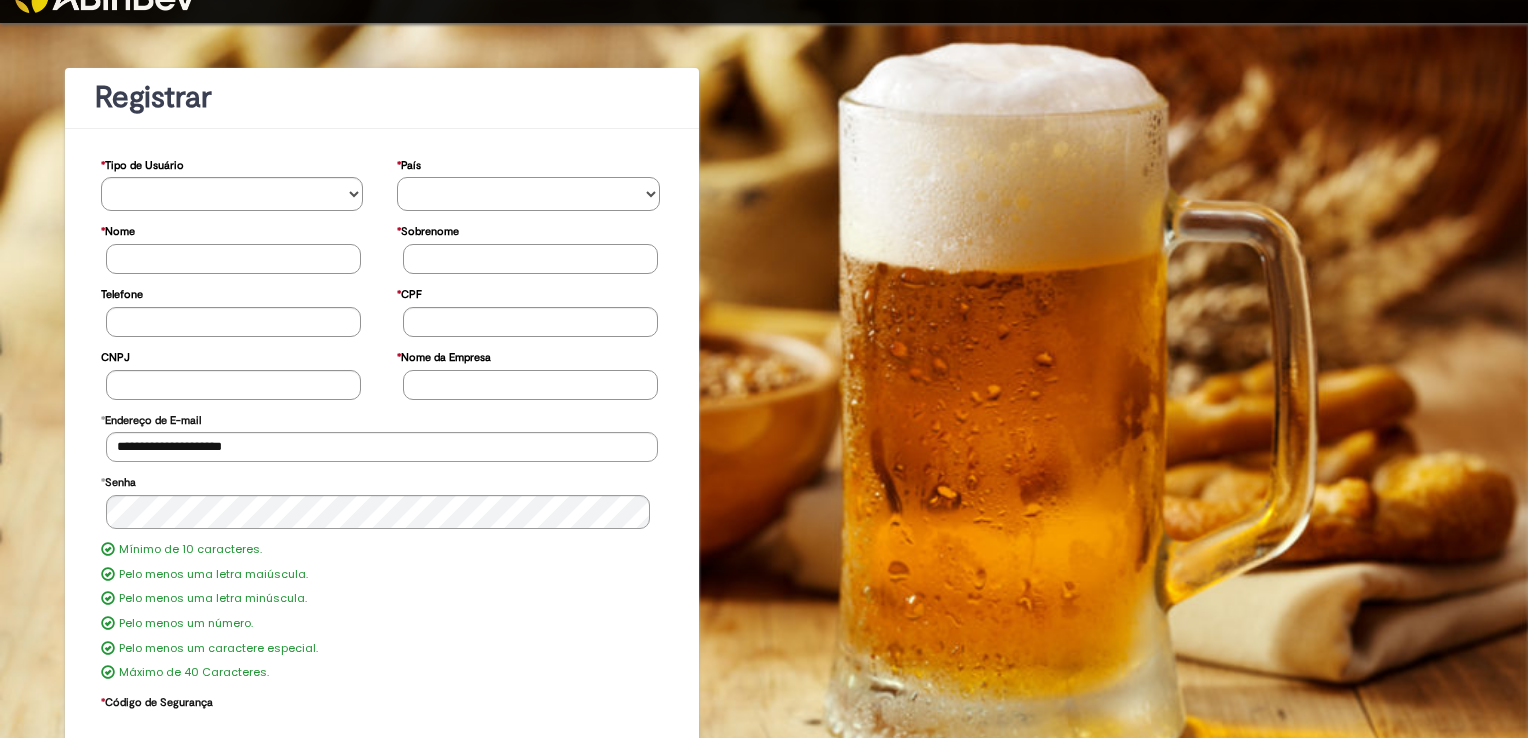 scroll, scrollTop: 162, scrollLeft: 0, axis: vertical 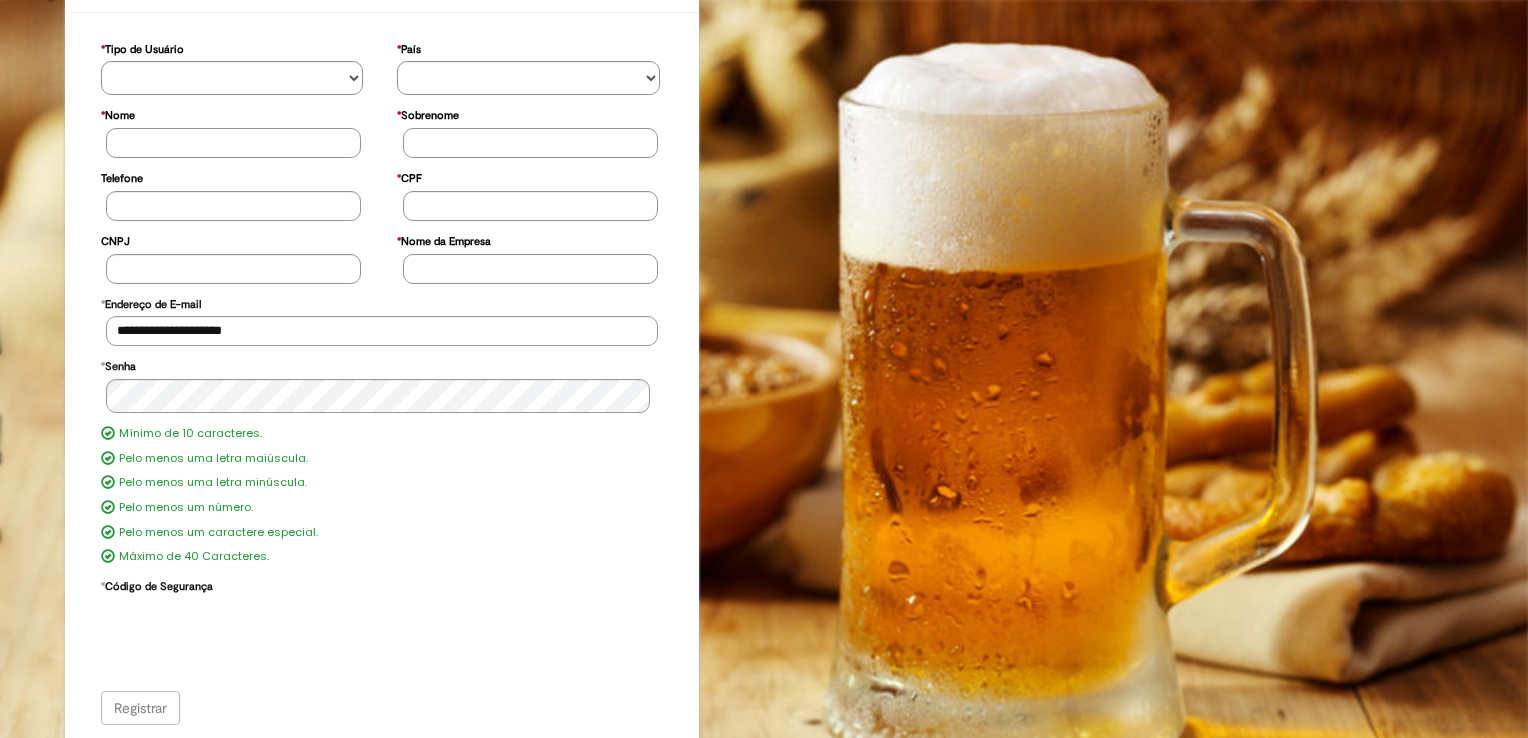 click on "Registrar" at bounding box center [382, 708] 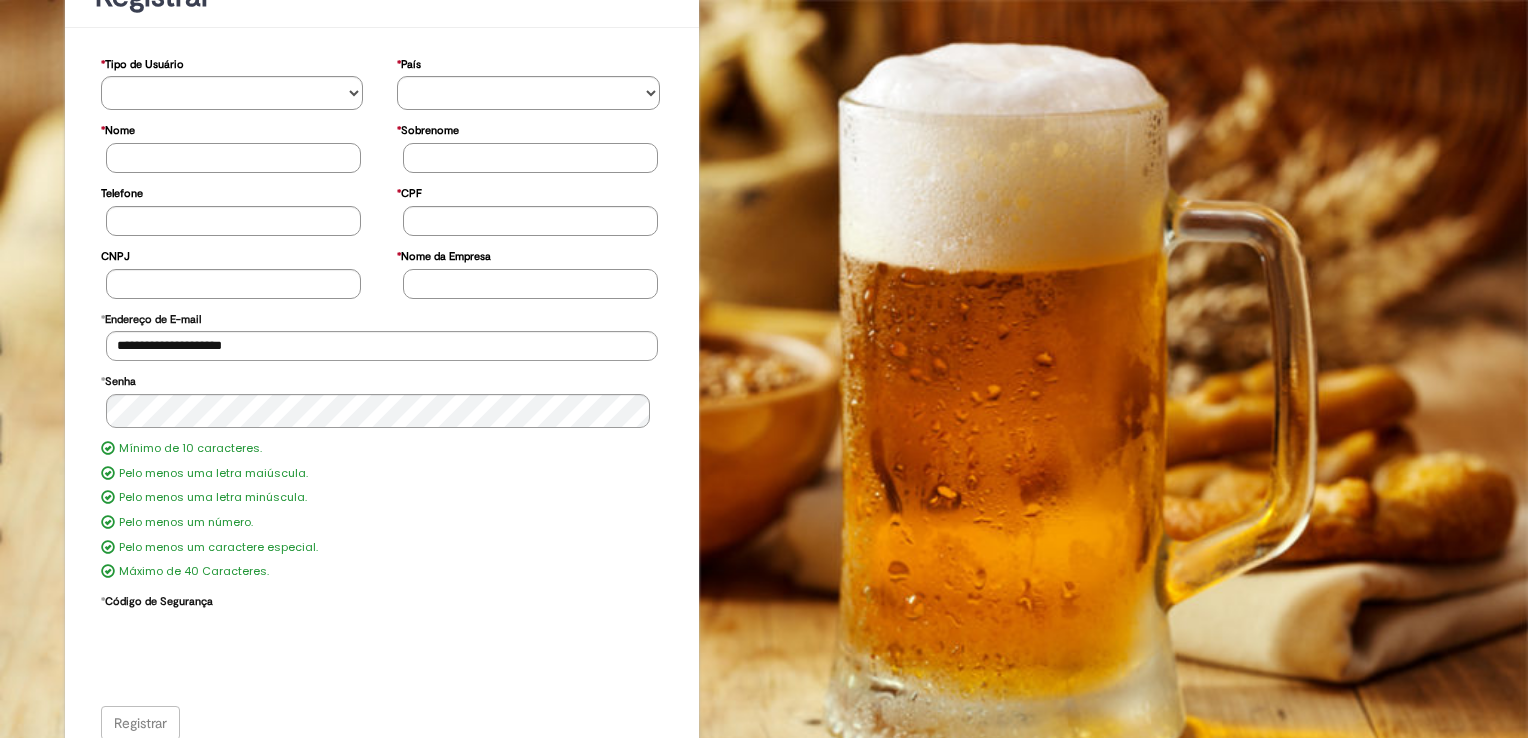 scroll, scrollTop: 162, scrollLeft: 0, axis: vertical 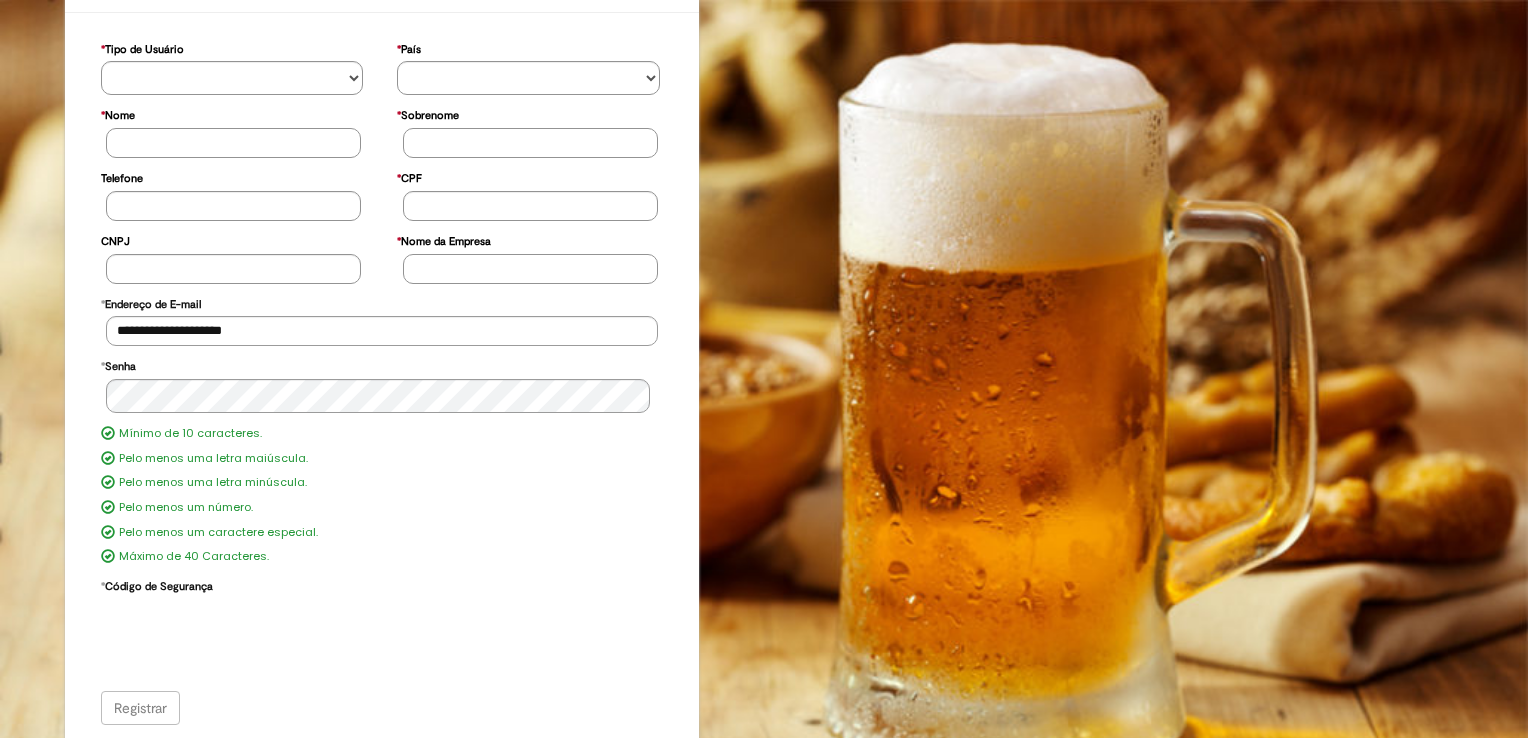 click on "Registrar" at bounding box center (382, 708) 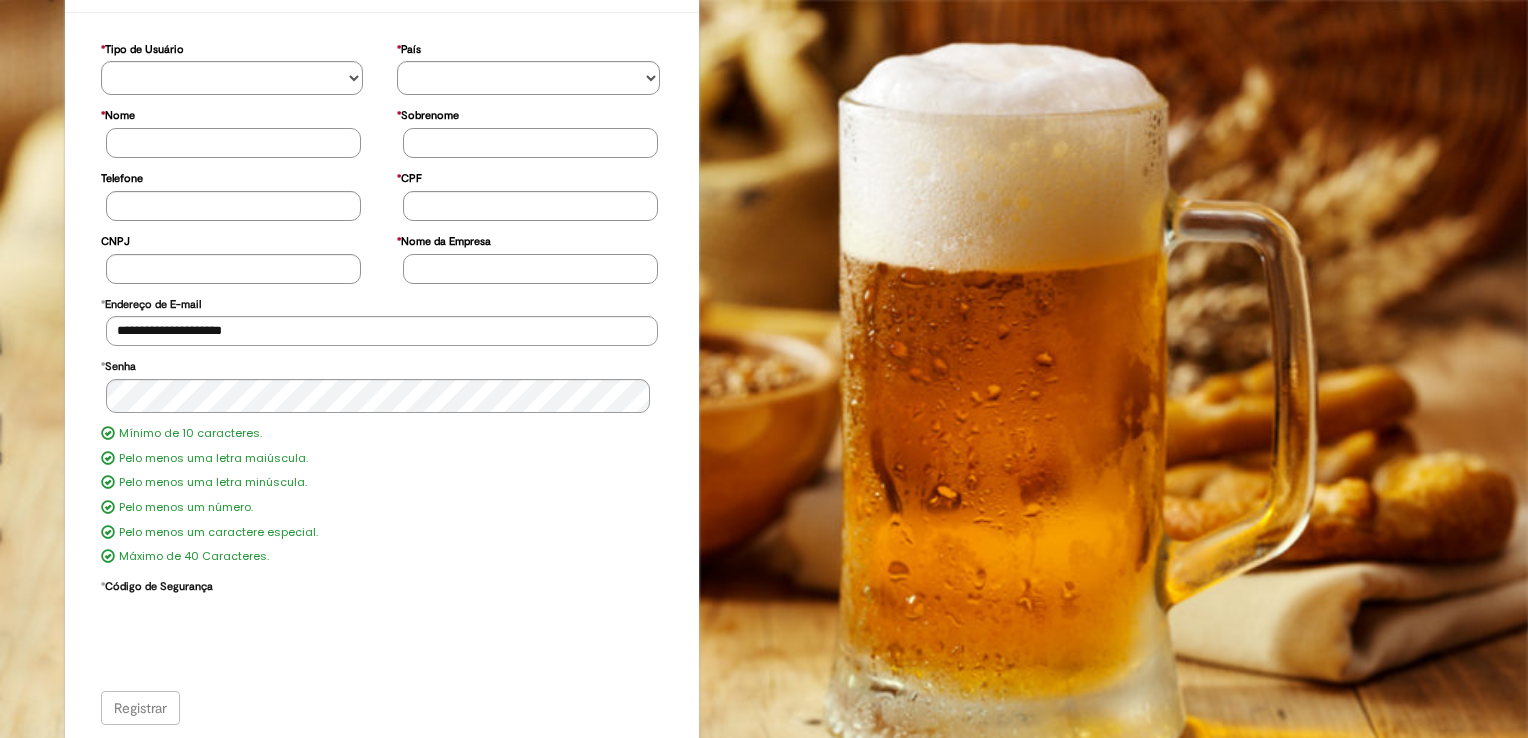 click on "Registrar" at bounding box center (382, 708) 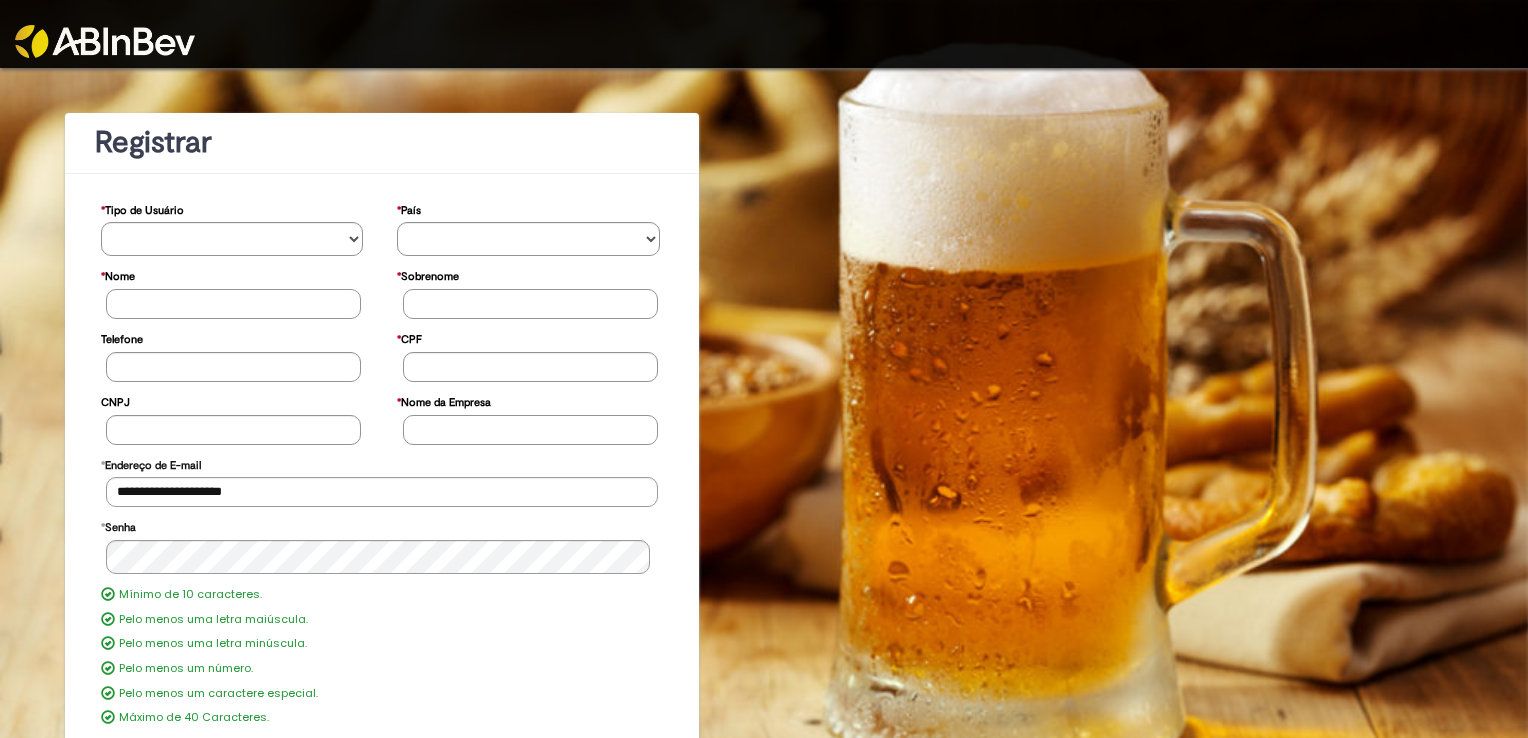 scroll, scrollTop: 0, scrollLeft: 0, axis: both 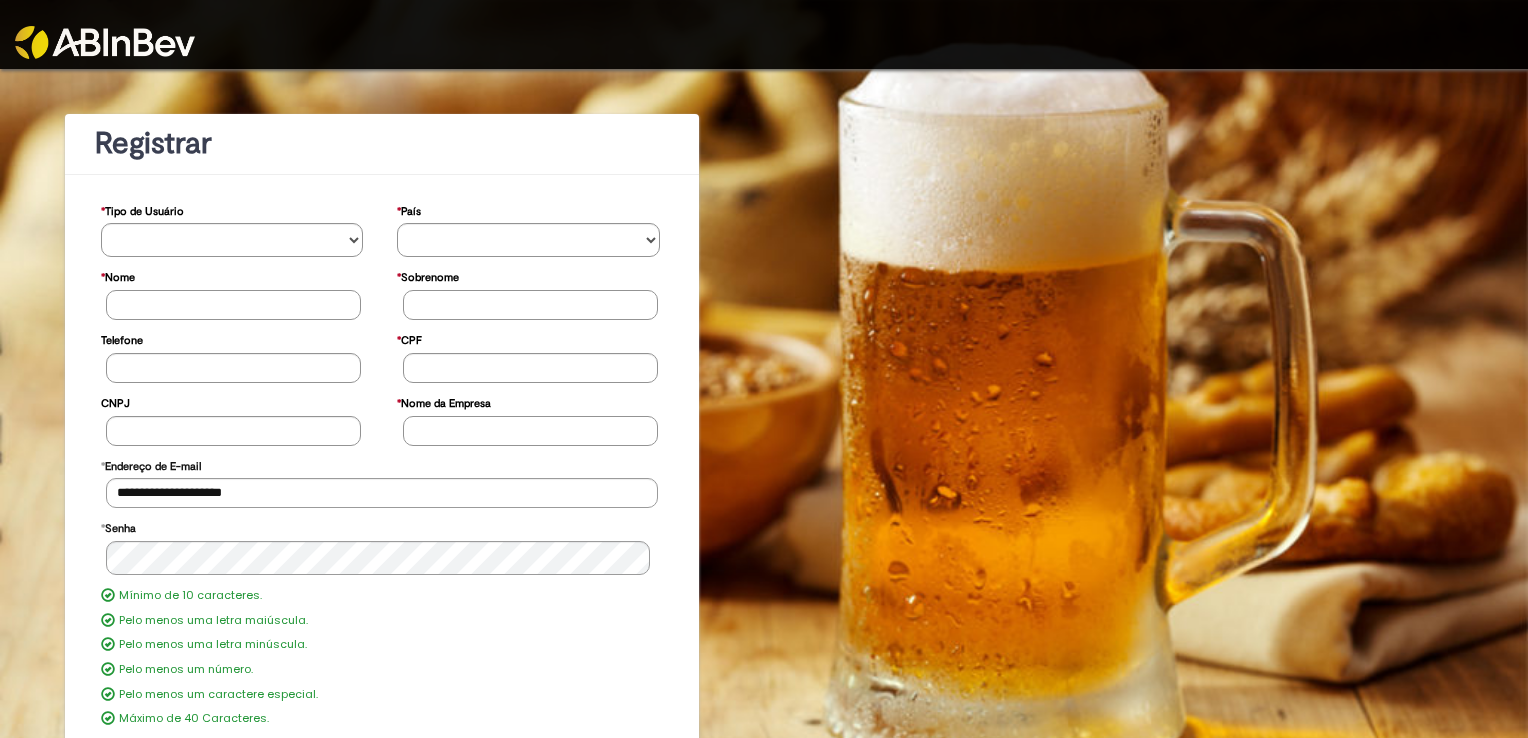click on "**********" at bounding box center (234, 226) 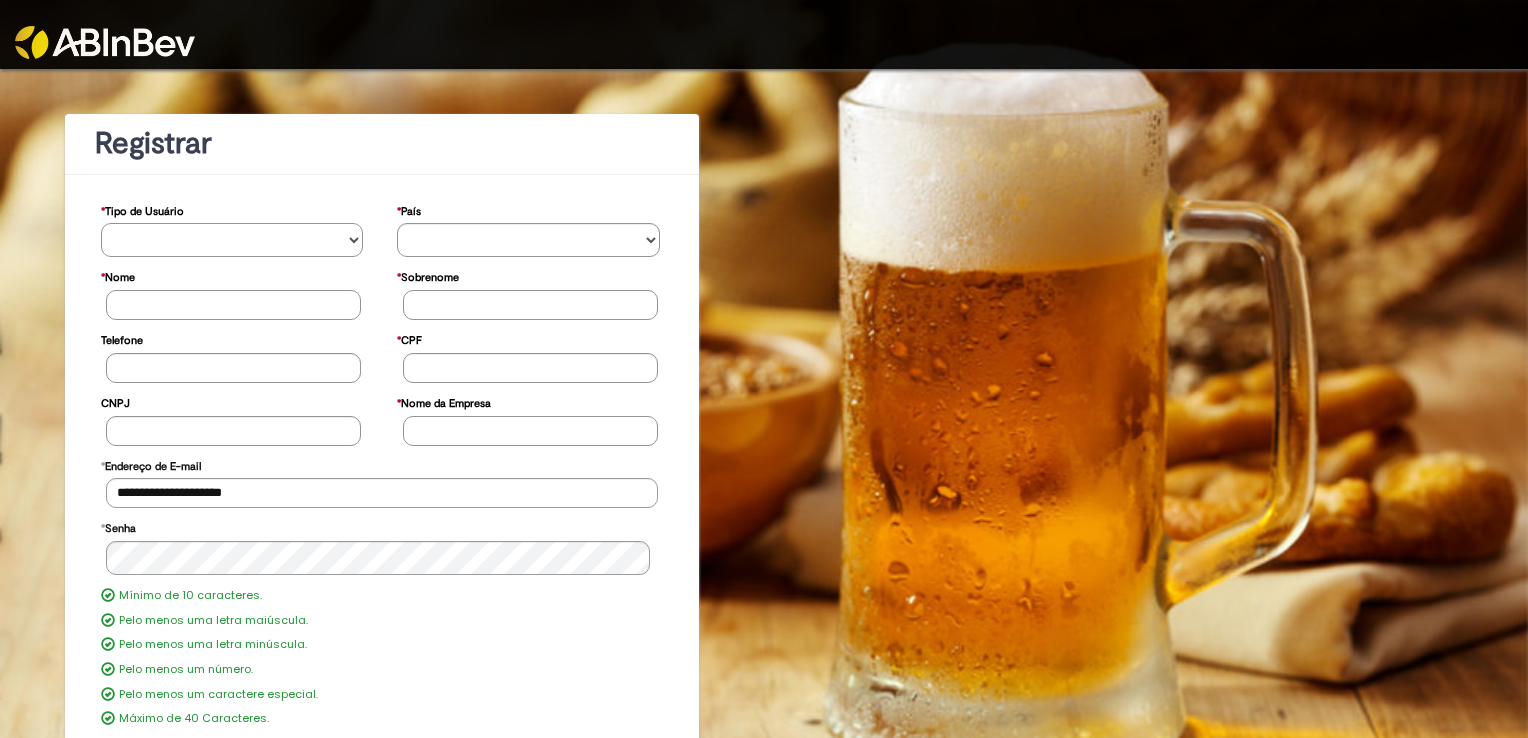 click on "**********" at bounding box center (232, 240) 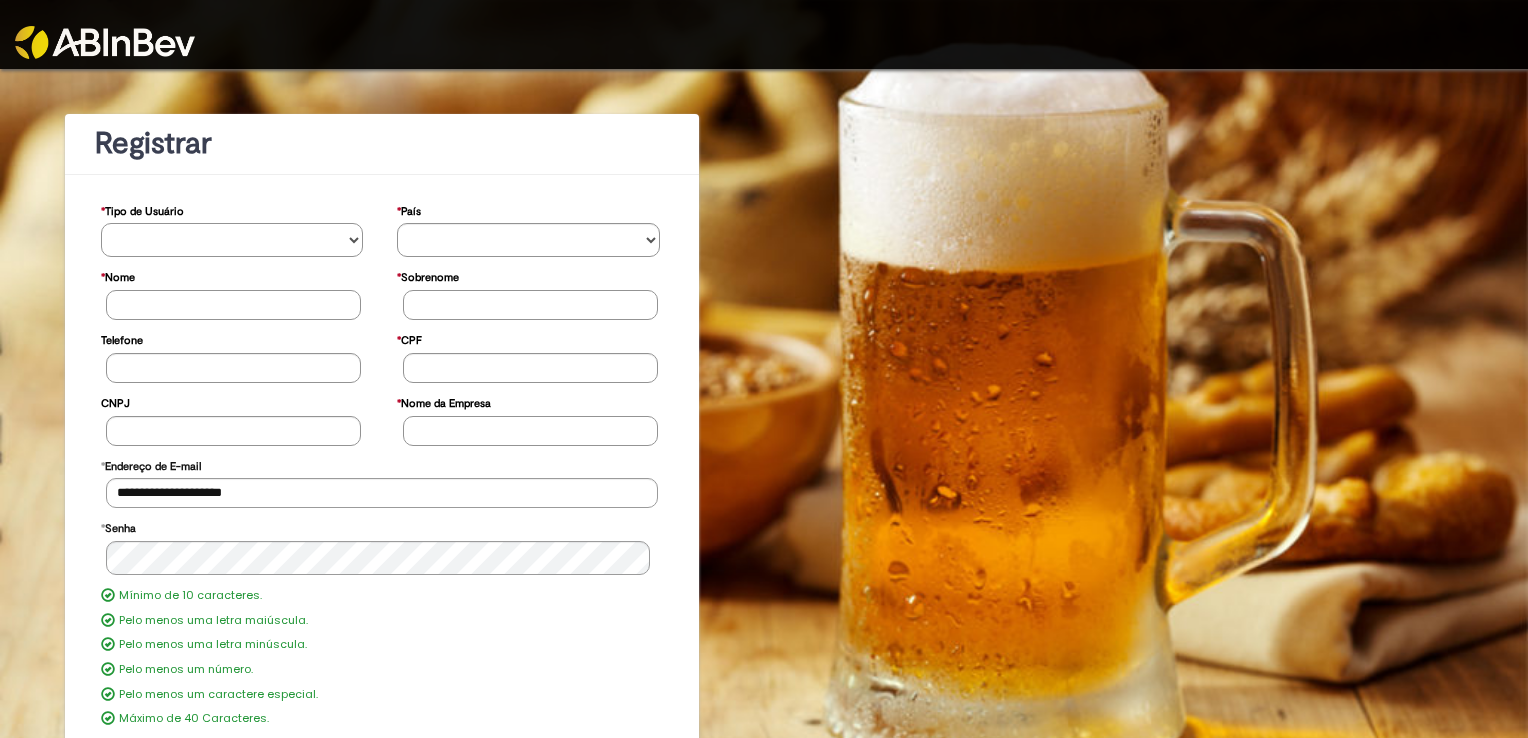select on "*********" 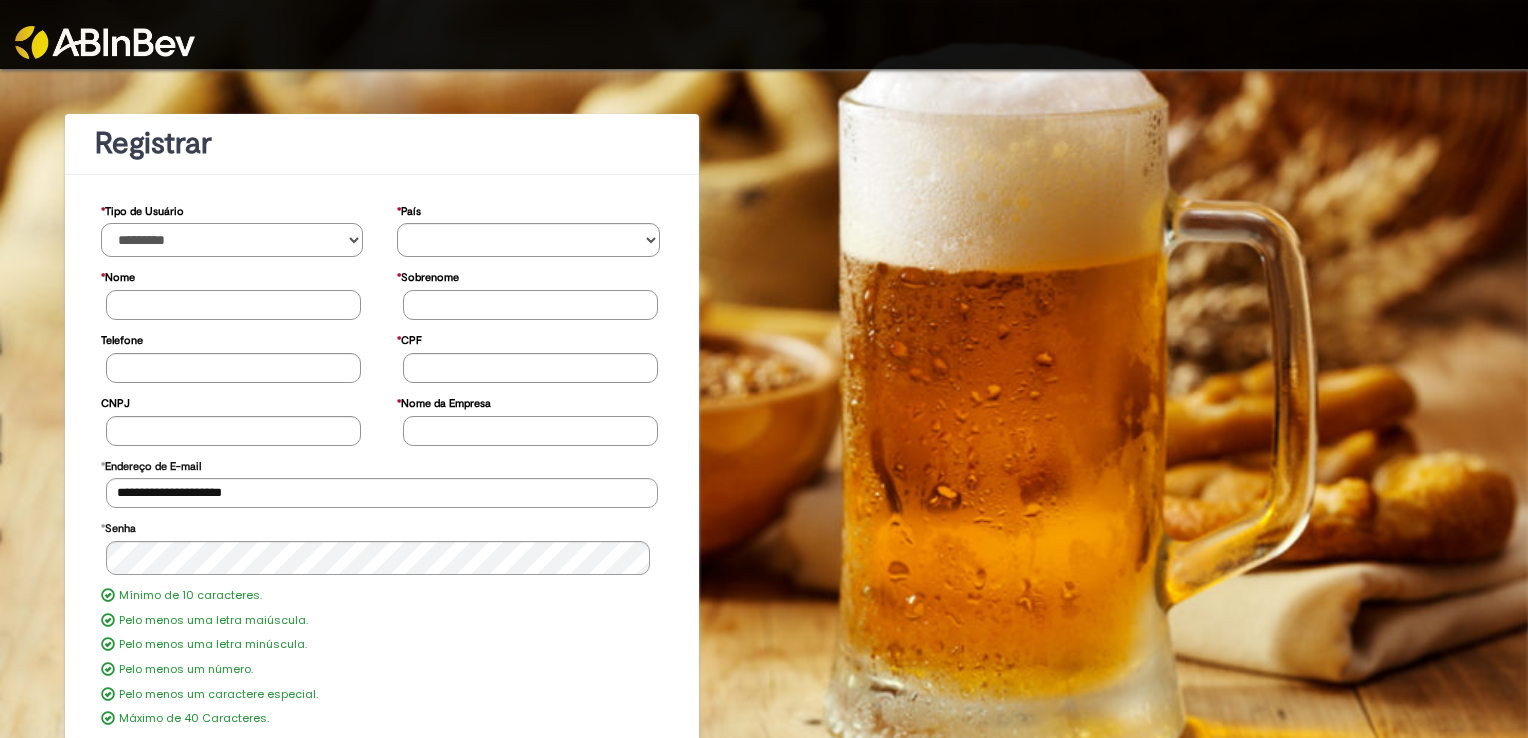 click on "**********" at bounding box center [232, 240] 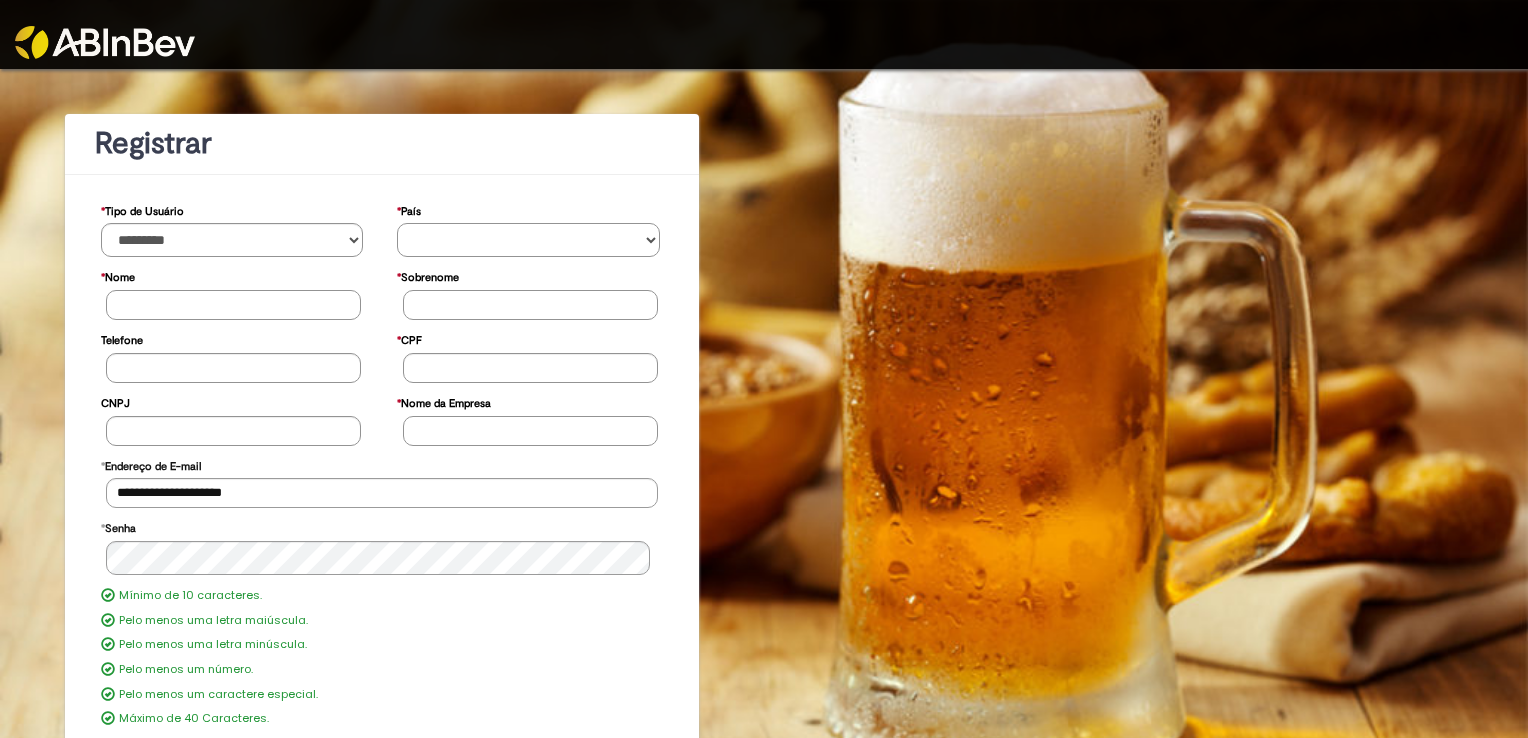 click on "*********   *******   ******   *****   ********   *******" at bounding box center (528, 240) 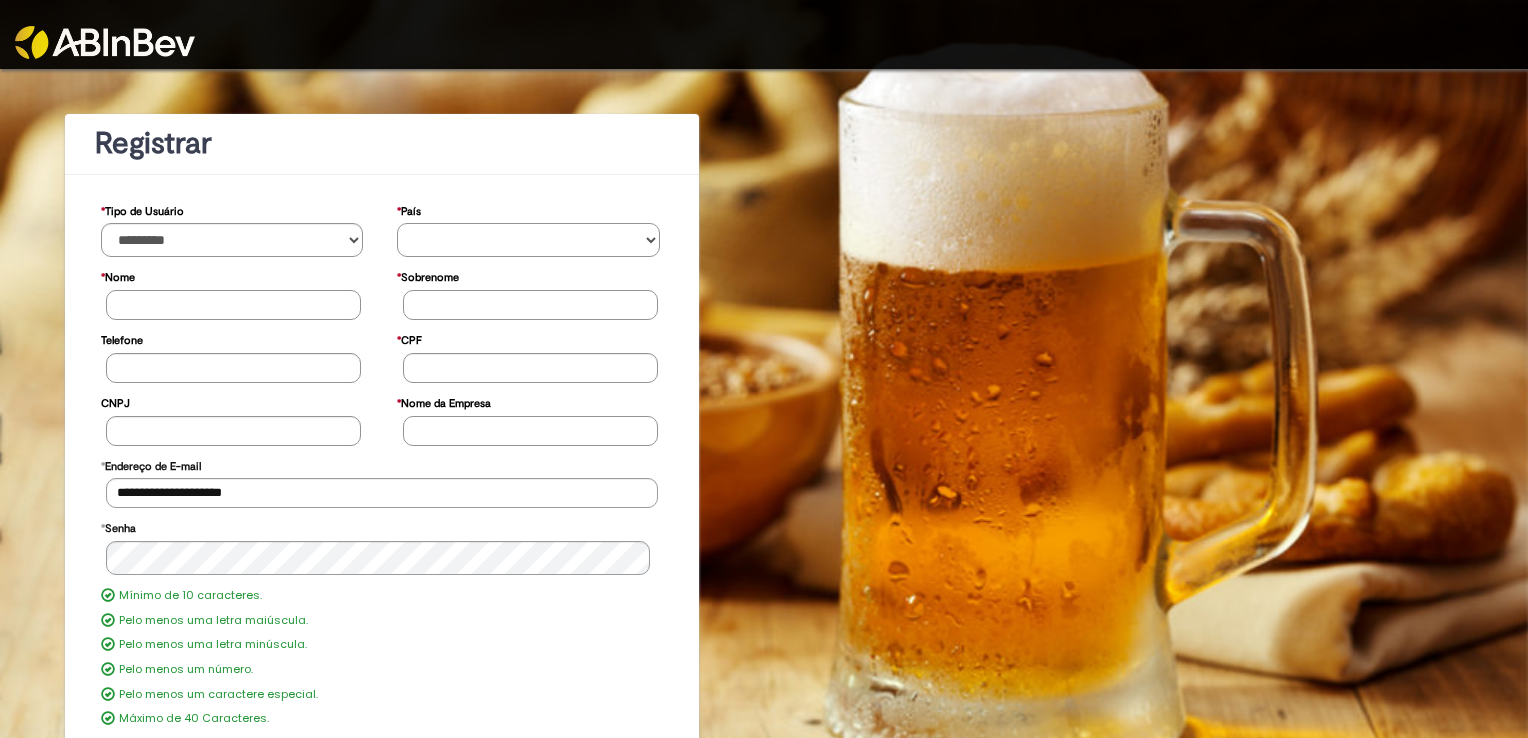 select on "**" 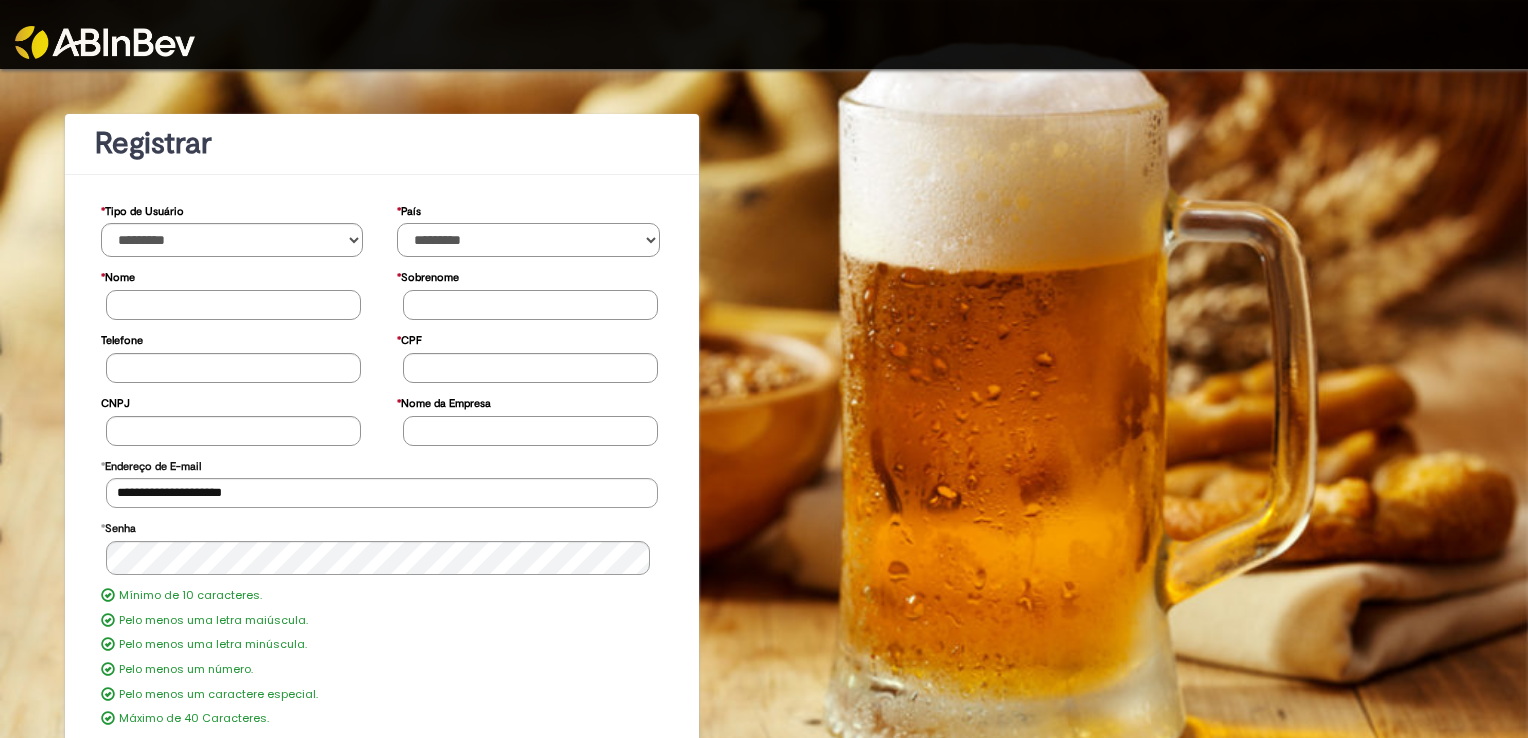 click on "*********   *******   ******   *****   ********   *******" at bounding box center [528, 240] 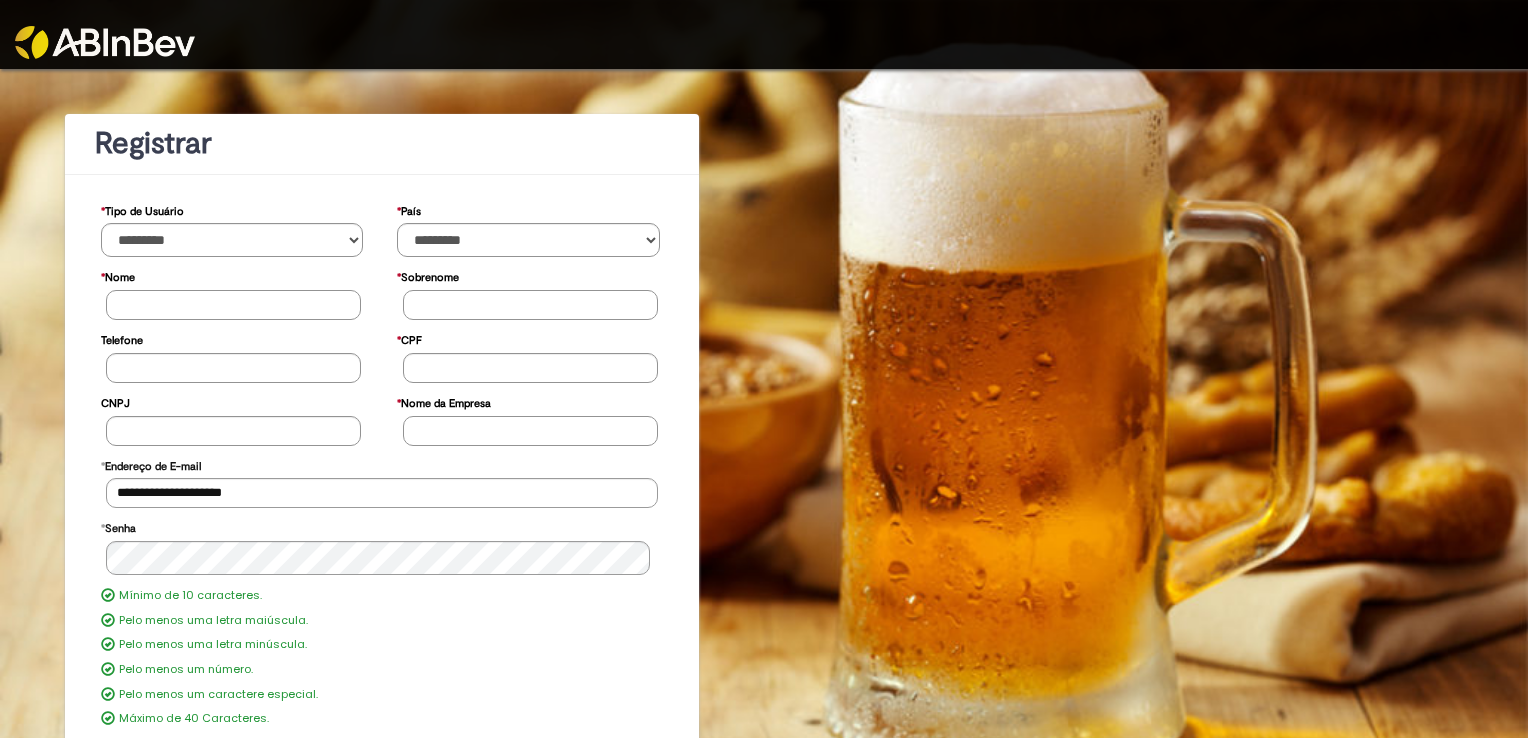 click on "*  Nome" at bounding box center (233, 305) 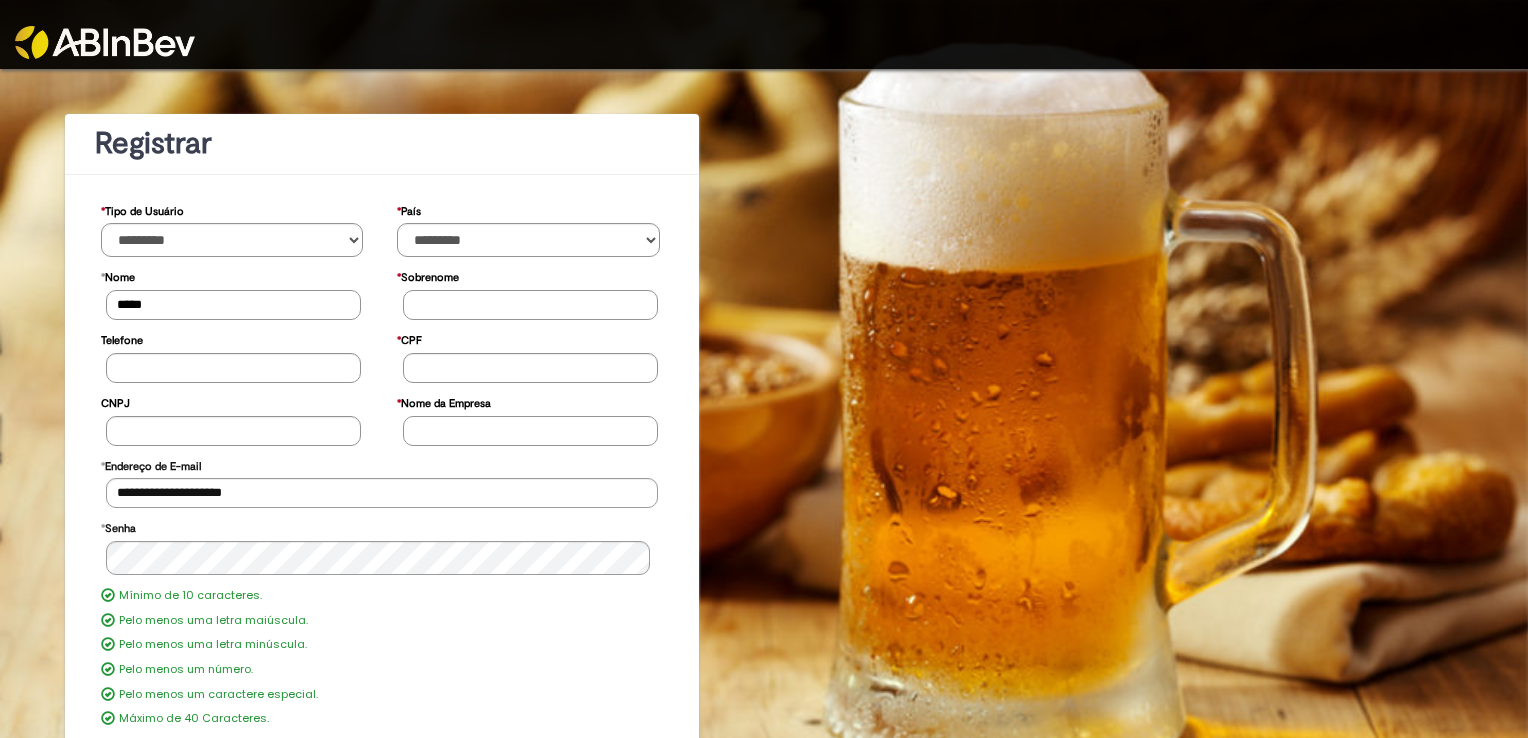 type on "****" 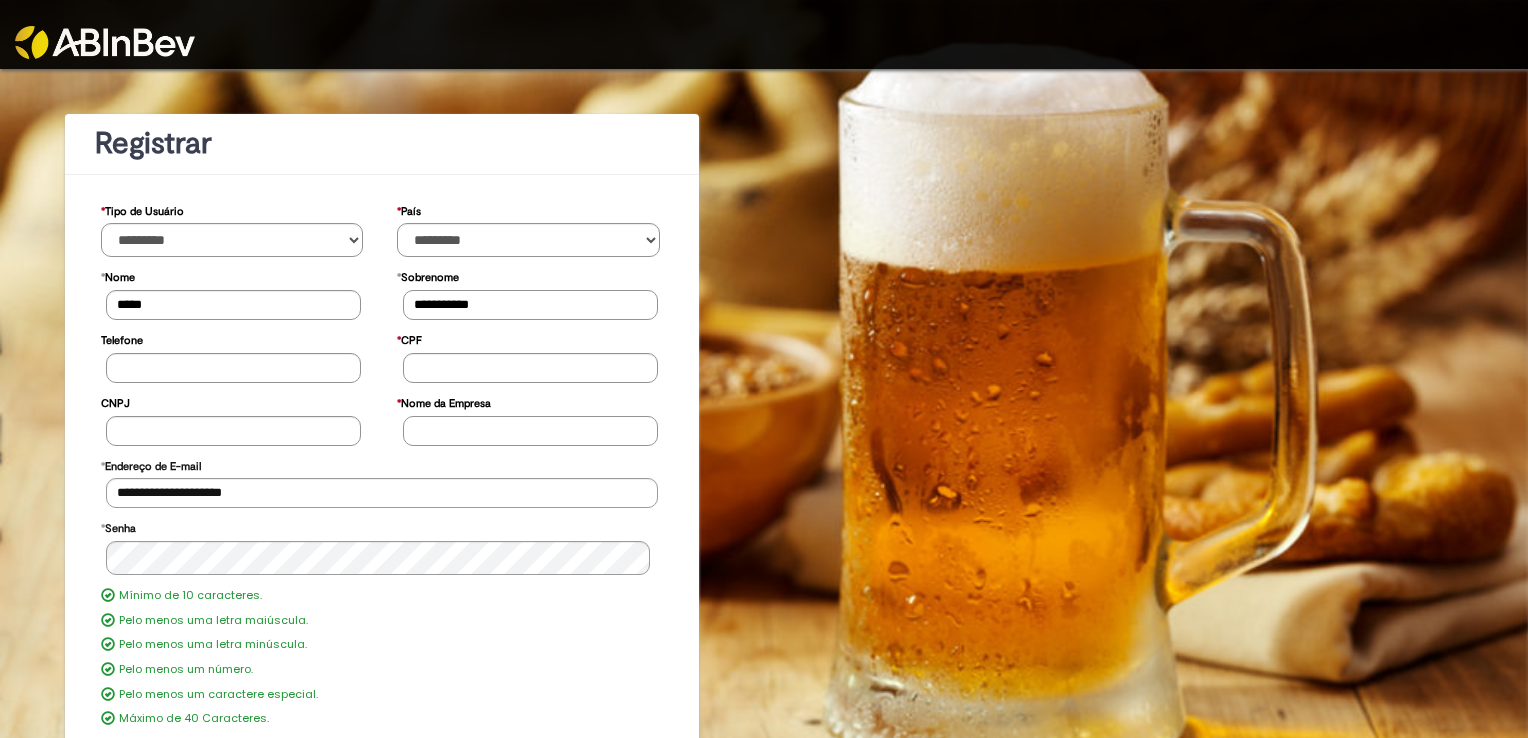 type on "**********" 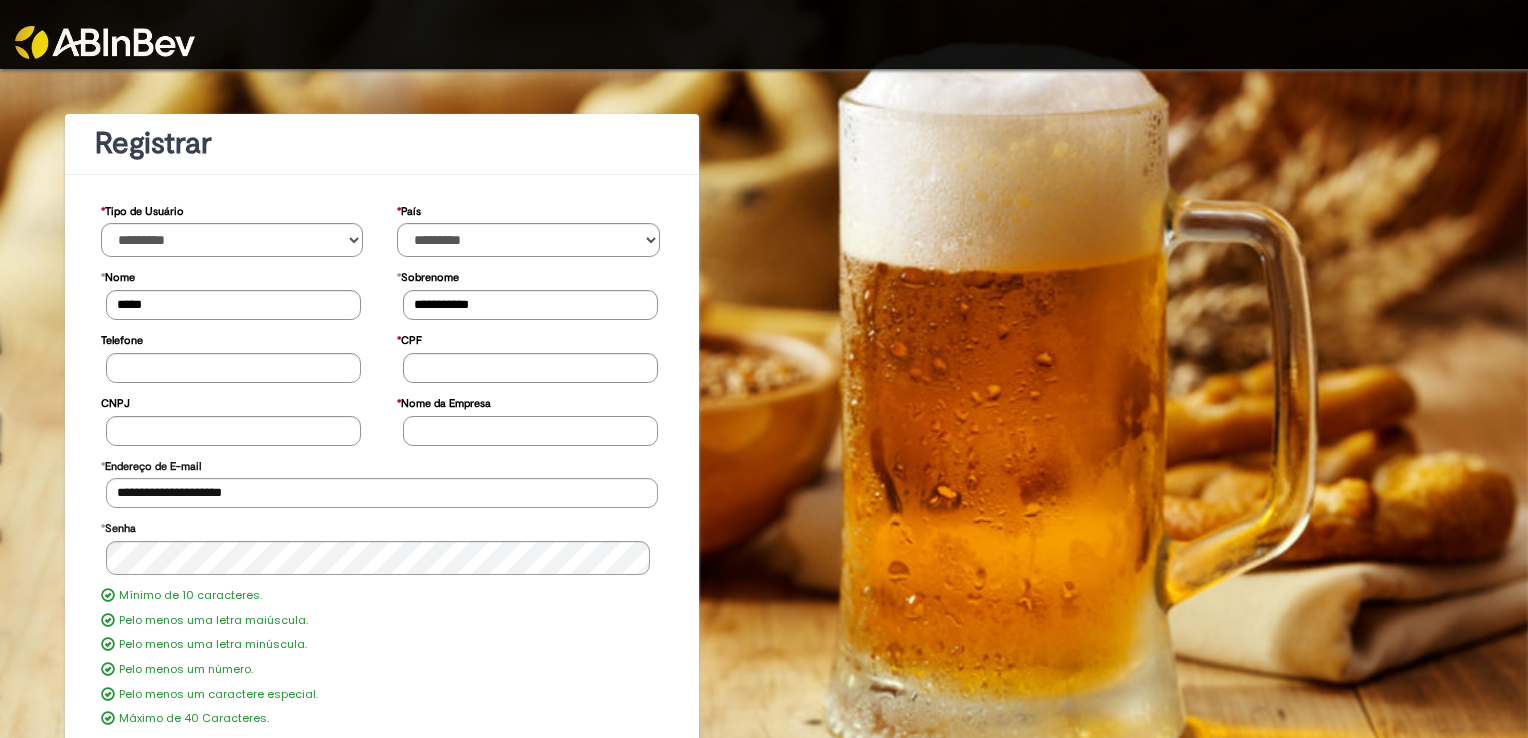 scroll, scrollTop: 162, scrollLeft: 0, axis: vertical 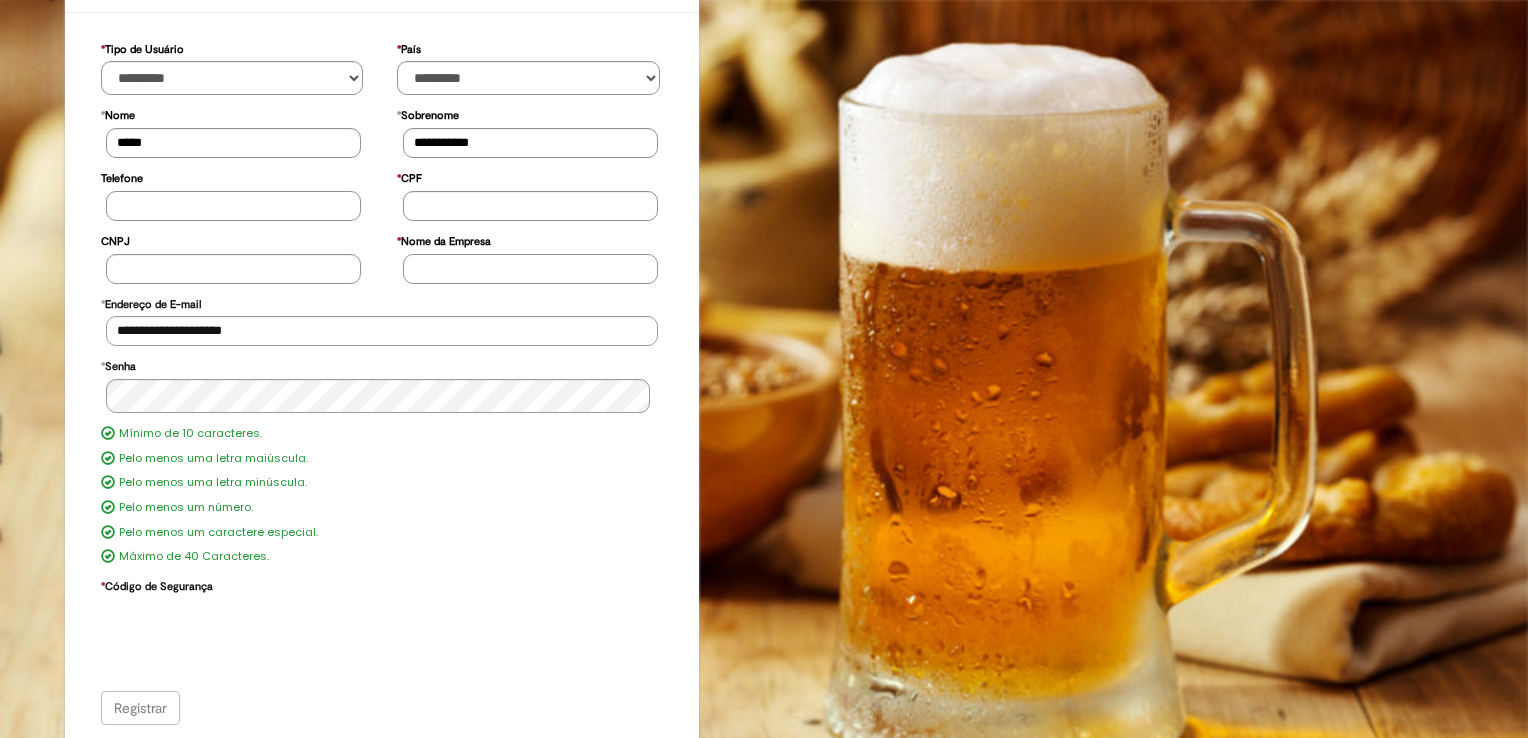 click on "Telefone" at bounding box center (233, 206) 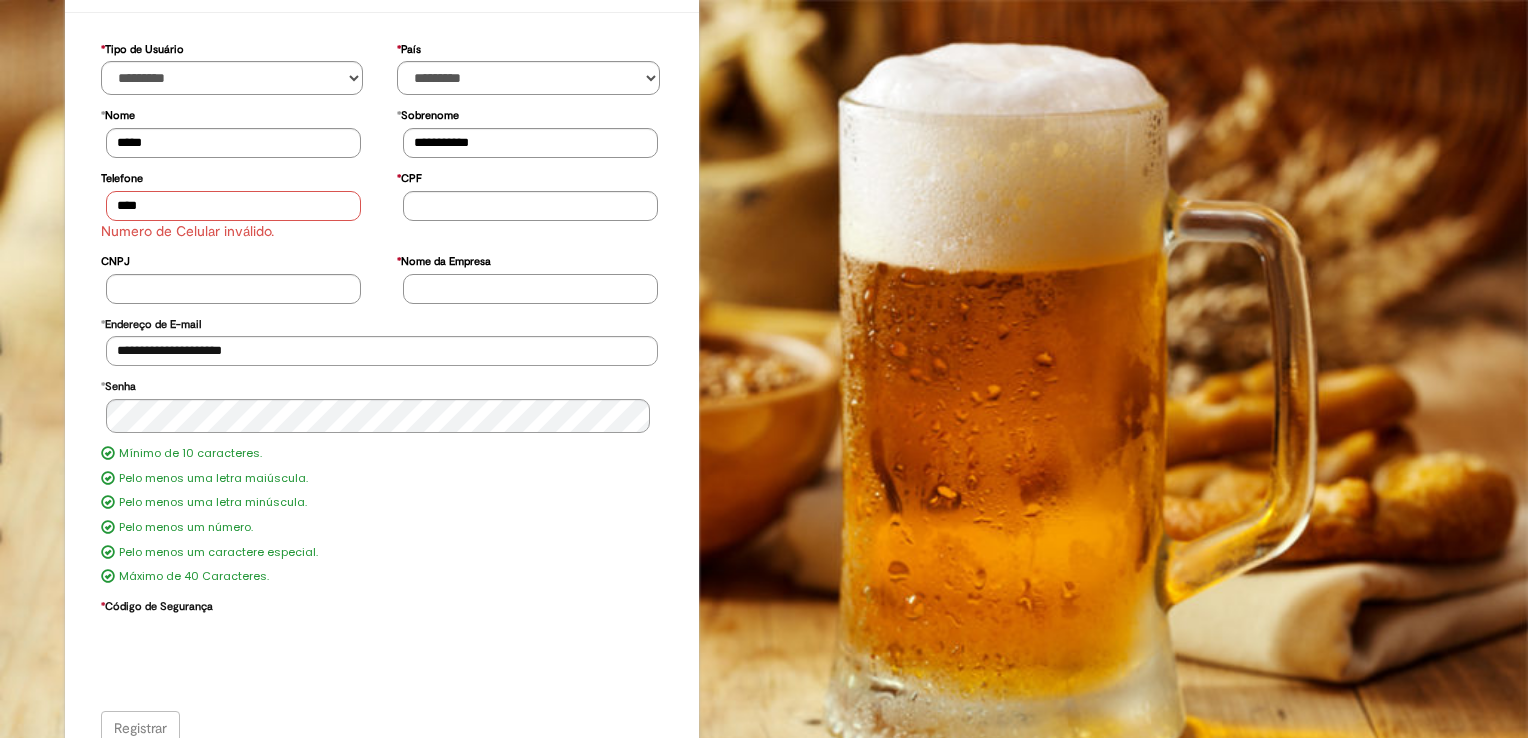 type on "**********" 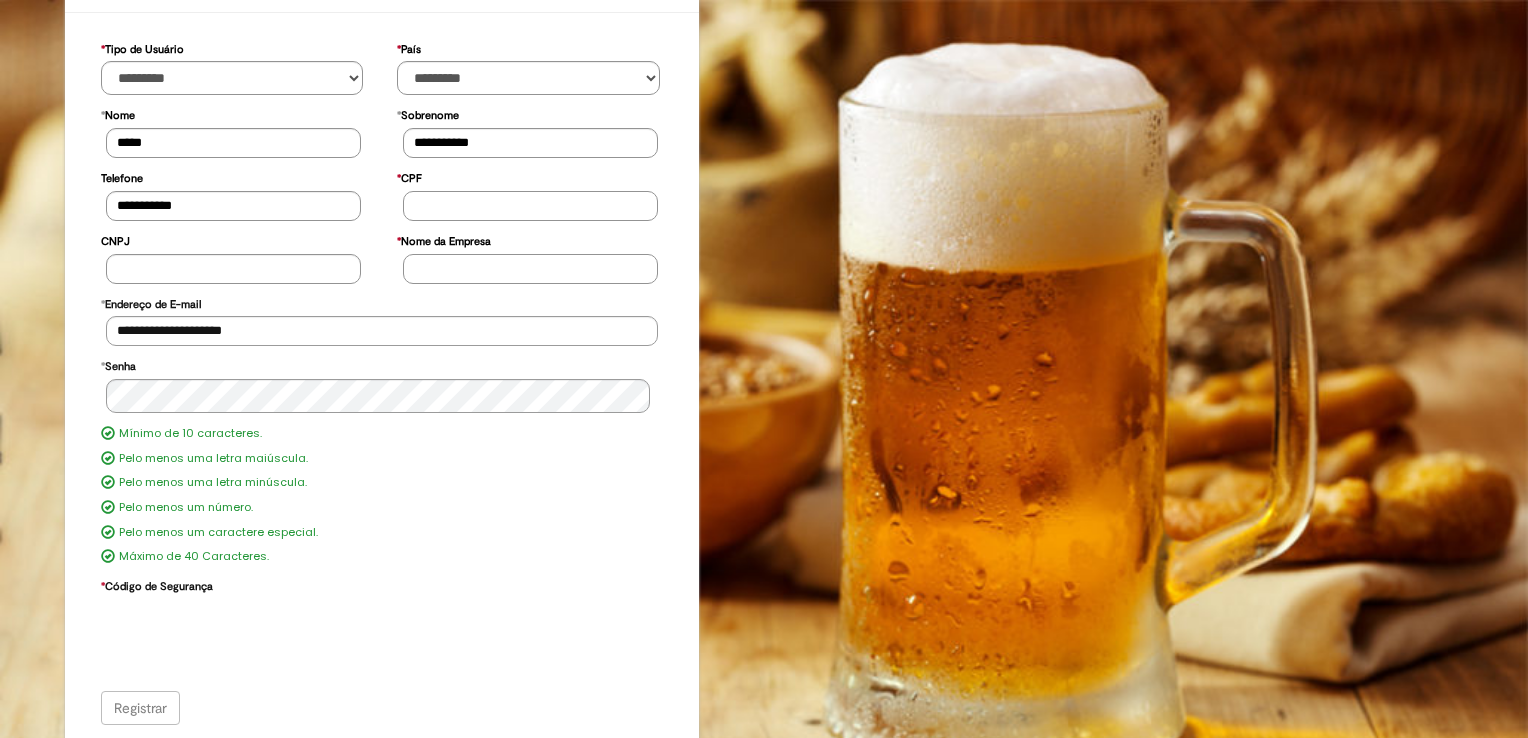 click on "*  CPF" at bounding box center (530, 206) 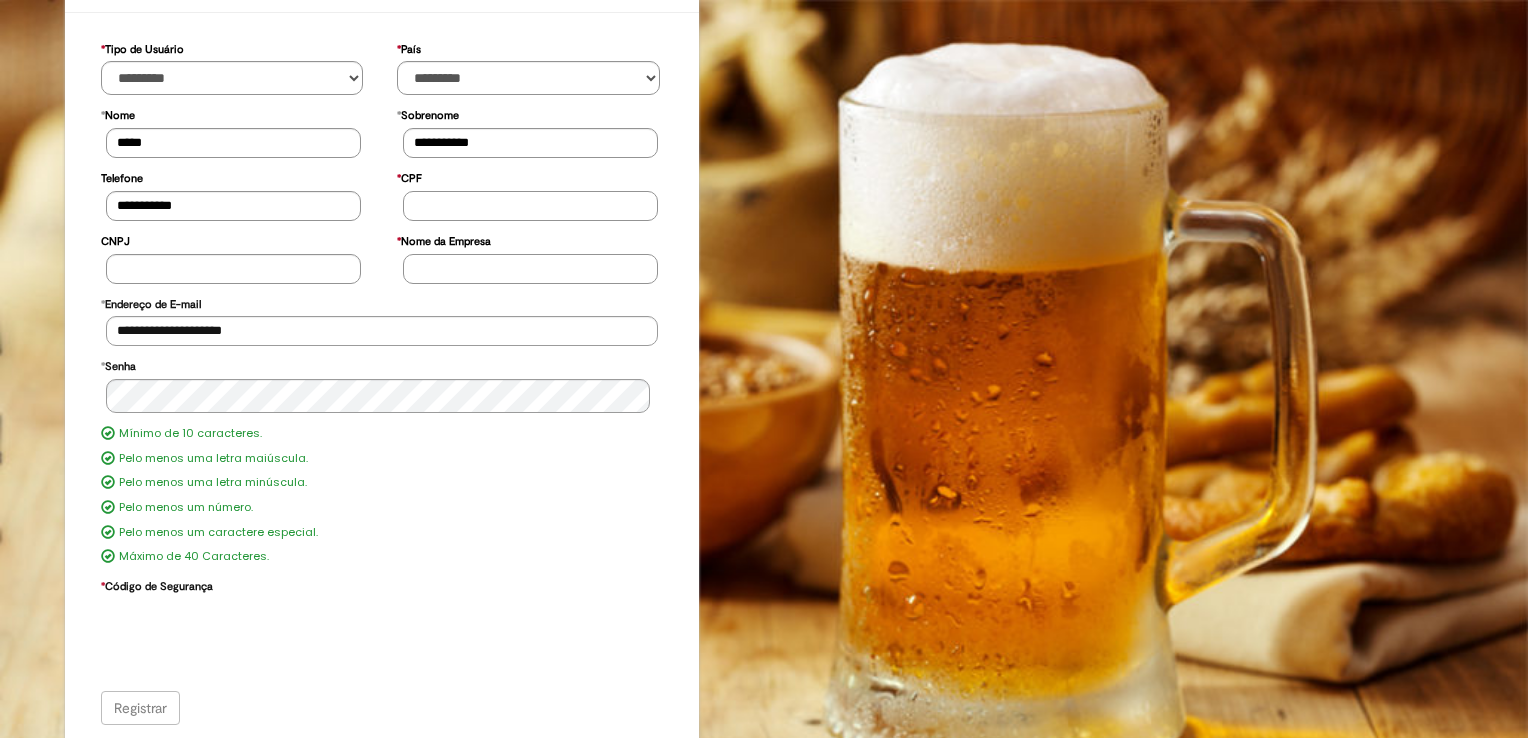 type on "**********" 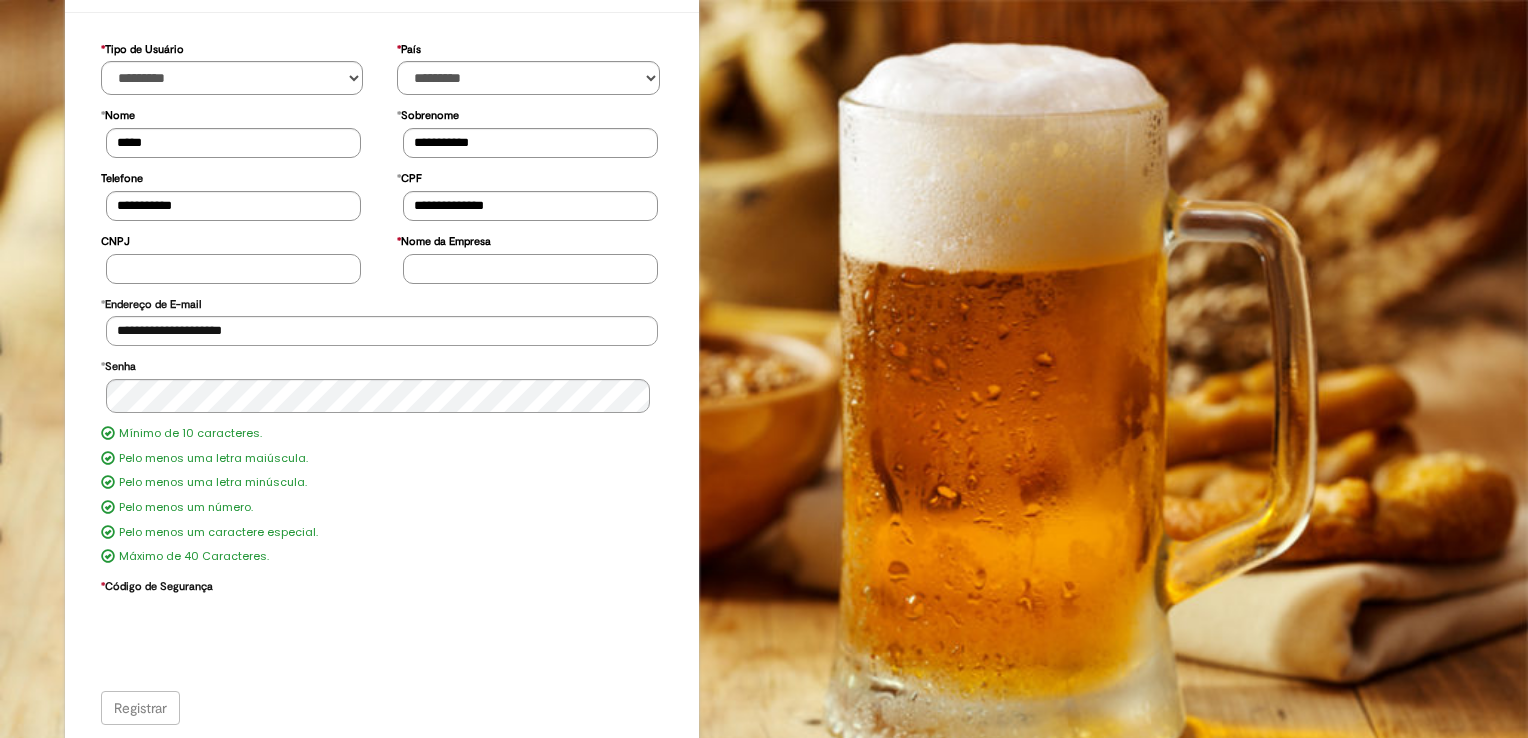 click on "CNPJ" at bounding box center (233, 269) 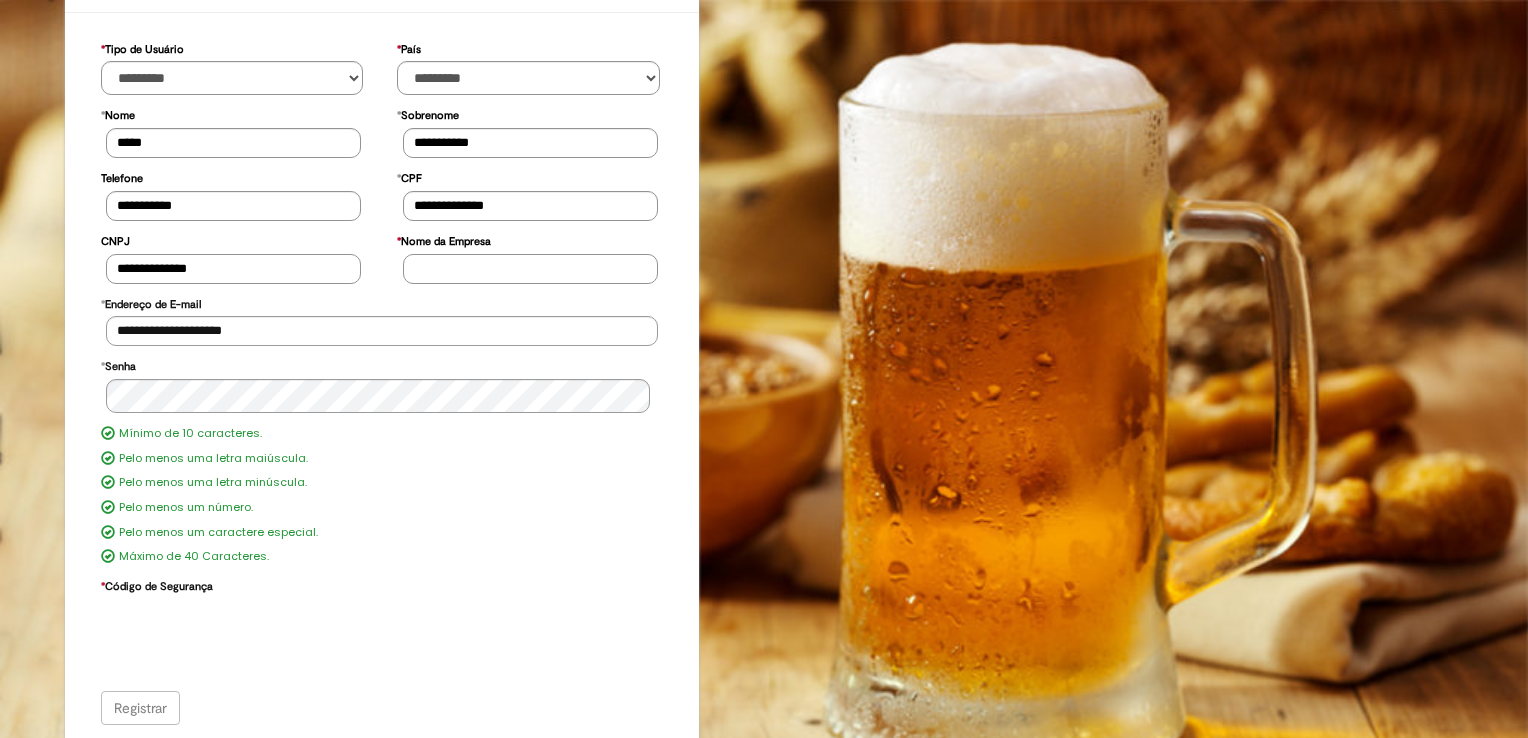 type on "**********" 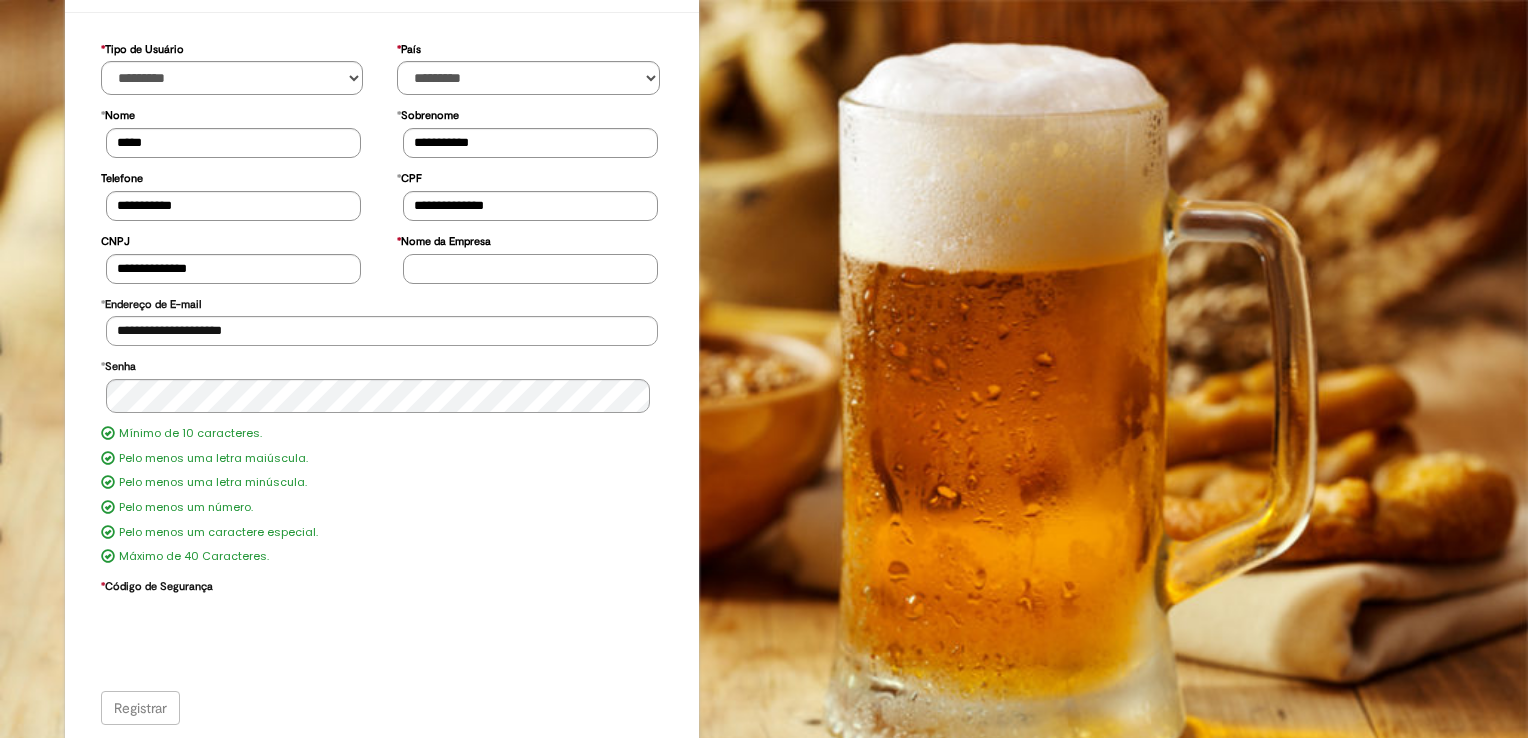 click on "*  Nome da Empresa" at bounding box center [530, 269] 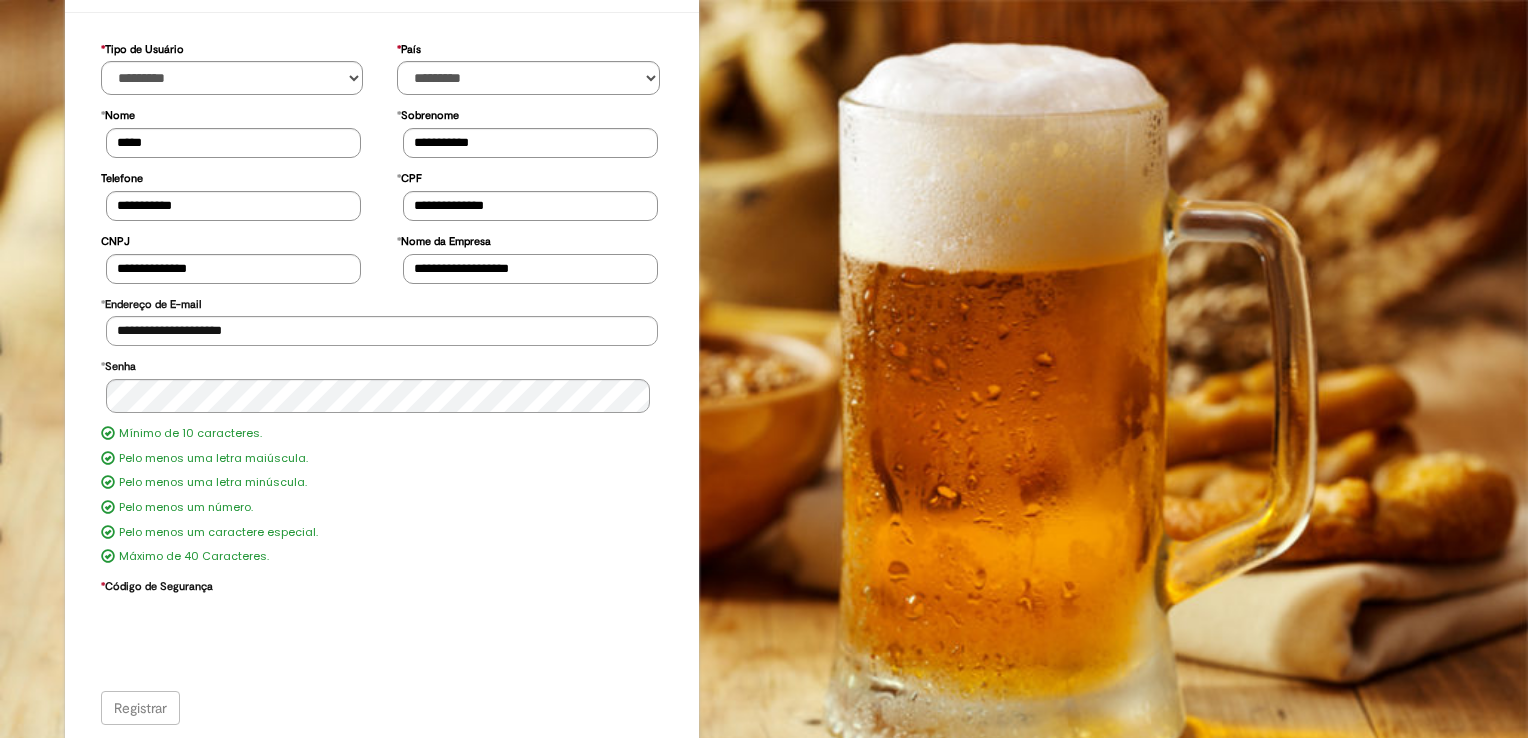 type on "**********" 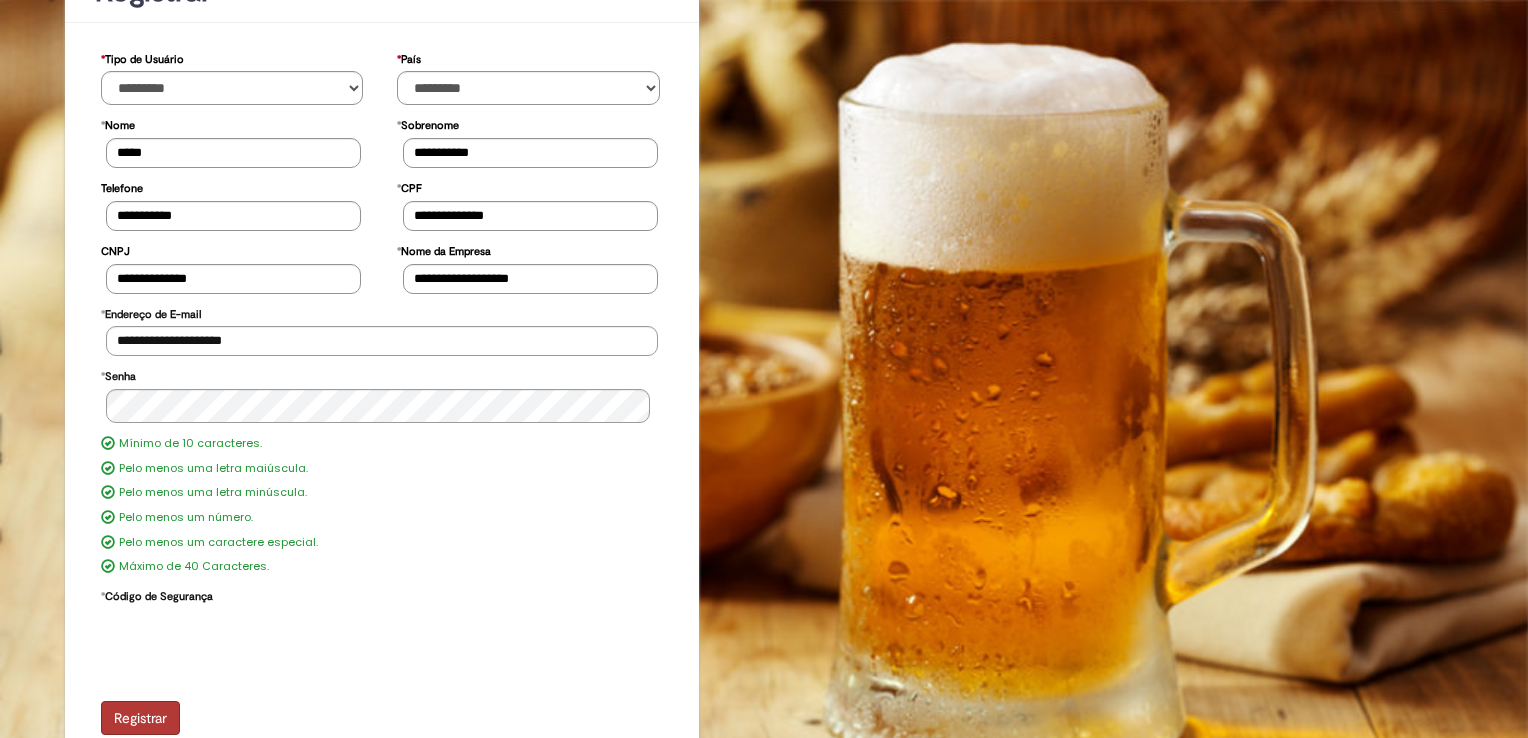 scroll, scrollTop: 162, scrollLeft: 0, axis: vertical 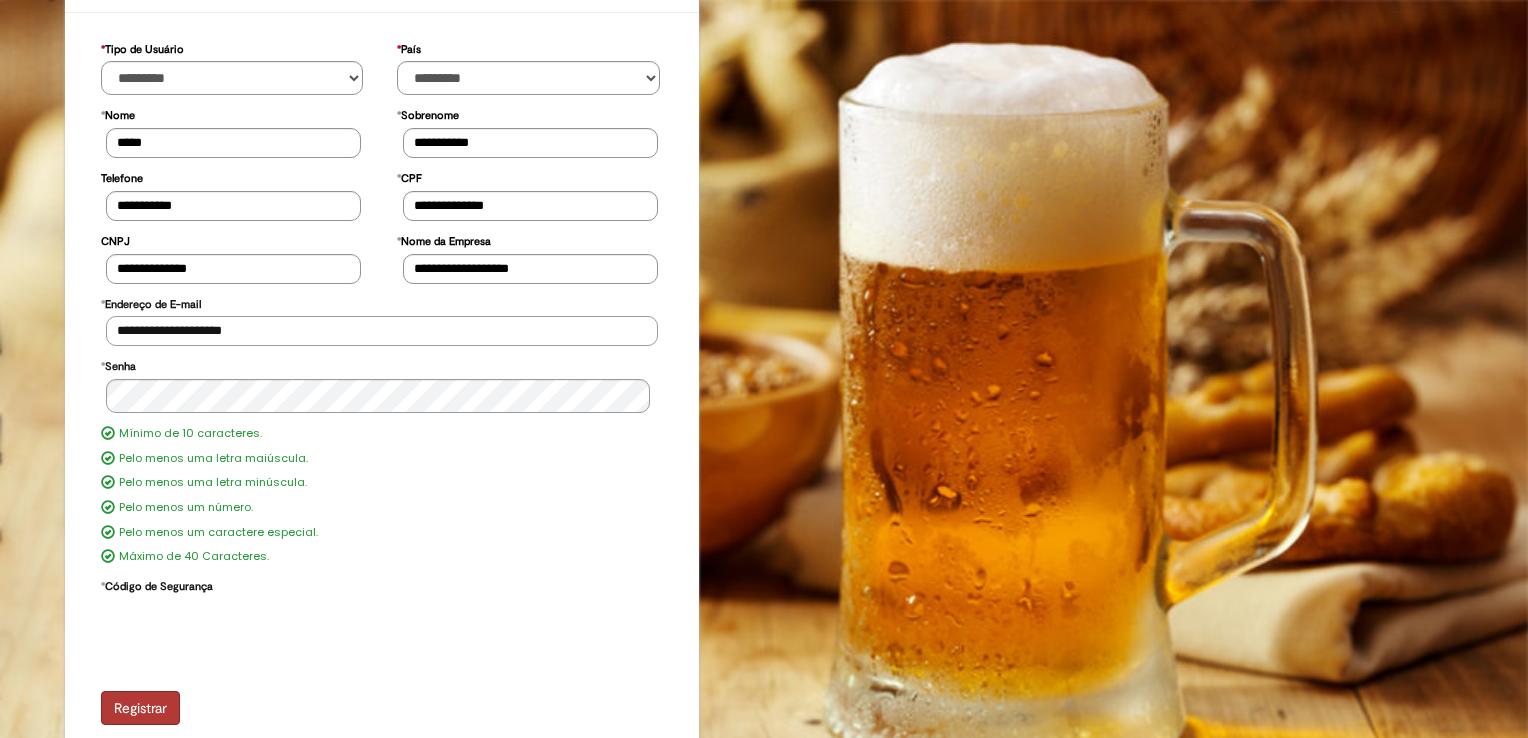 click on "**********" at bounding box center (382, 331) 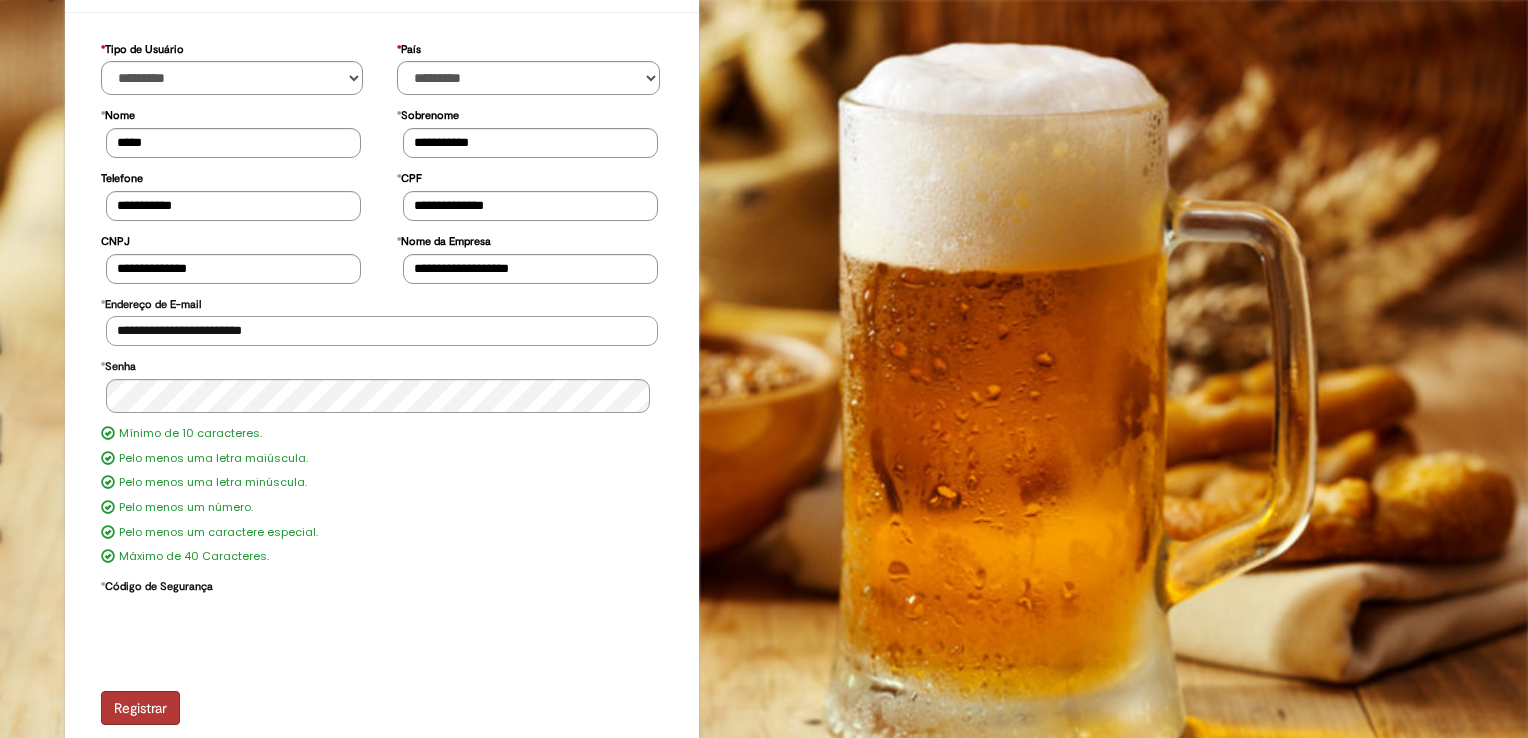 click on "**********" at bounding box center (382, 331) 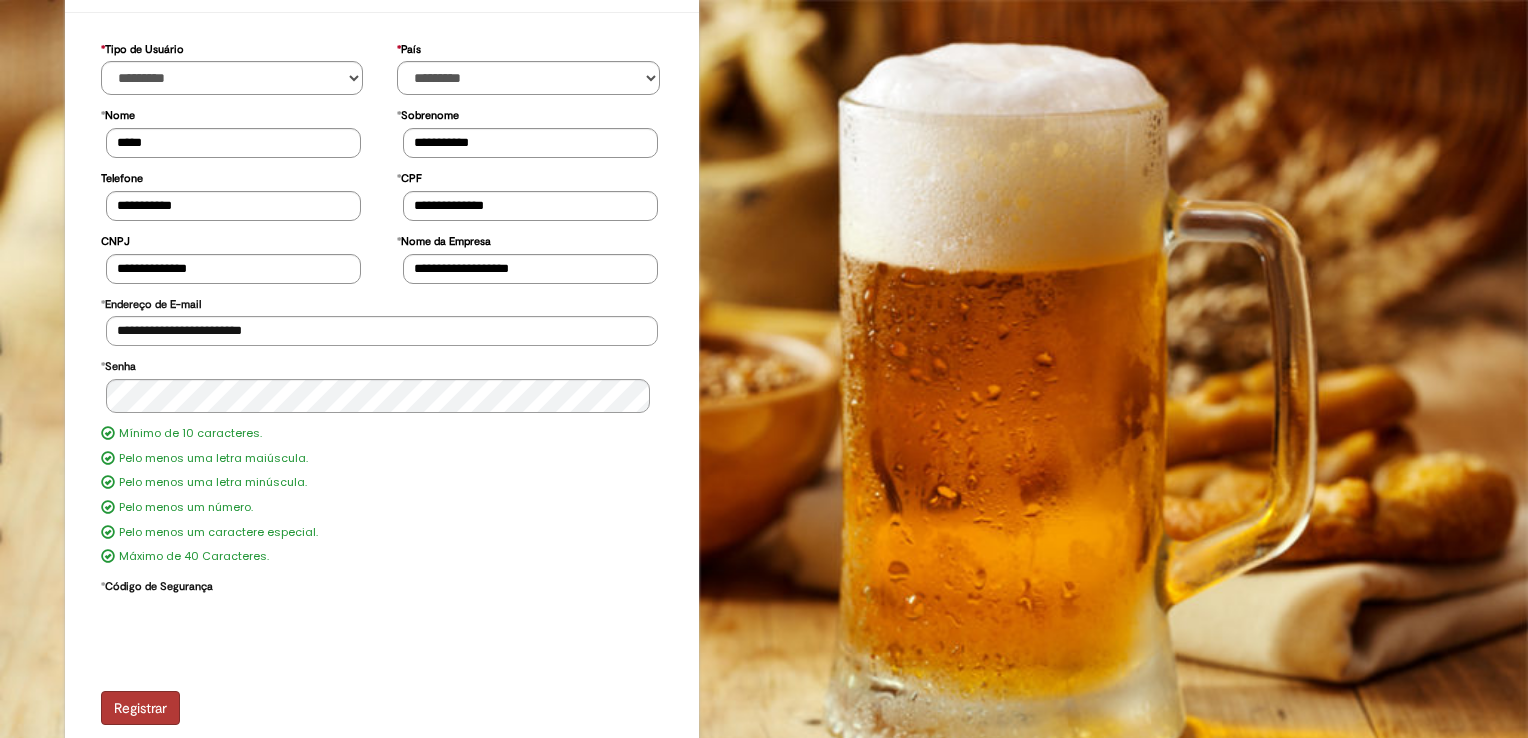 click on "Registrar" at bounding box center [382, 708] 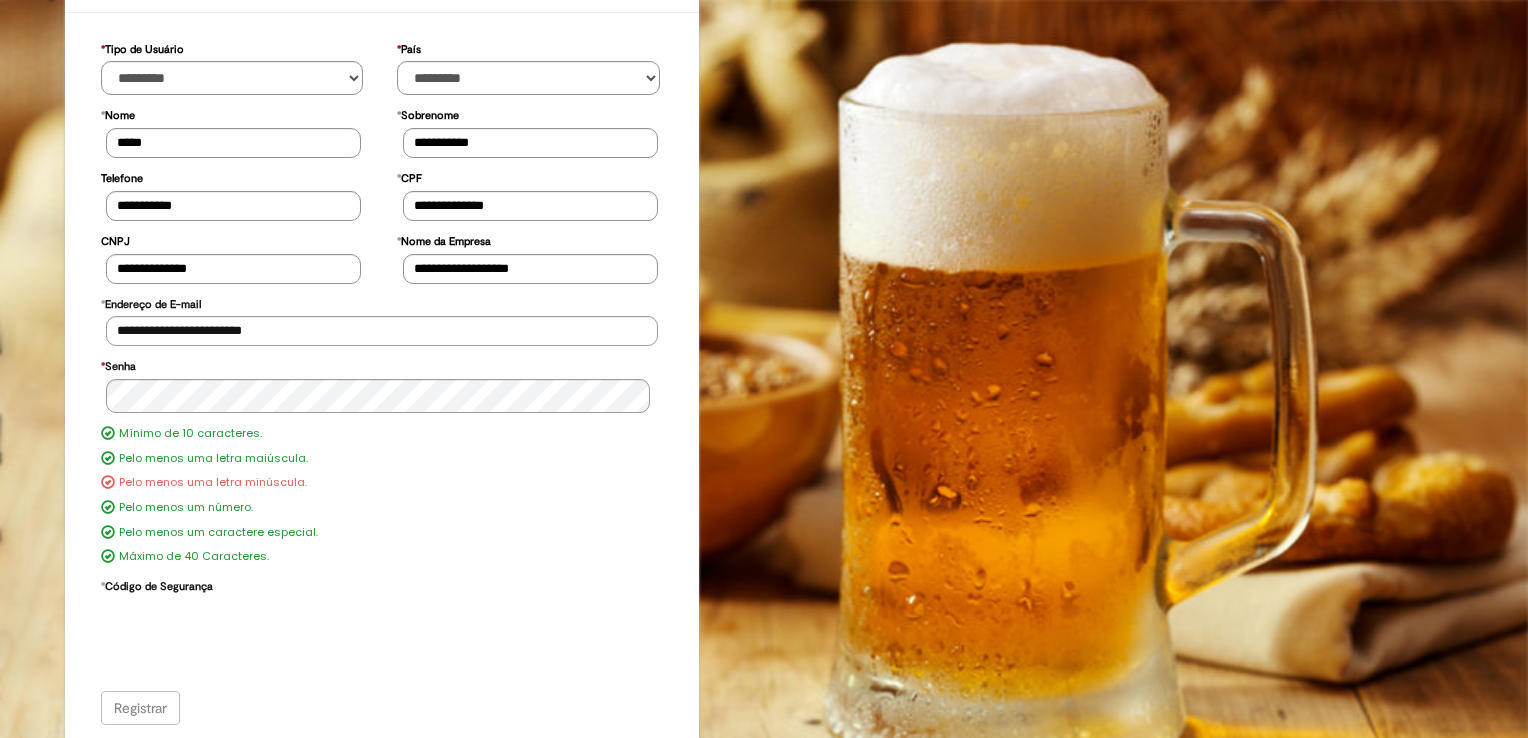 click on "Registrar" at bounding box center (382, 708) 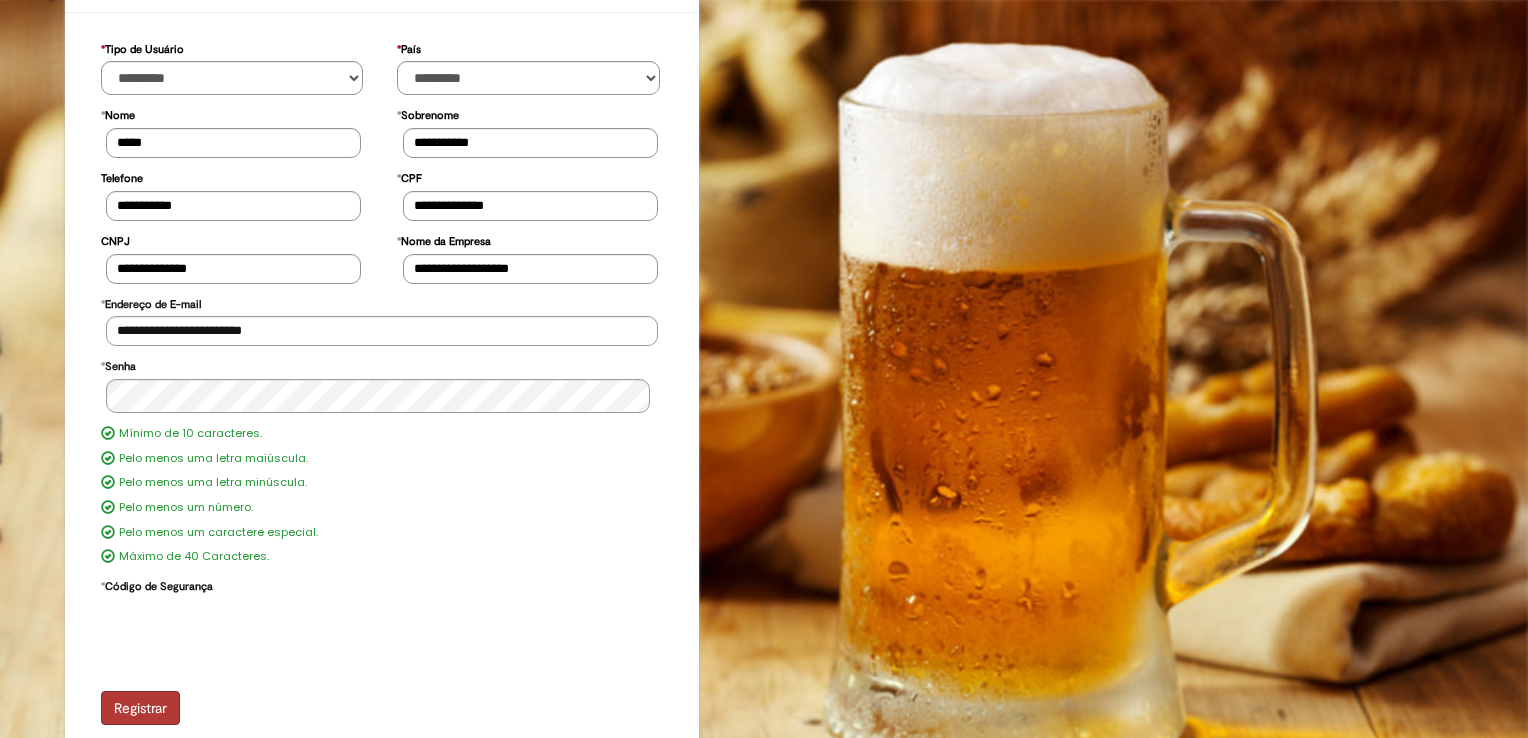 click on "Registrar" at bounding box center (140, 708) 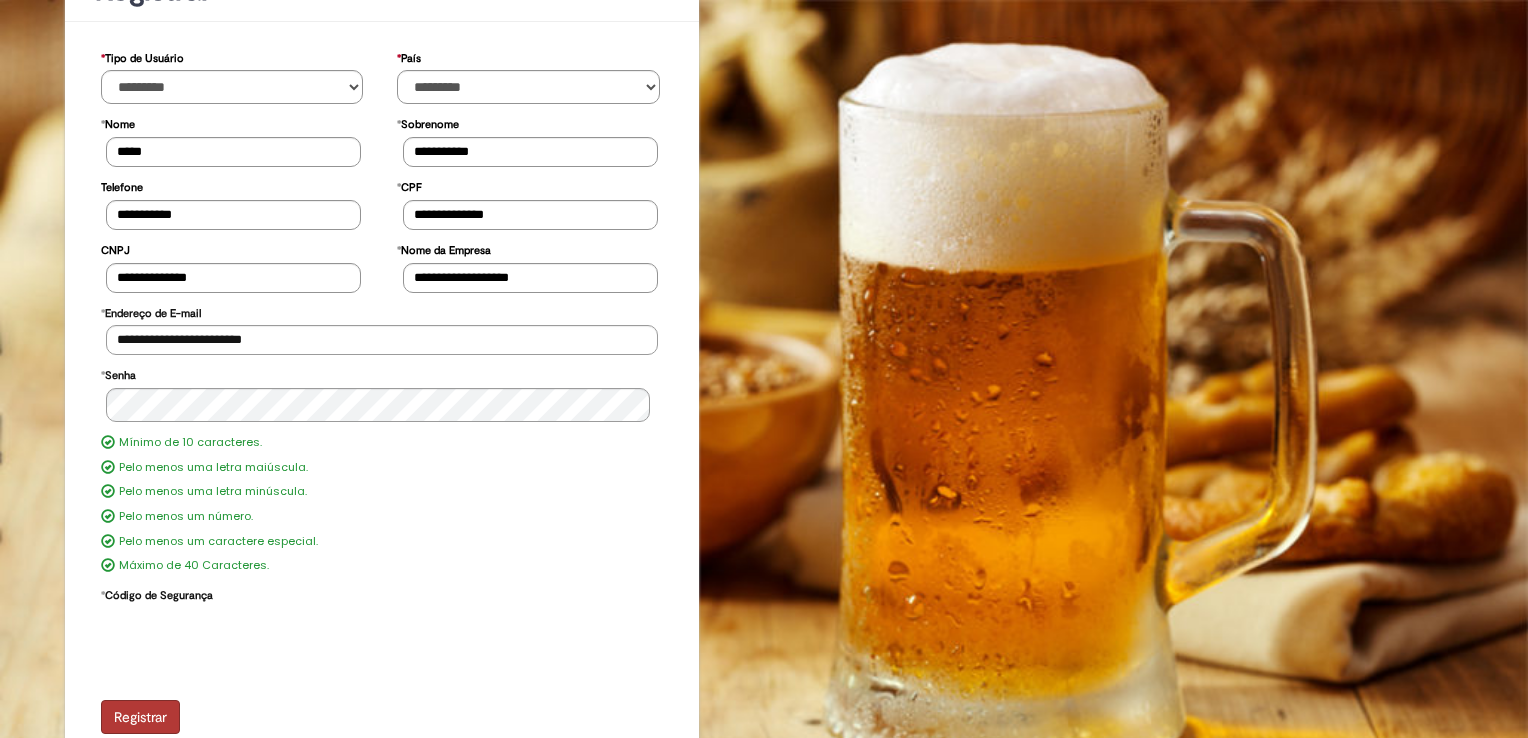 scroll, scrollTop: 162, scrollLeft: 0, axis: vertical 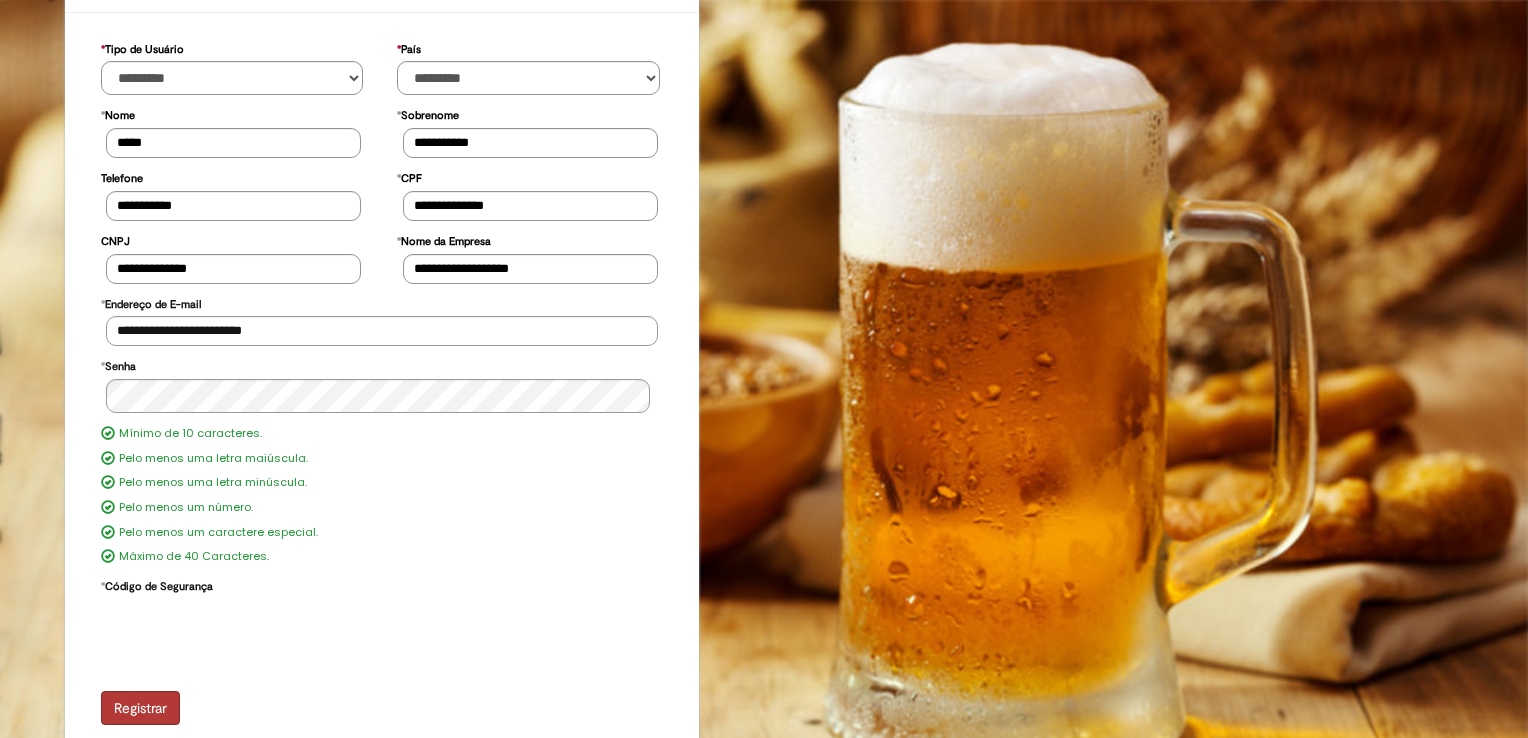 click on "Registrar" at bounding box center (140, 708) 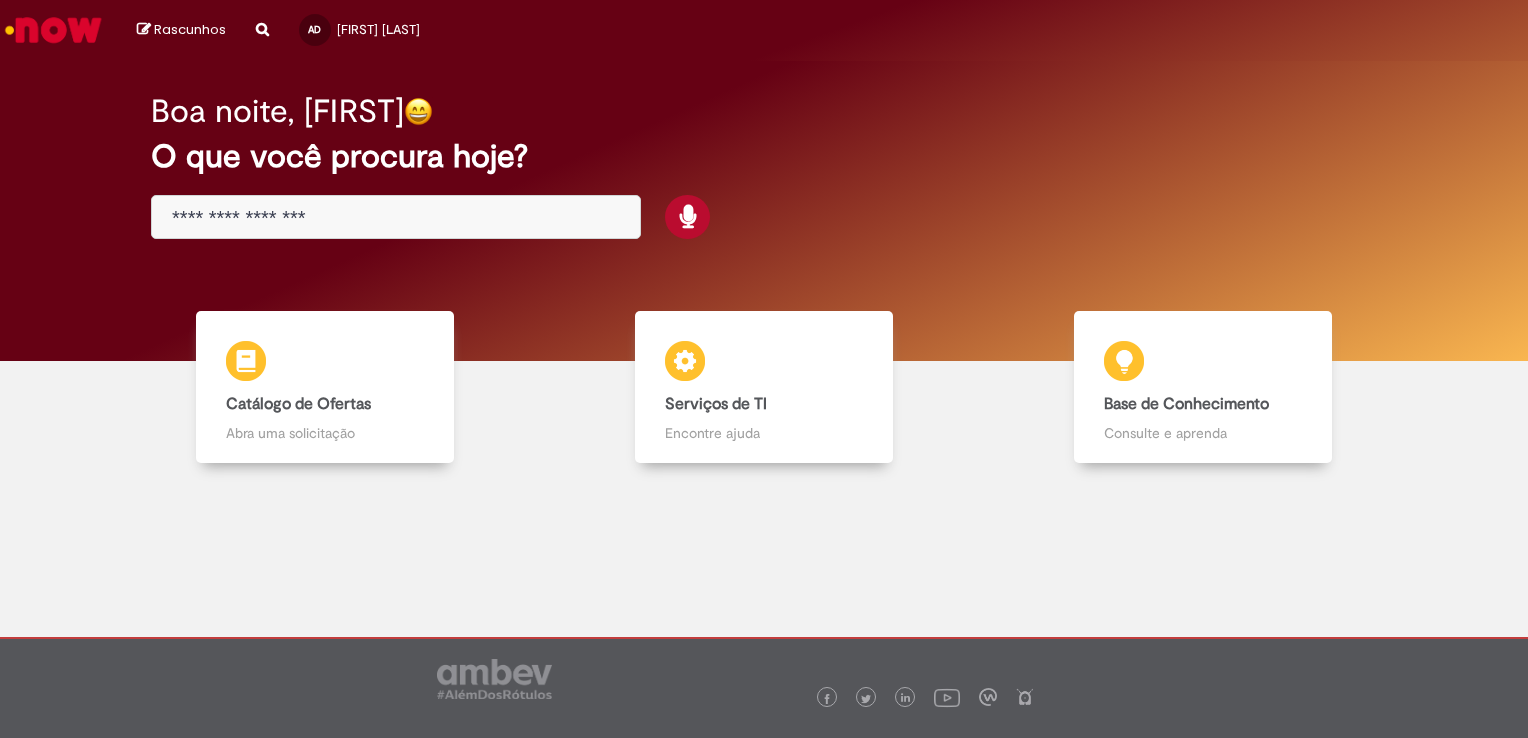 scroll, scrollTop: 0, scrollLeft: 0, axis: both 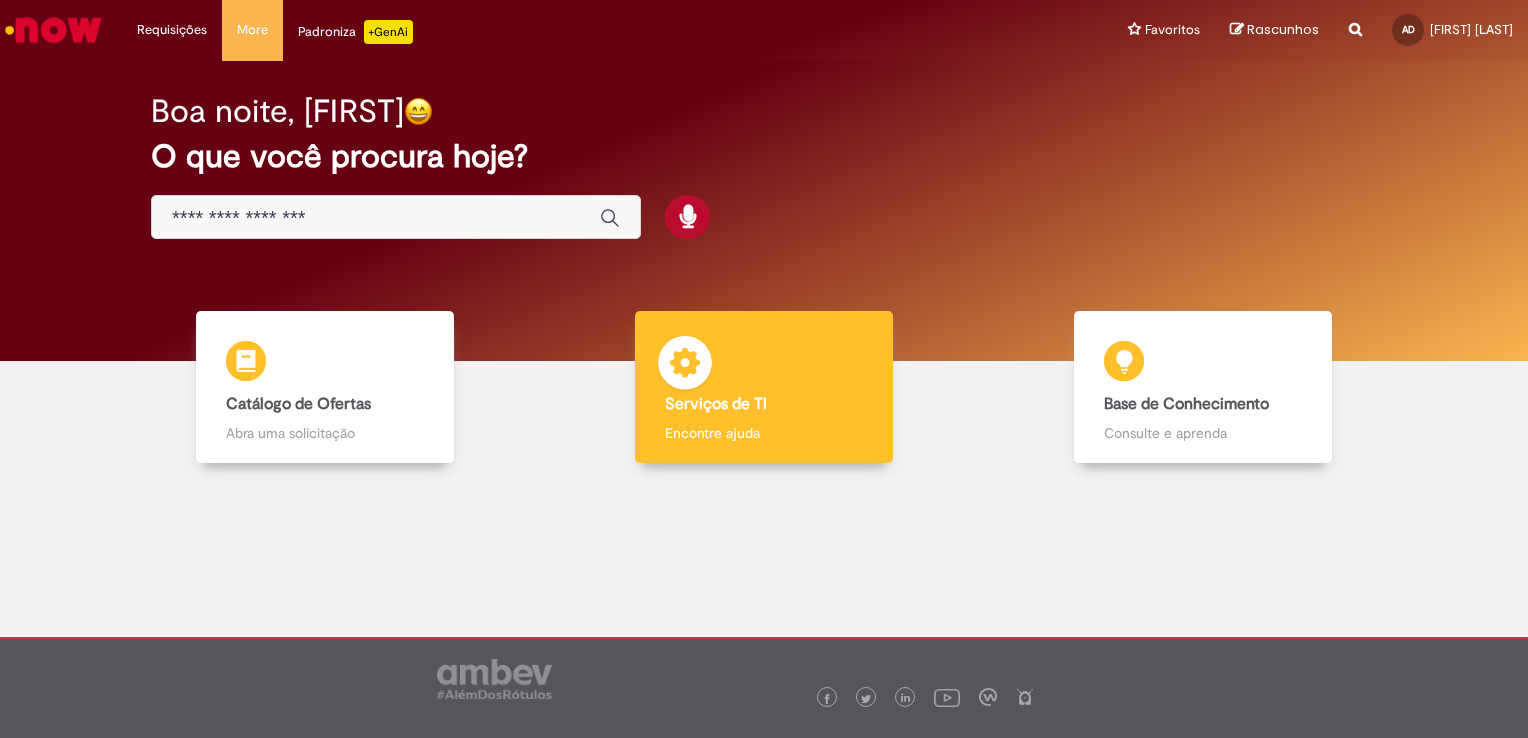 click on "Serviços de TI
Serviços de TI
Encontre ajuda" at bounding box center [764, 387] 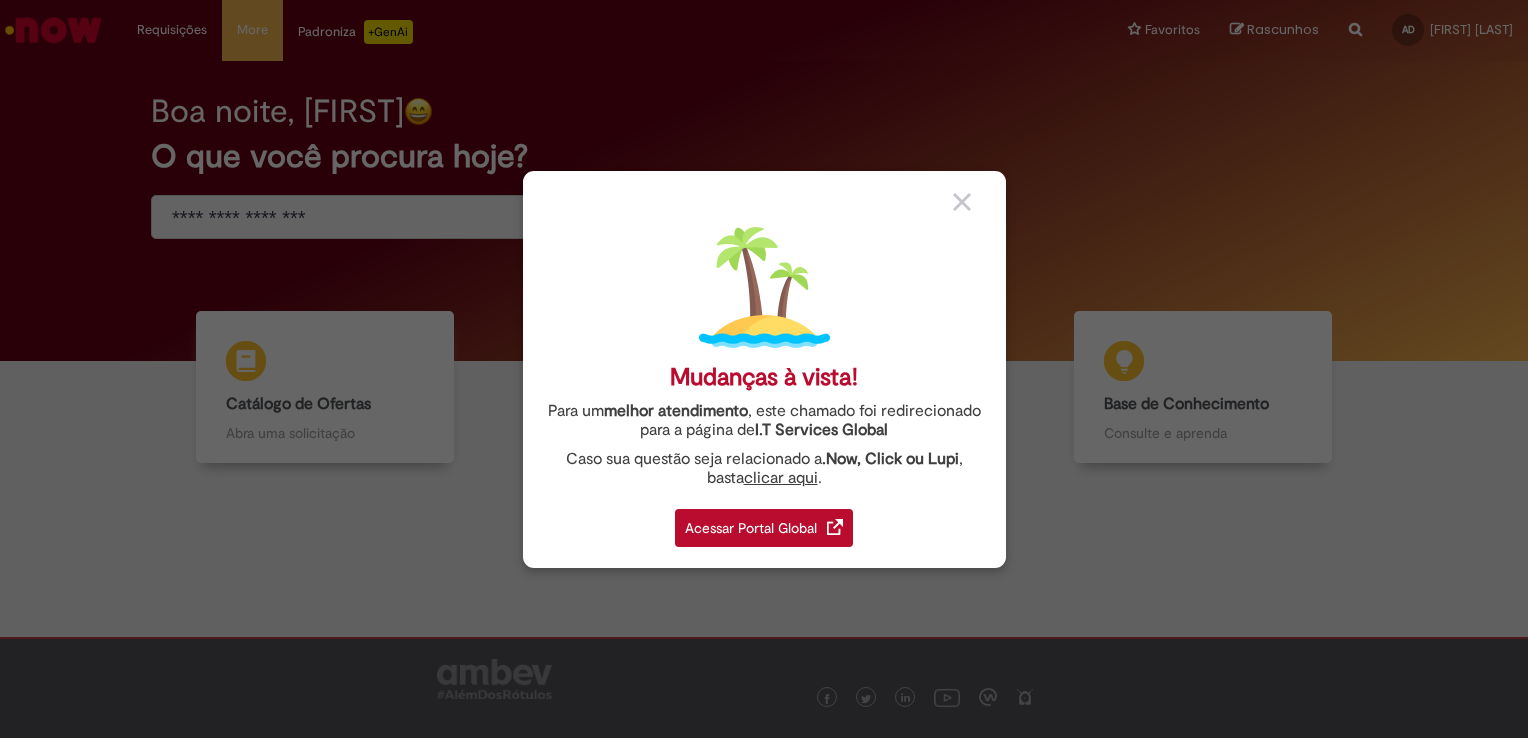 click on "Acessar Portal Global" at bounding box center [764, 528] 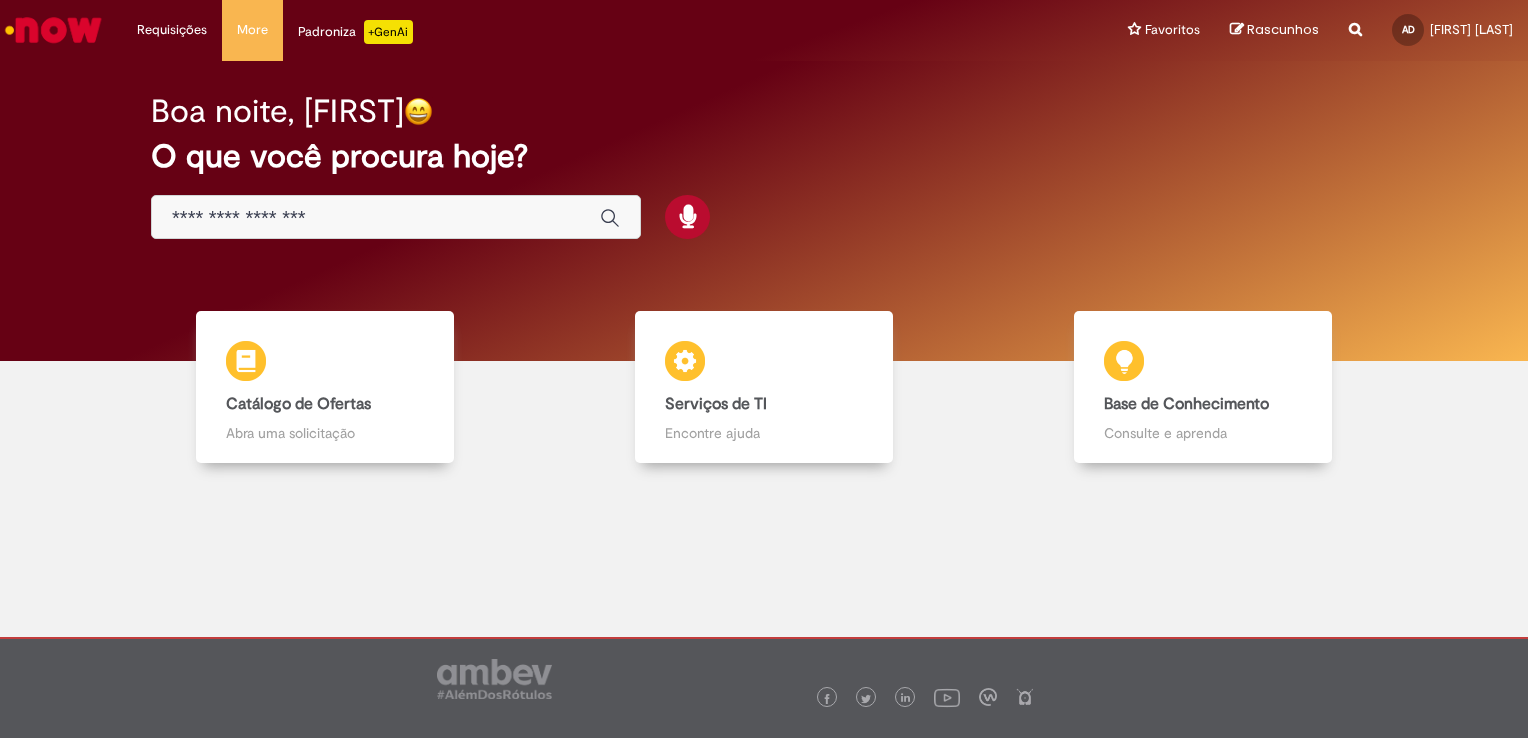 scroll, scrollTop: 0, scrollLeft: 0, axis: both 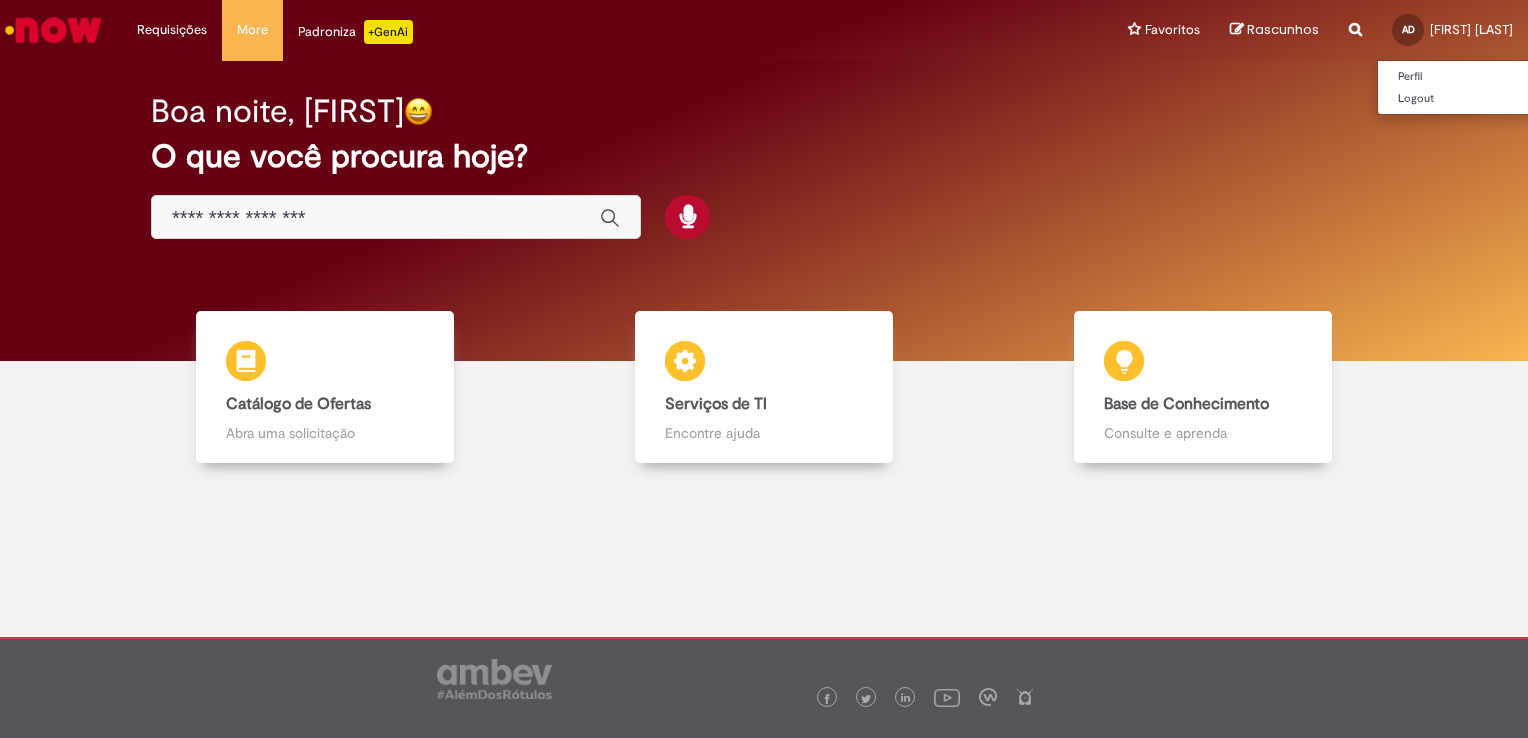 click on "AD" at bounding box center [1408, 29] 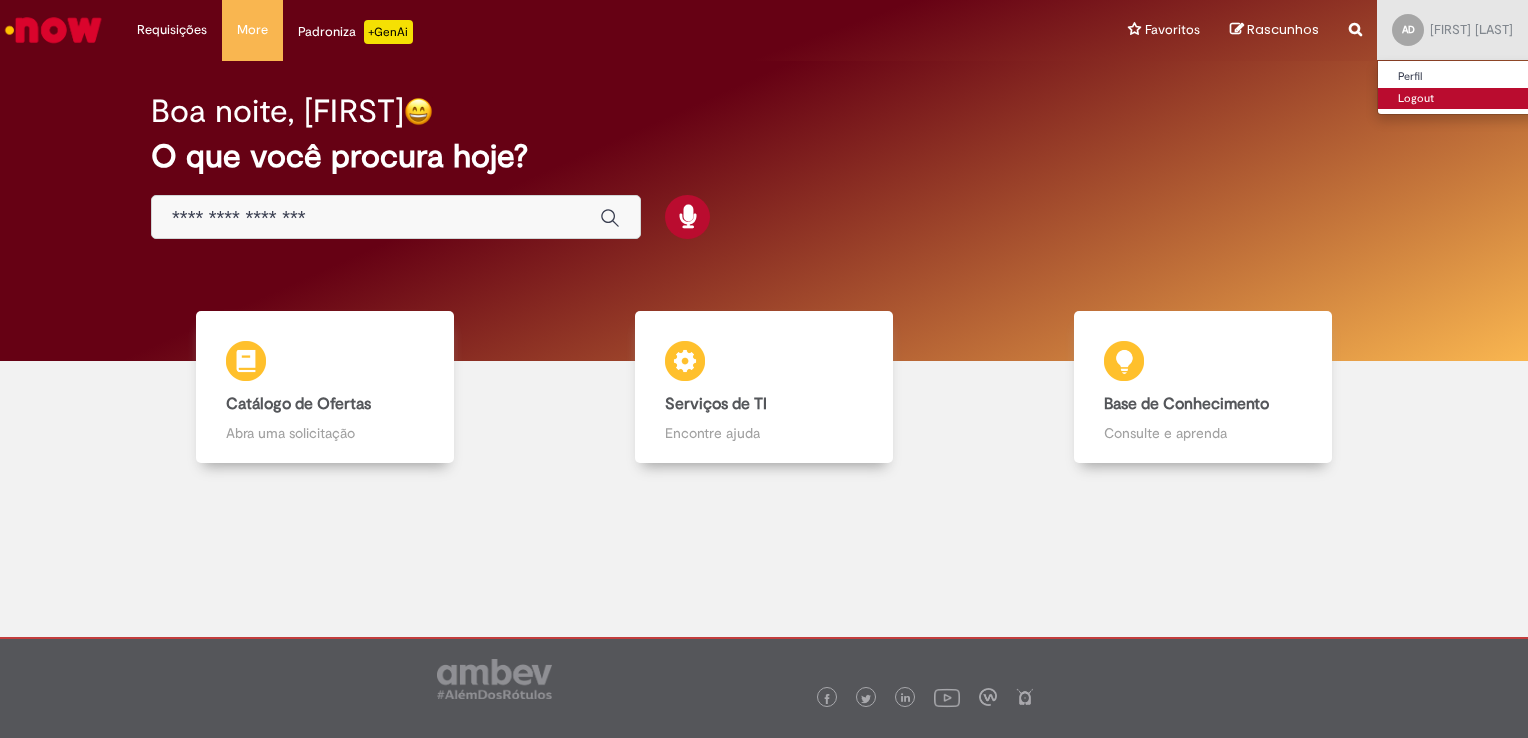 click on "Logout" at bounding box center [1457, 99] 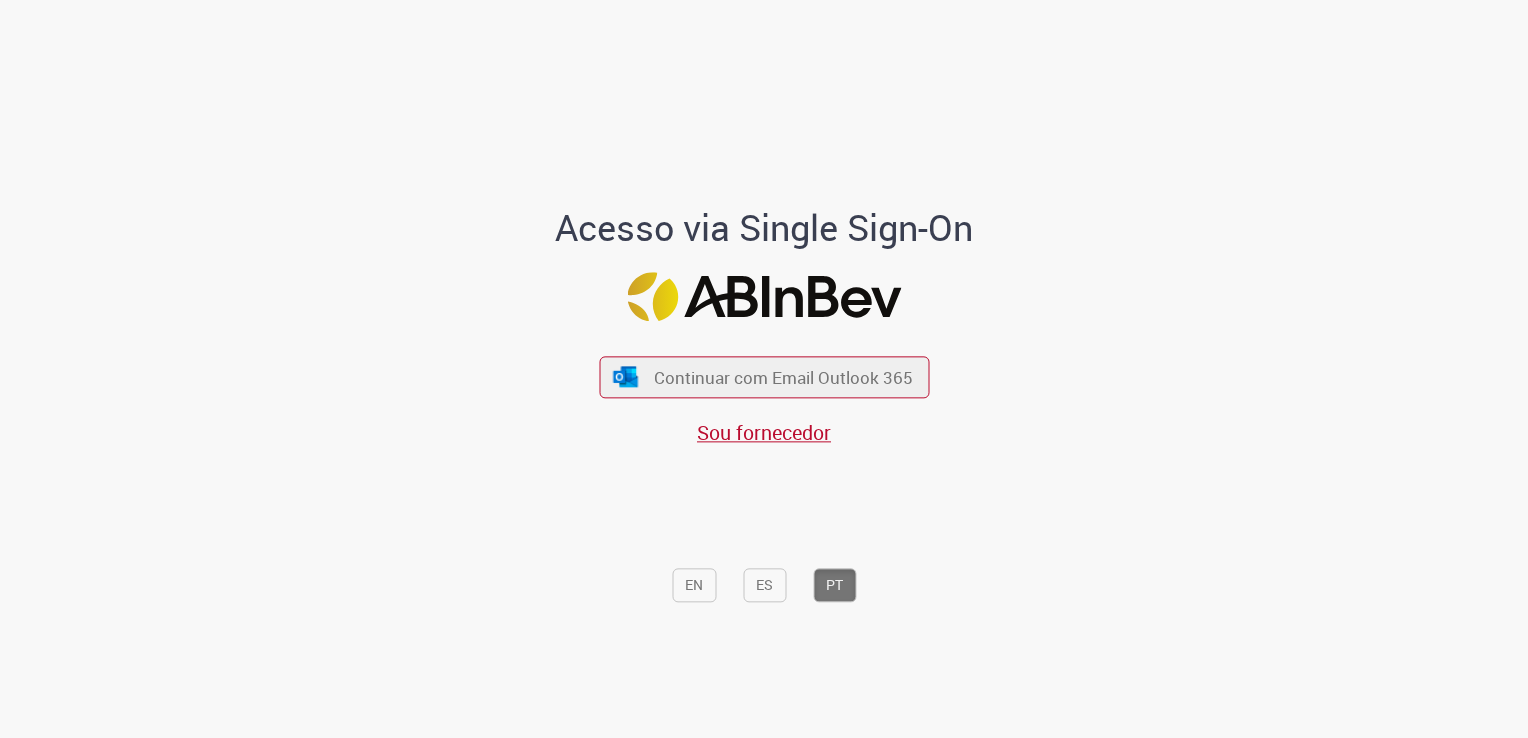 scroll, scrollTop: 0, scrollLeft: 0, axis: both 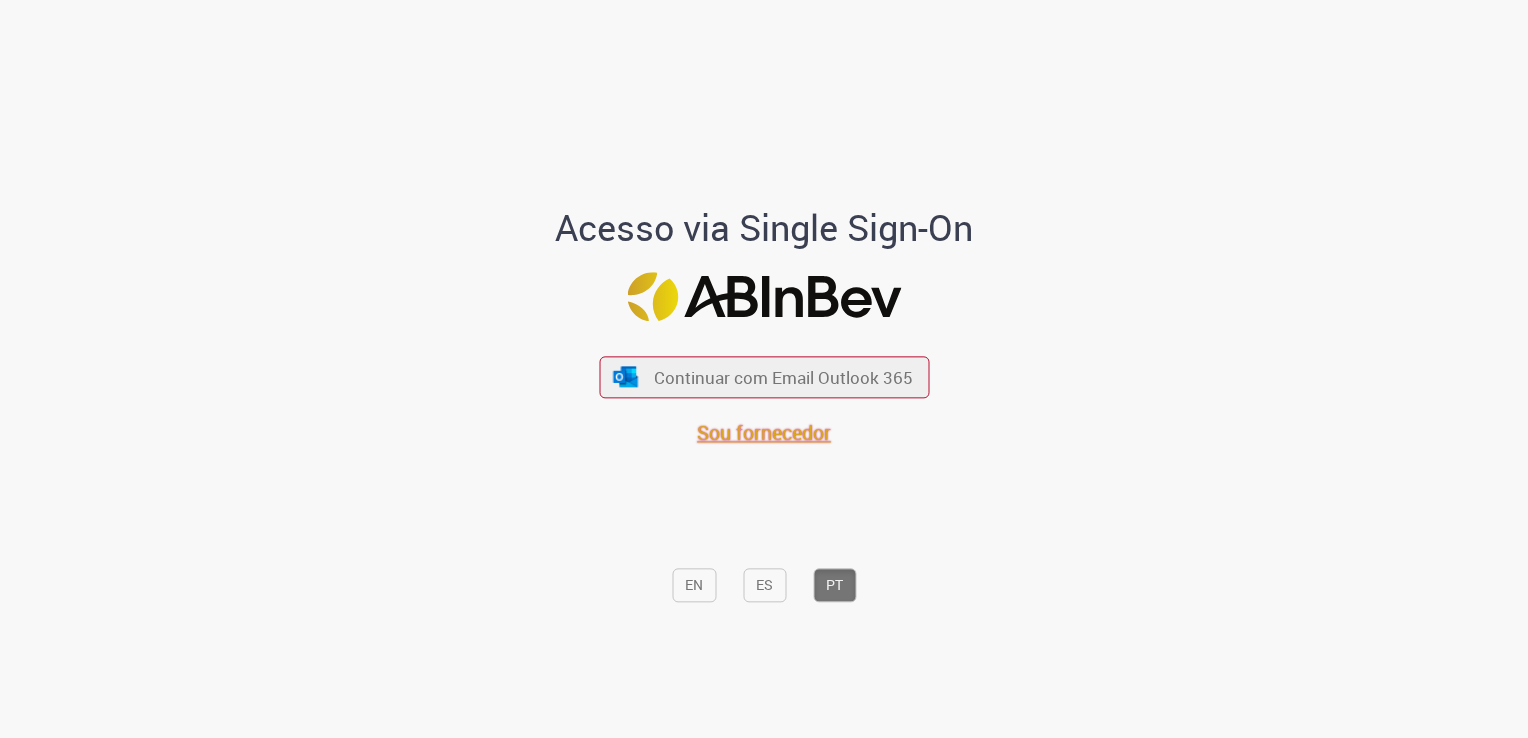 click on "Sou fornecedor" at bounding box center [764, 432] 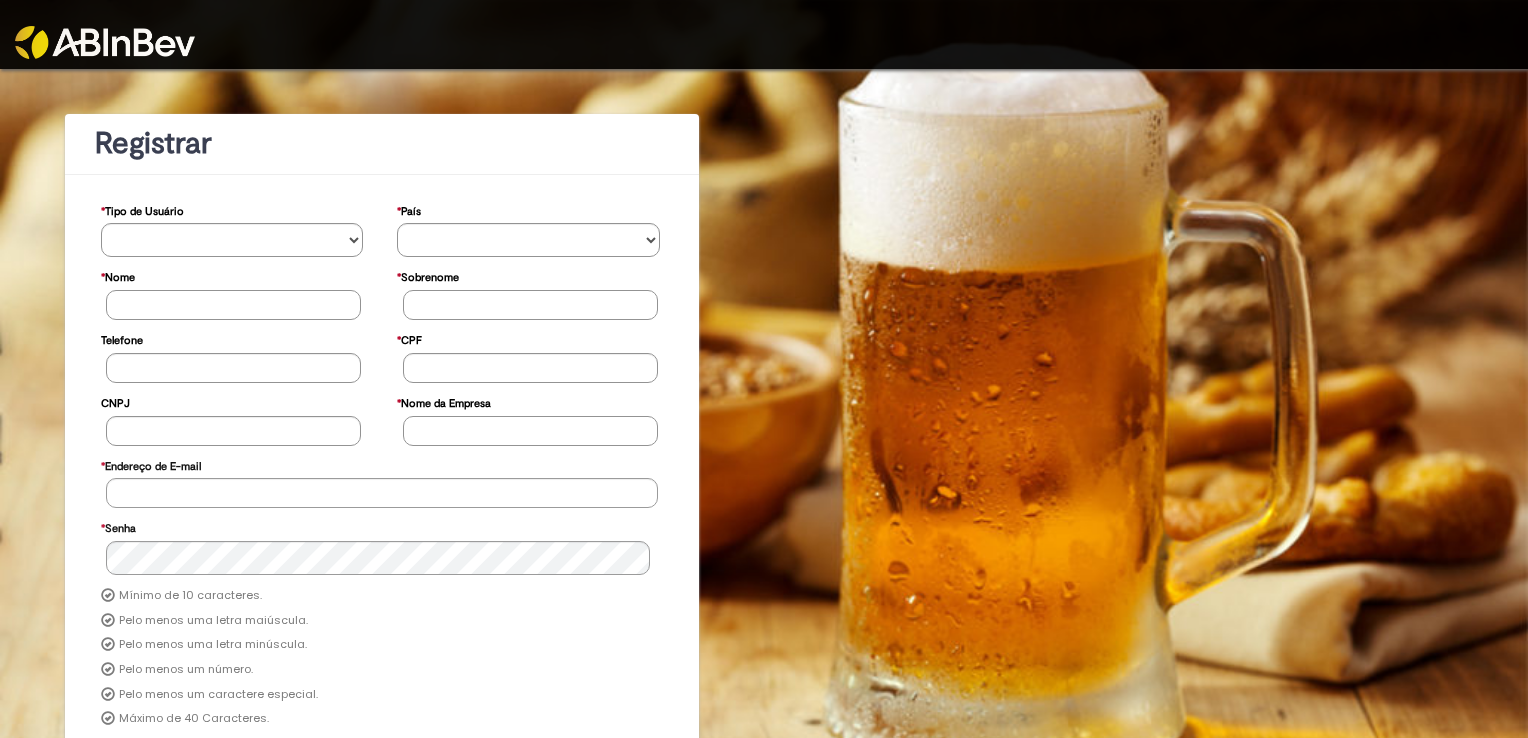 scroll, scrollTop: 0, scrollLeft: 0, axis: both 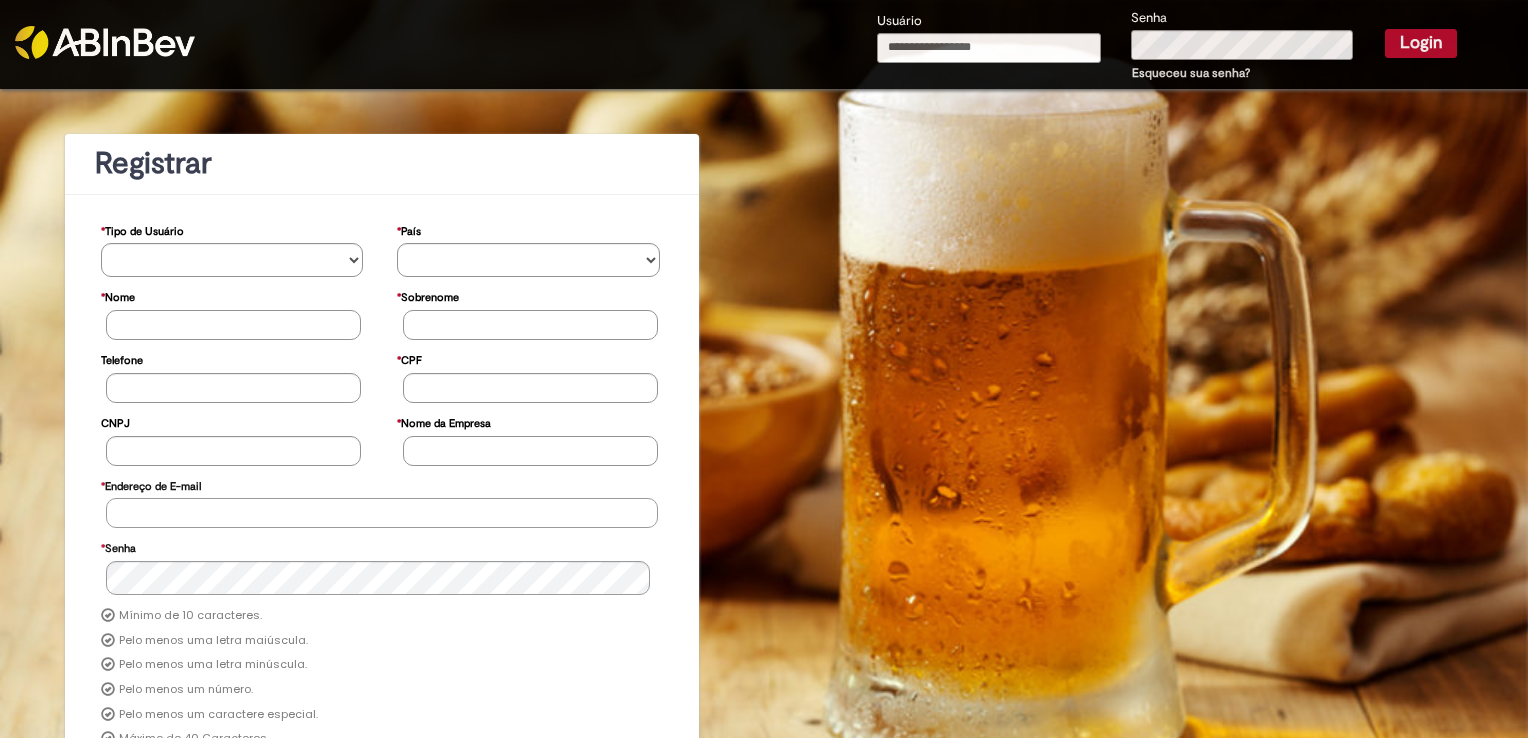 type on "**********" 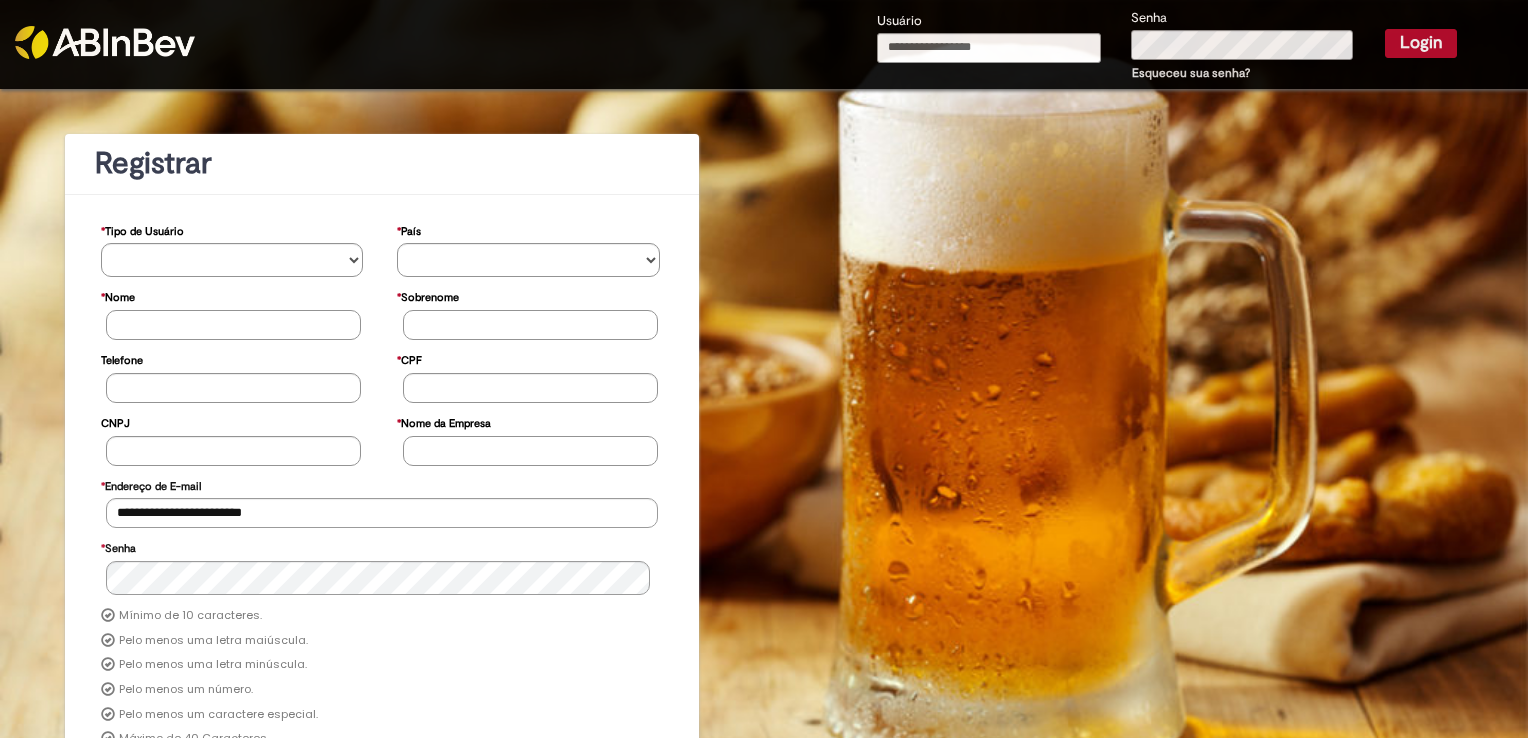 type on "**********" 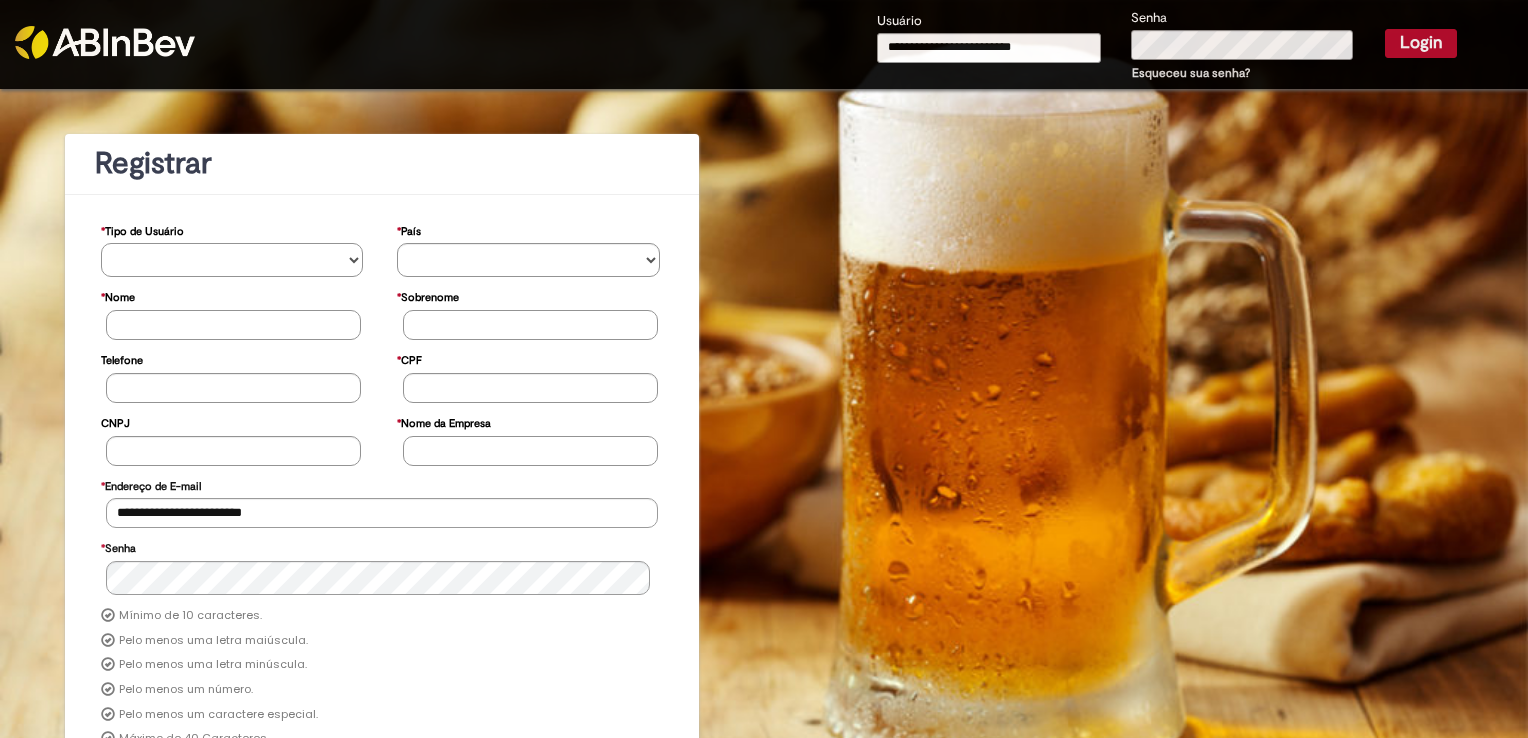 click on "**********" at bounding box center [232, 260] 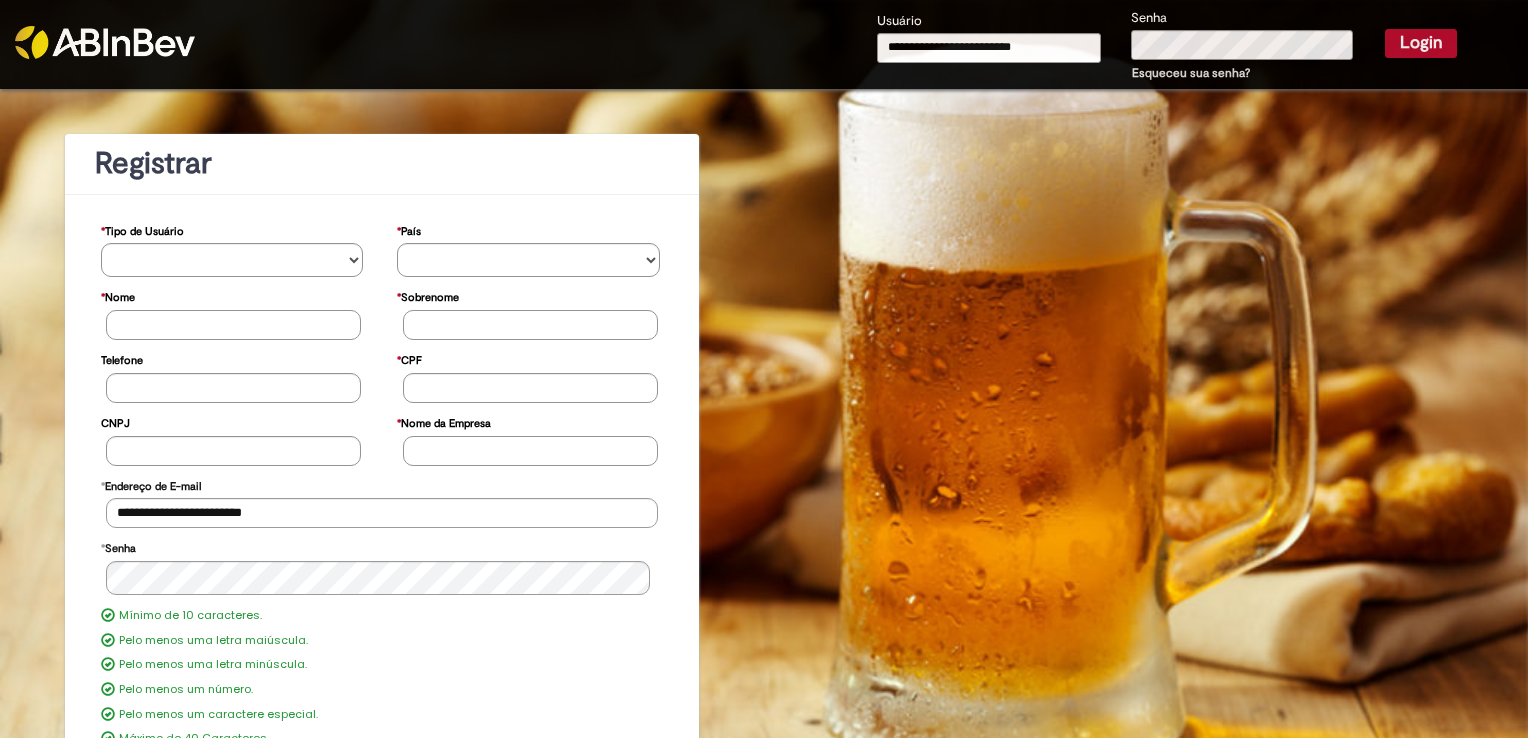 click on "Login" at bounding box center (1421, 43) 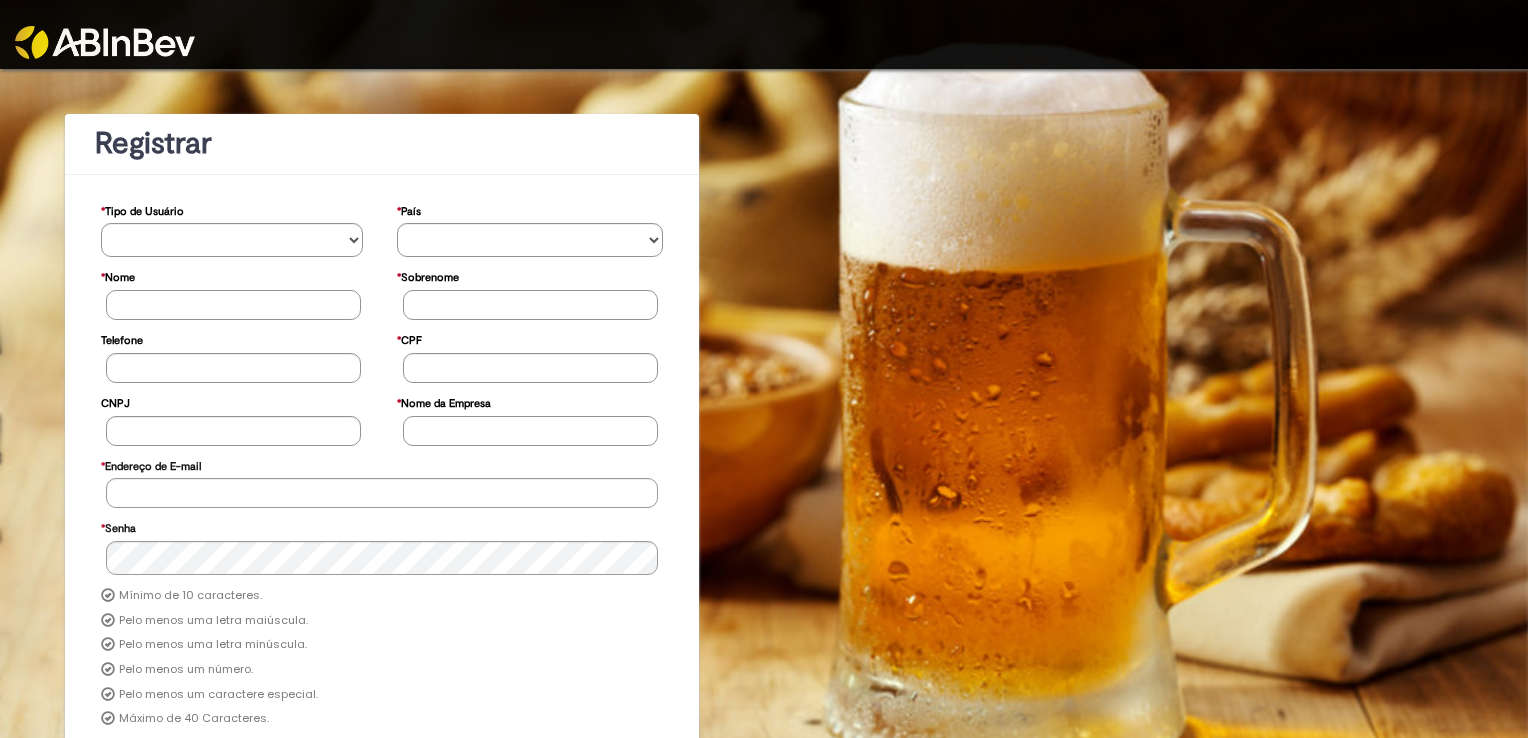 scroll, scrollTop: 0, scrollLeft: 0, axis: both 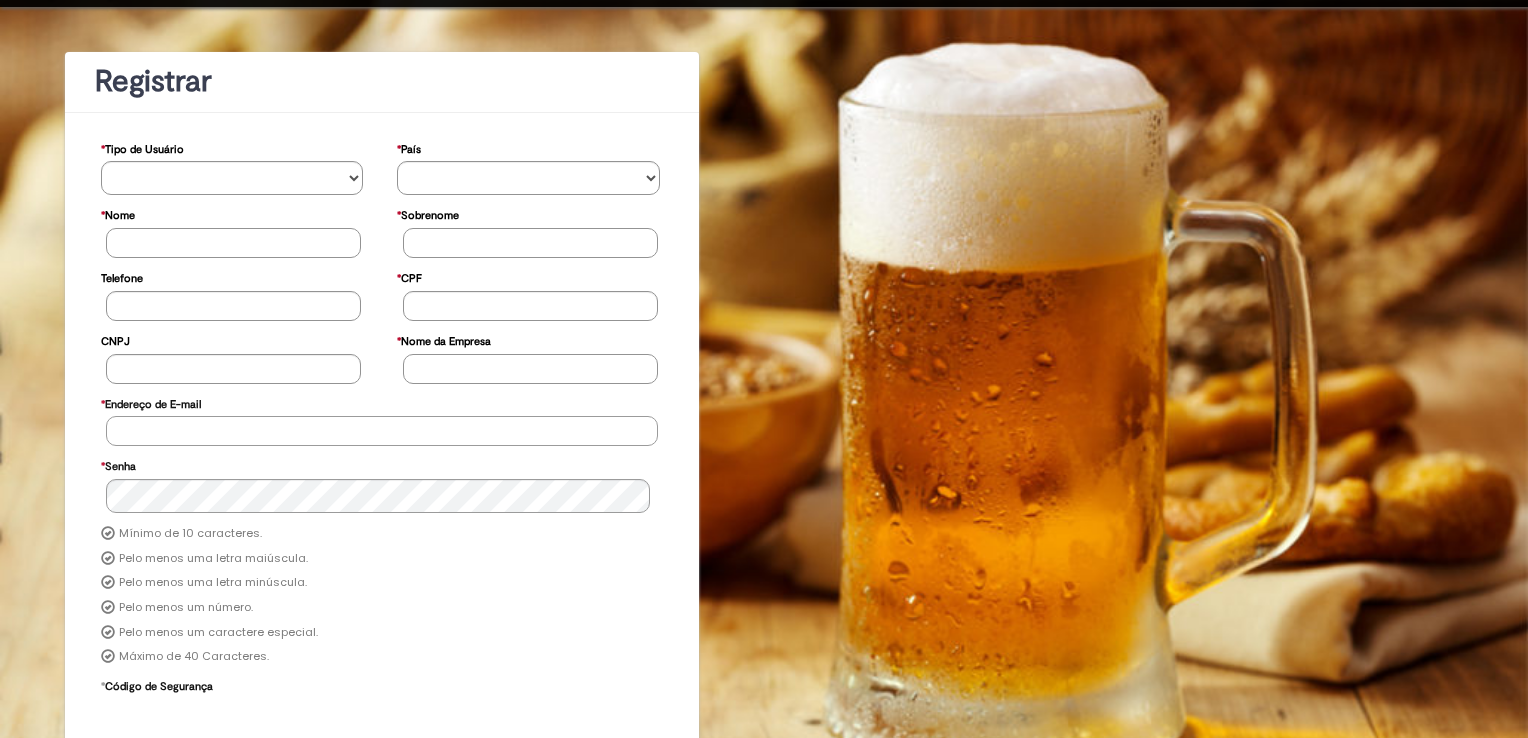 type on "**********" 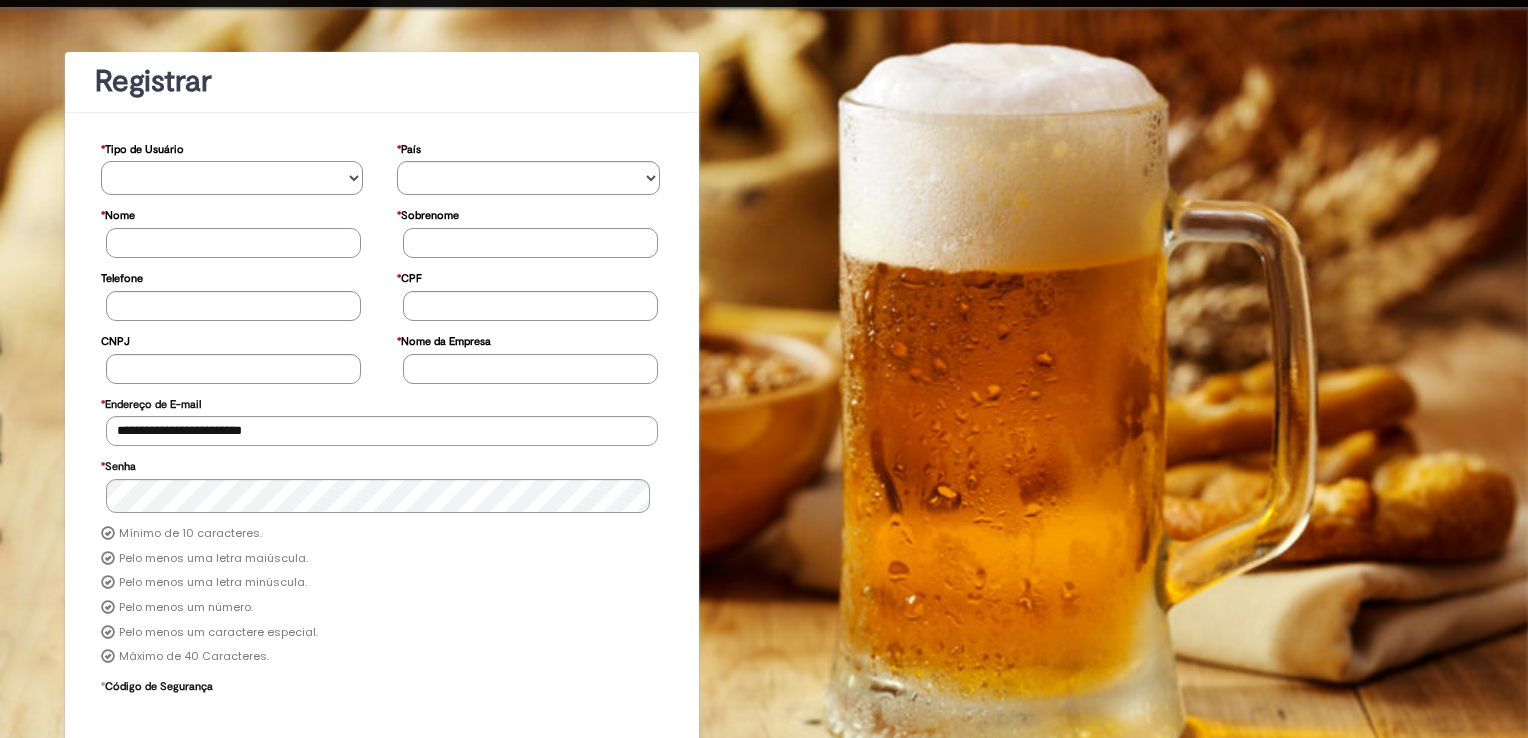 click on "**********" at bounding box center [232, 178] 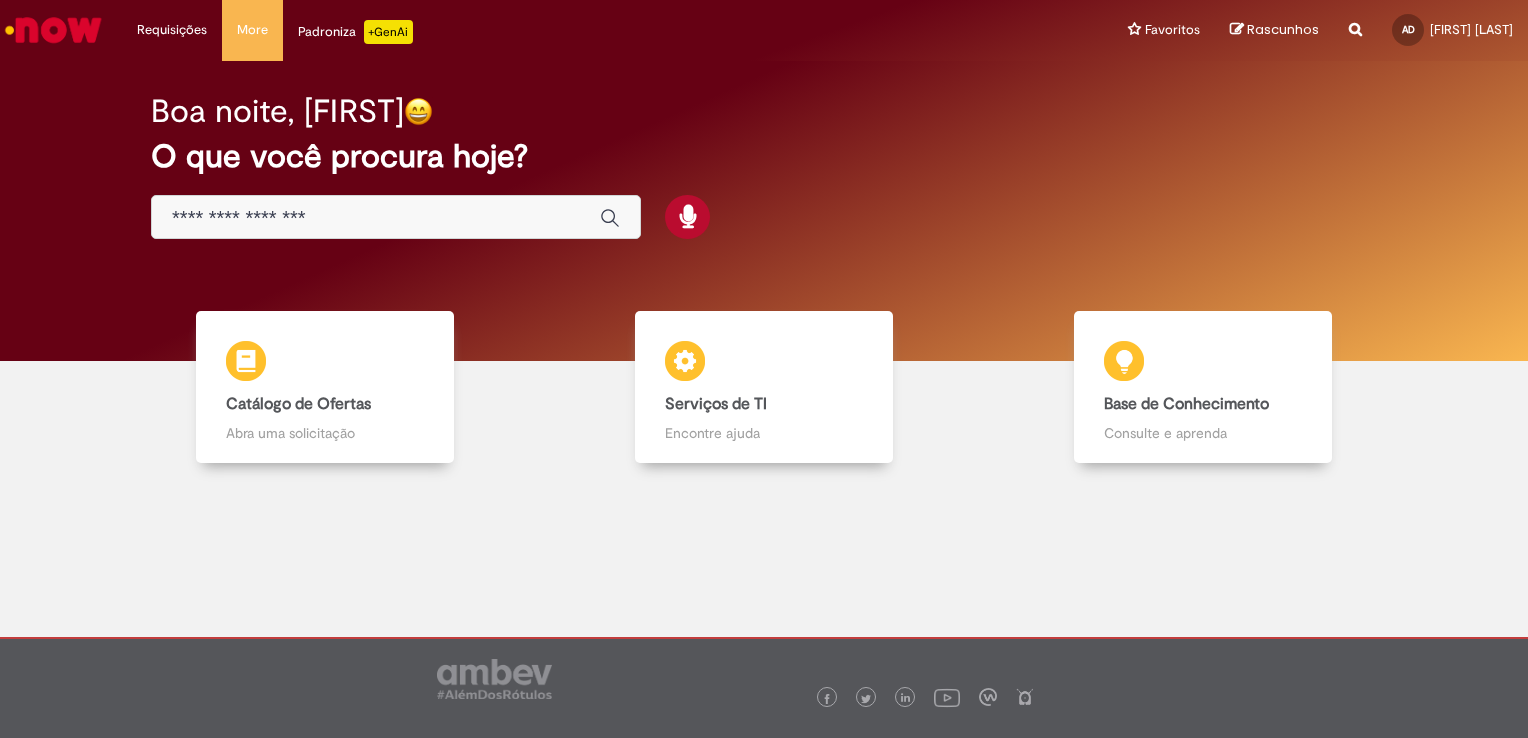 scroll, scrollTop: 0, scrollLeft: 0, axis: both 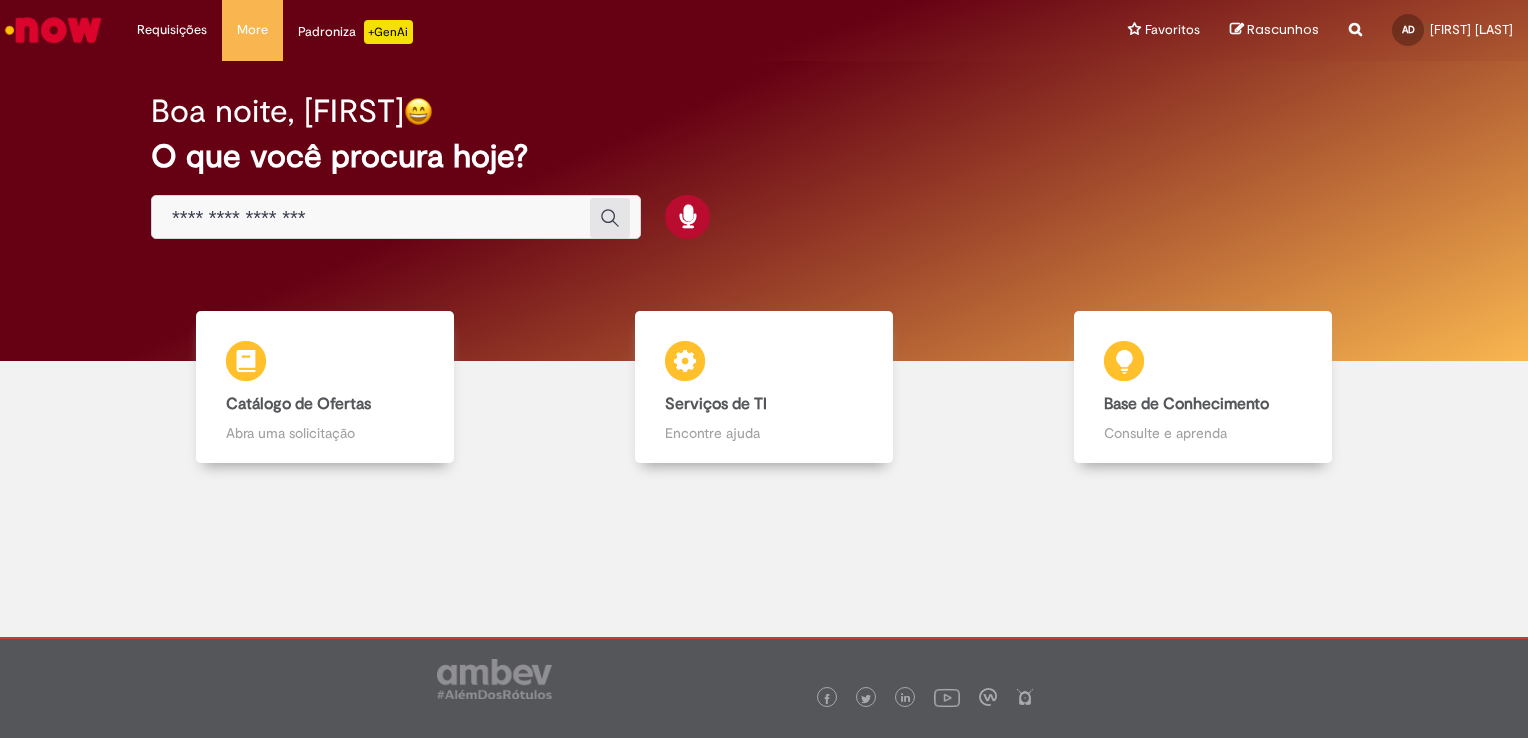click 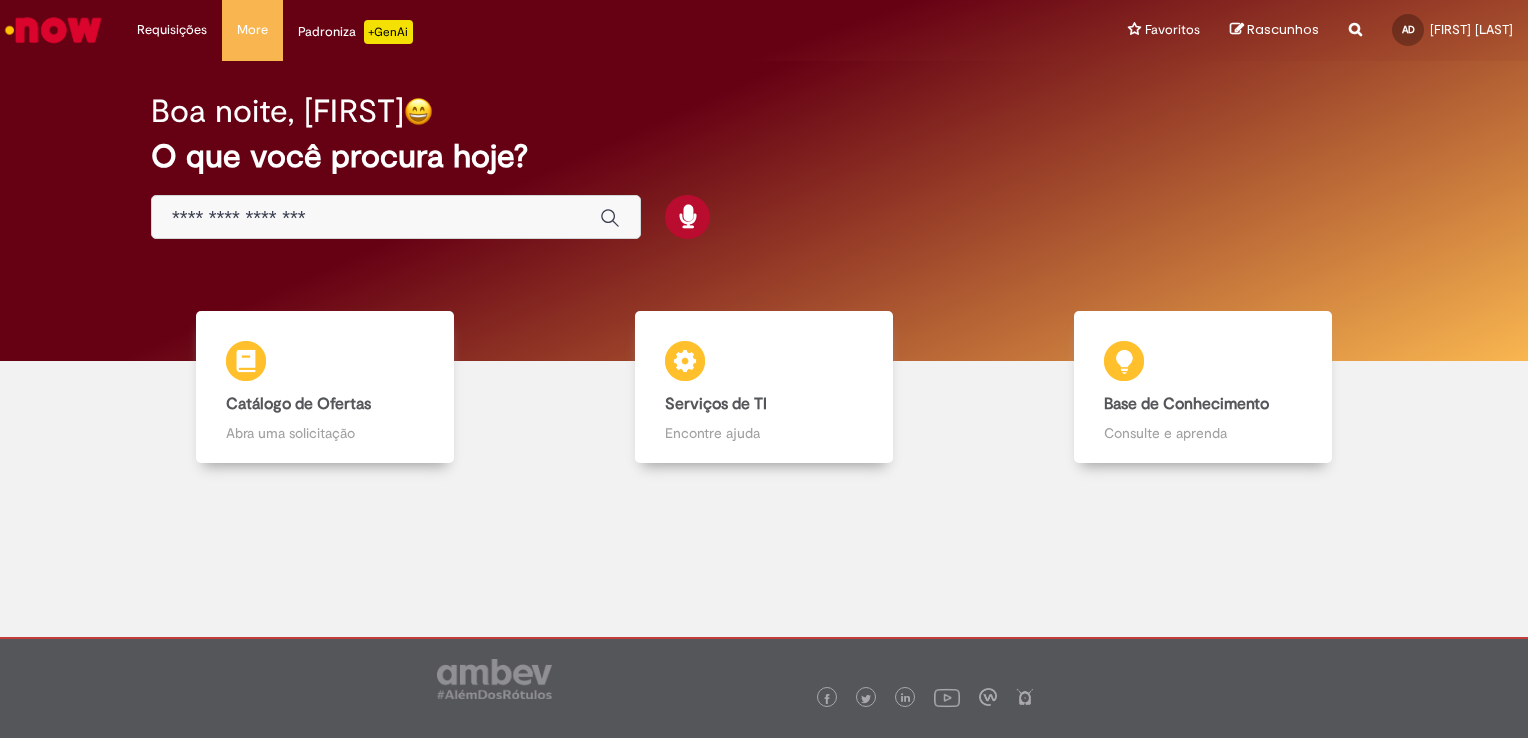 click at bounding box center (396, 217) 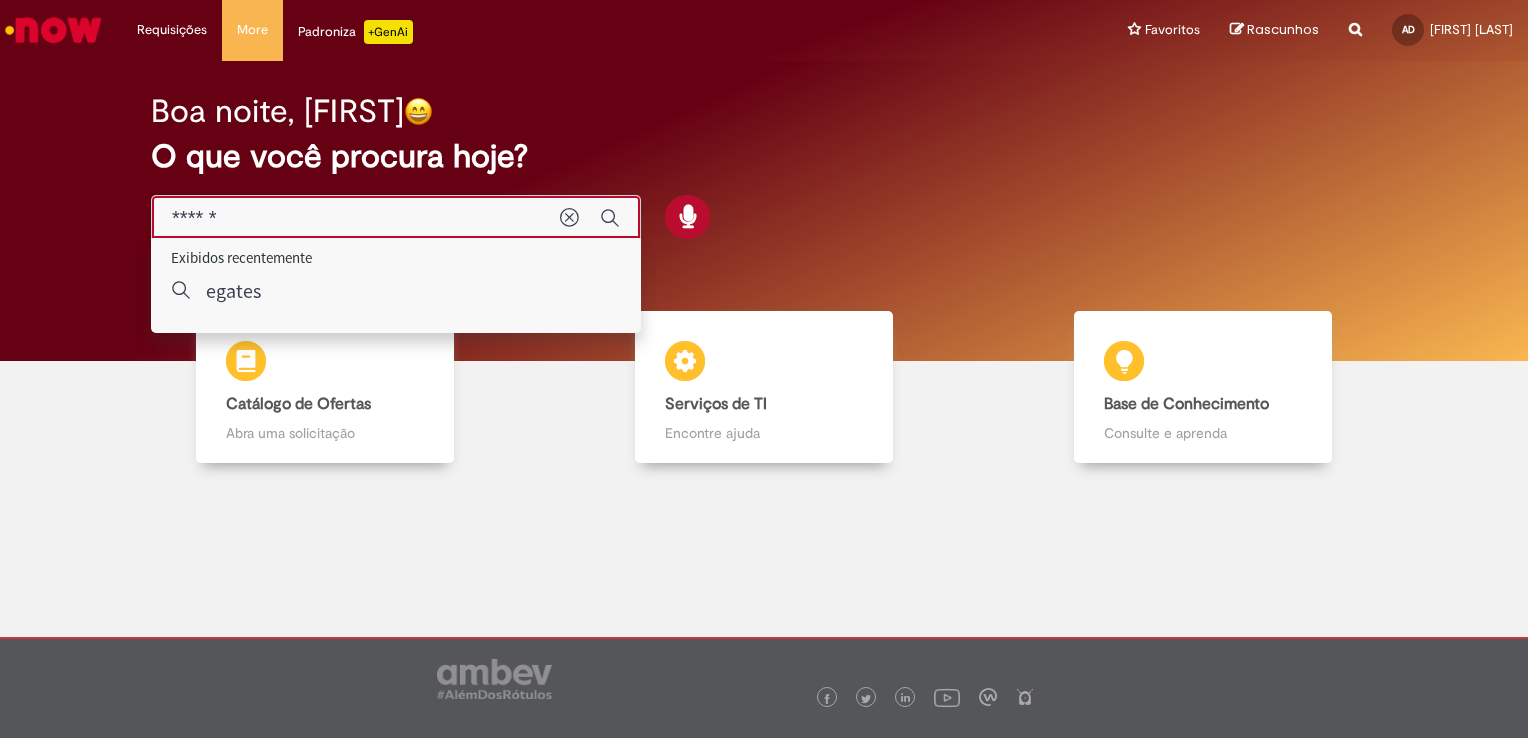 type on "******" 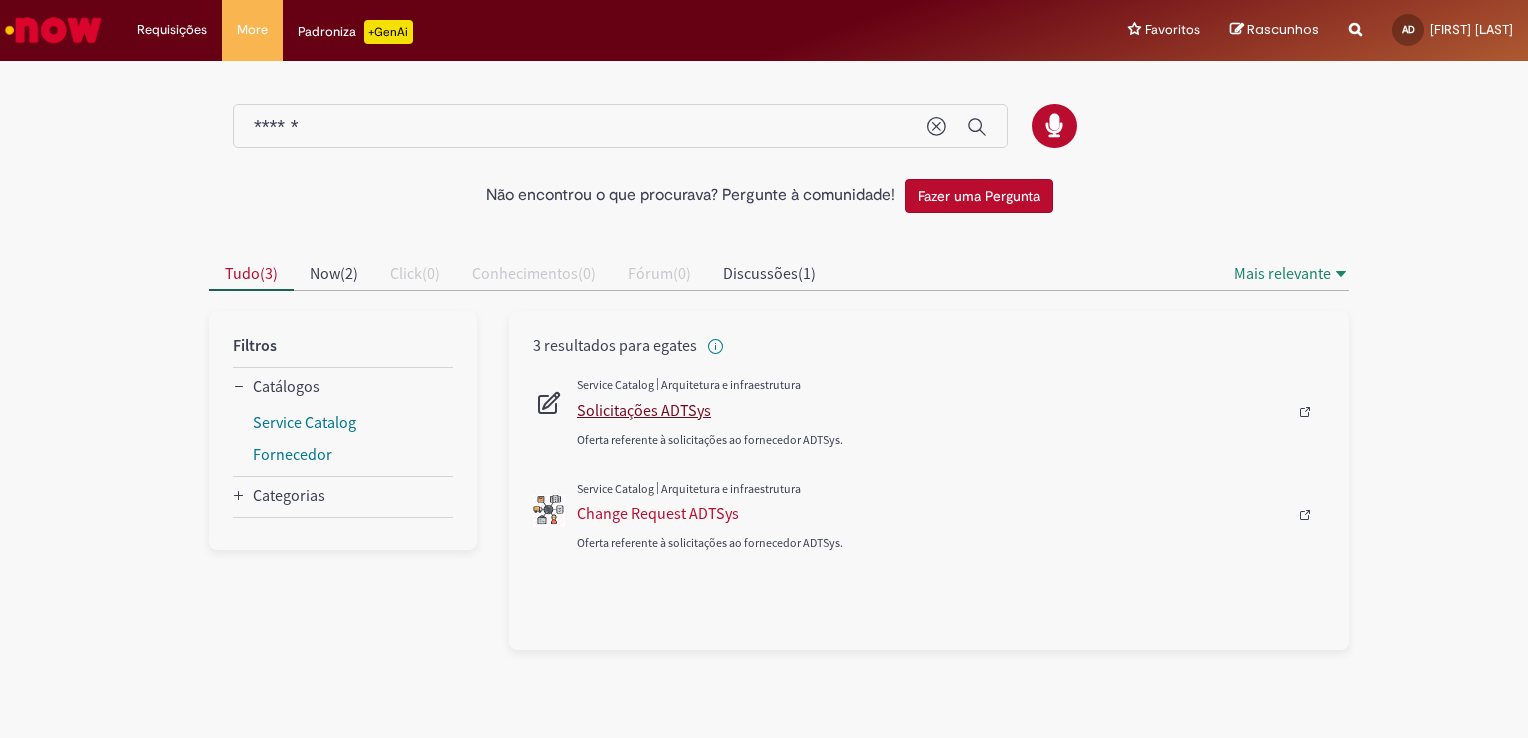 click on "Solicitações ADTSys" at bounding box center (932, 410) 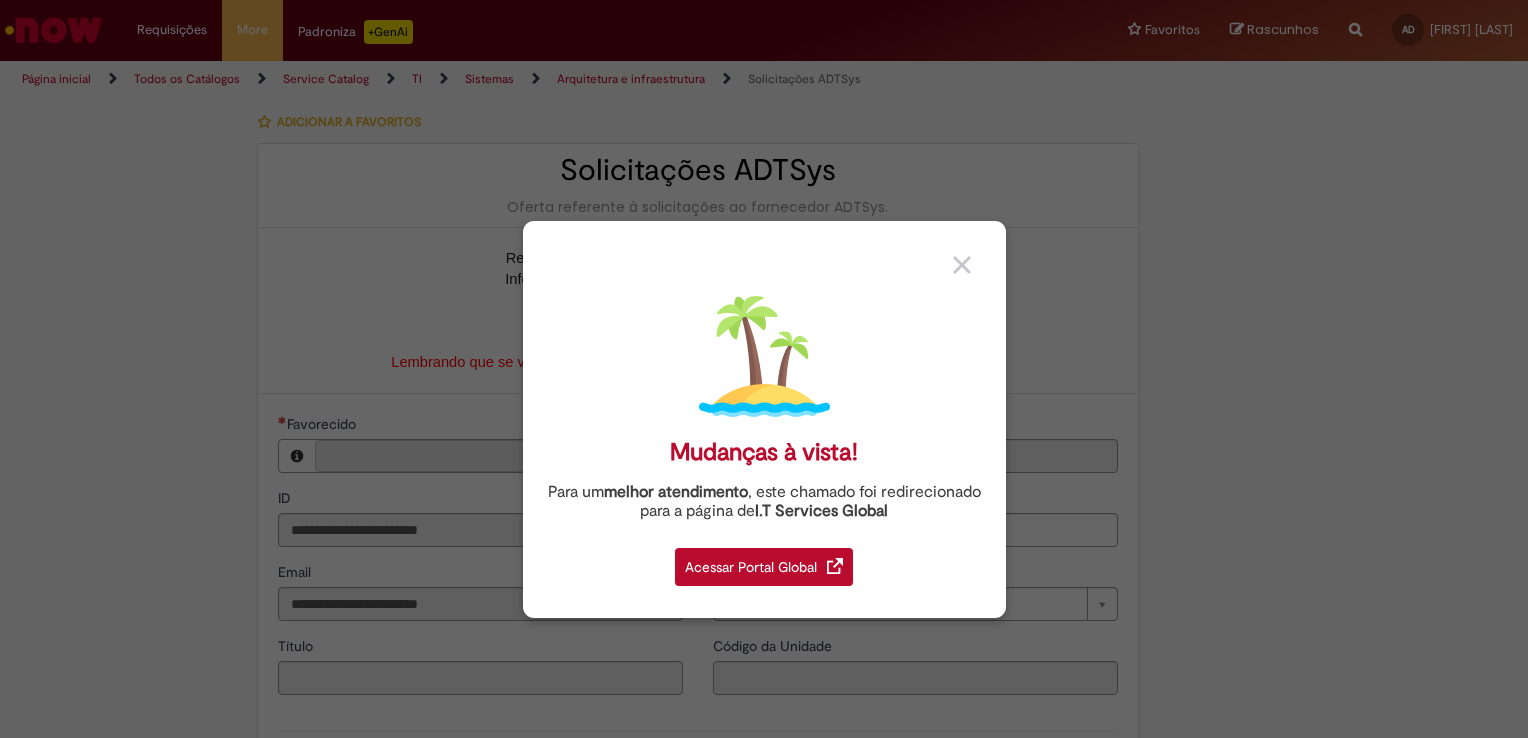 type on "**********" 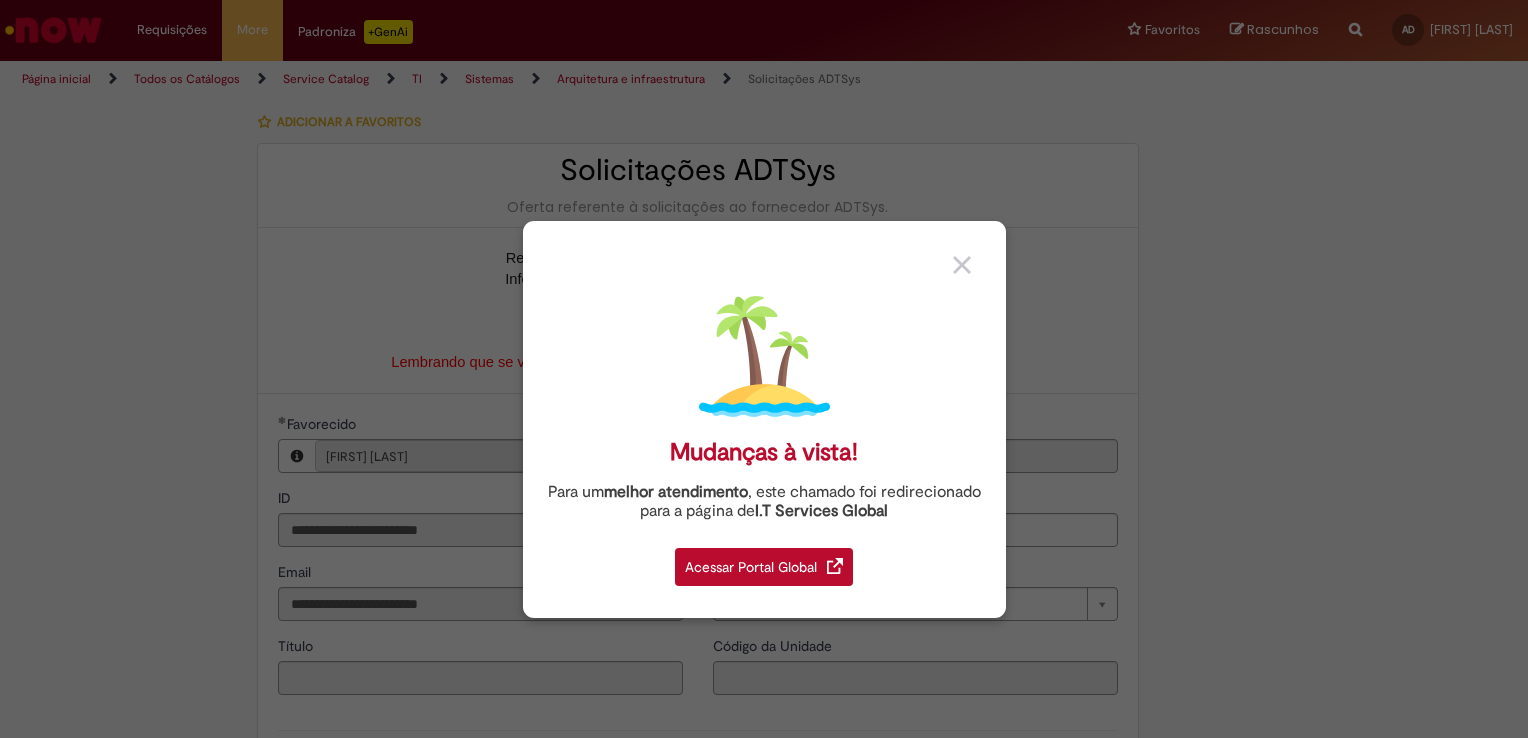 scroll, scrollTop: 0, scrollLeft: 0, axis: both 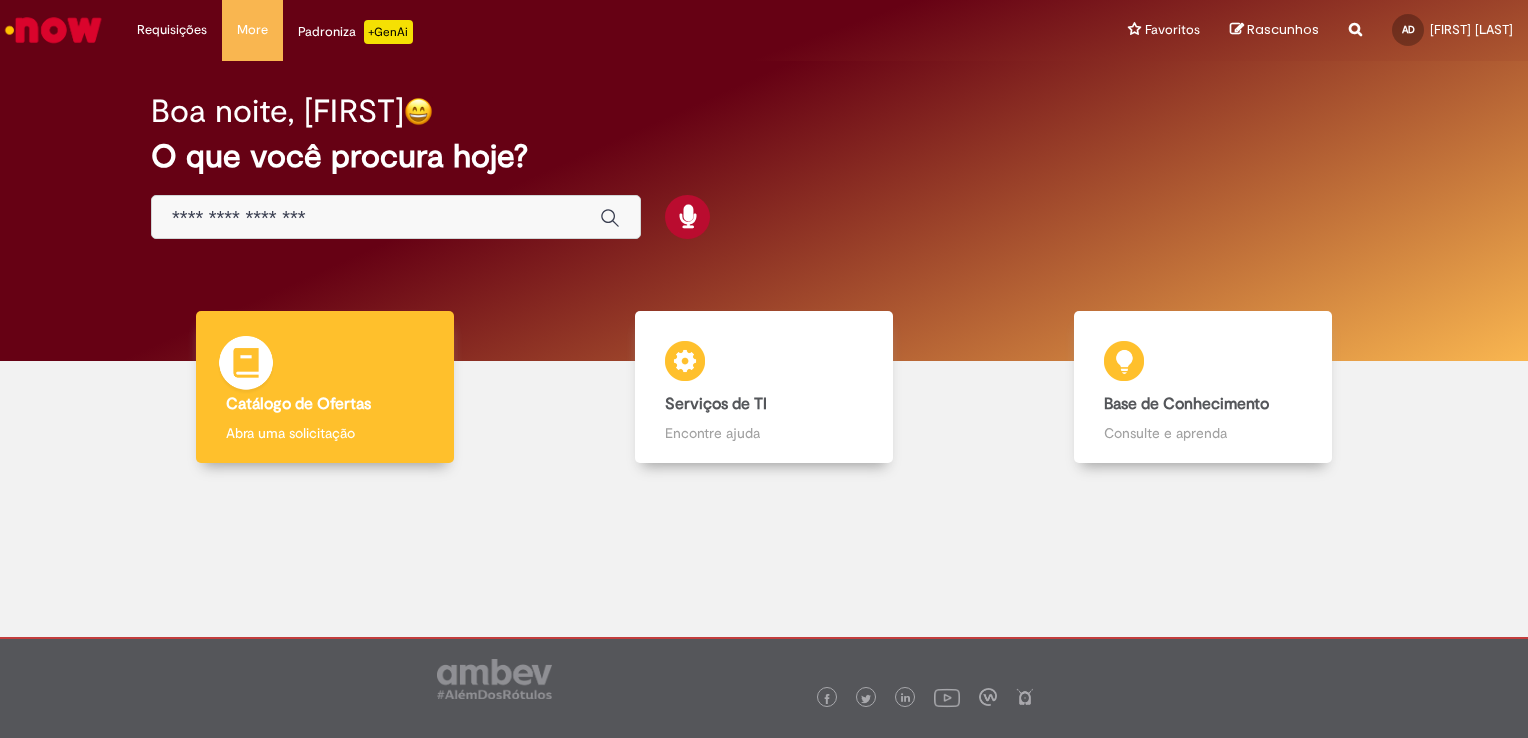 click on "Catálogo de Ofertas
Catálogo de Ofertas
Abra uma solicitação" at bounding box center [325, 387] 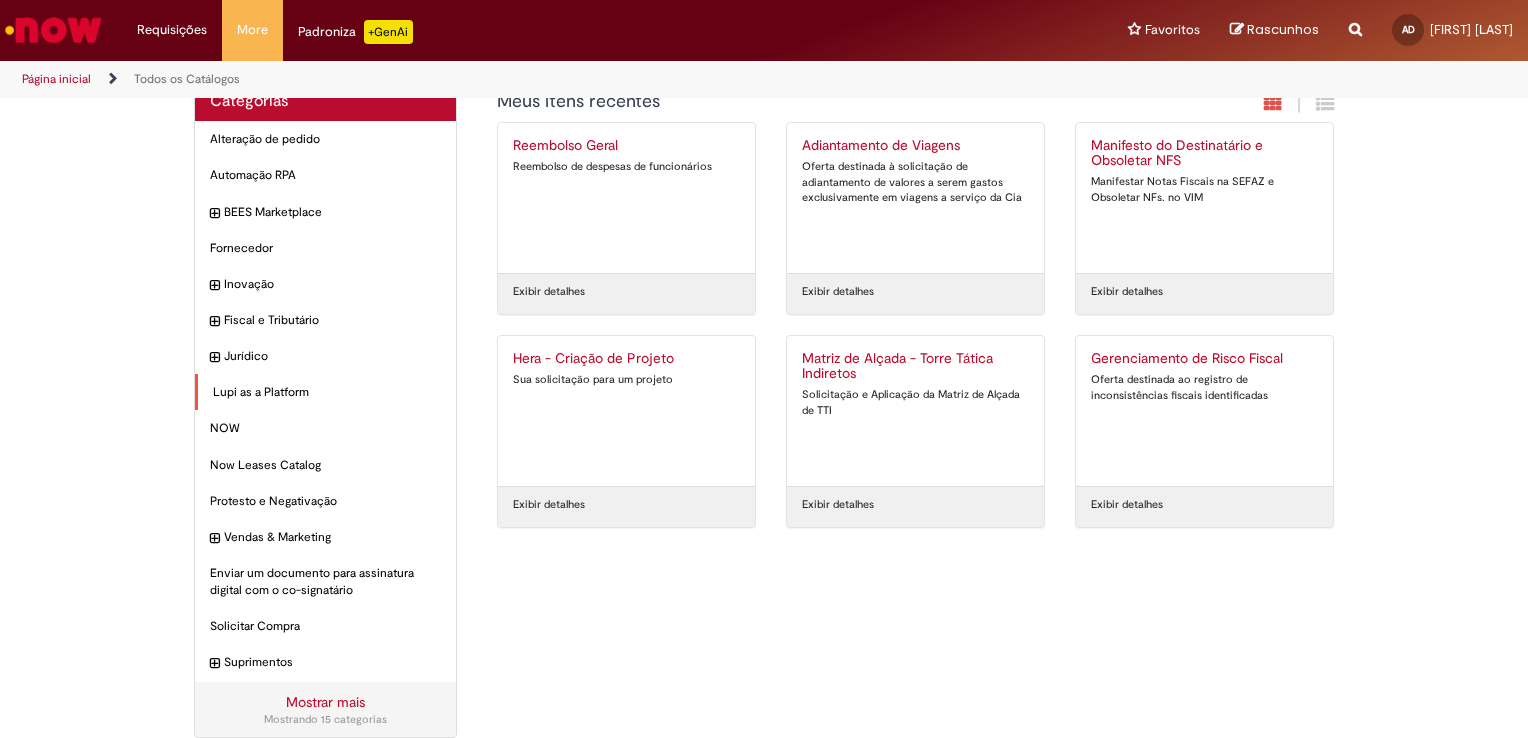 scroll, scrollTop: 56, scrollLeft: 0, axis: vertical 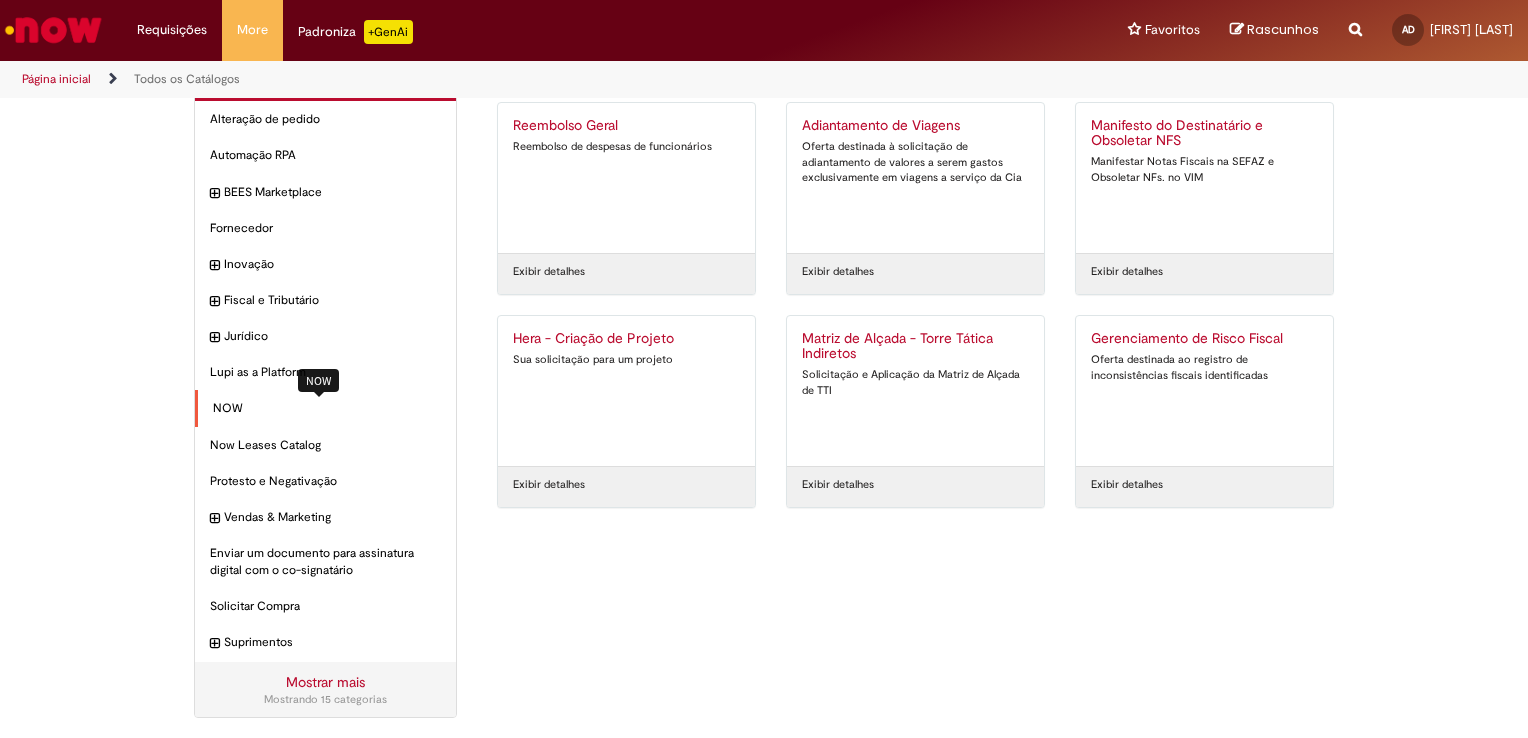 click on "NOW
Itens" at bounding box center (327, 408) 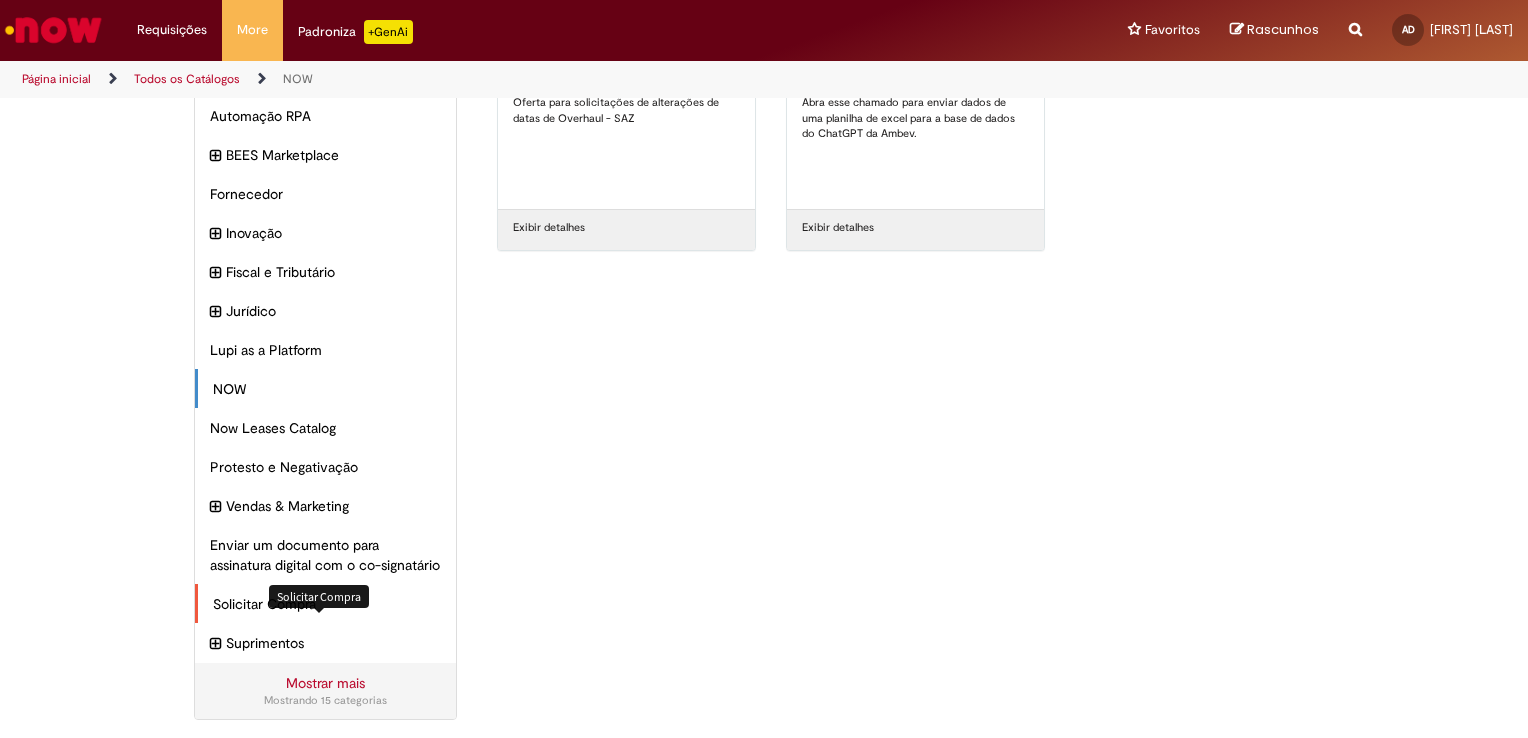 scroll, scrollTop: 123, scrollLeft: 0, axis: vertical 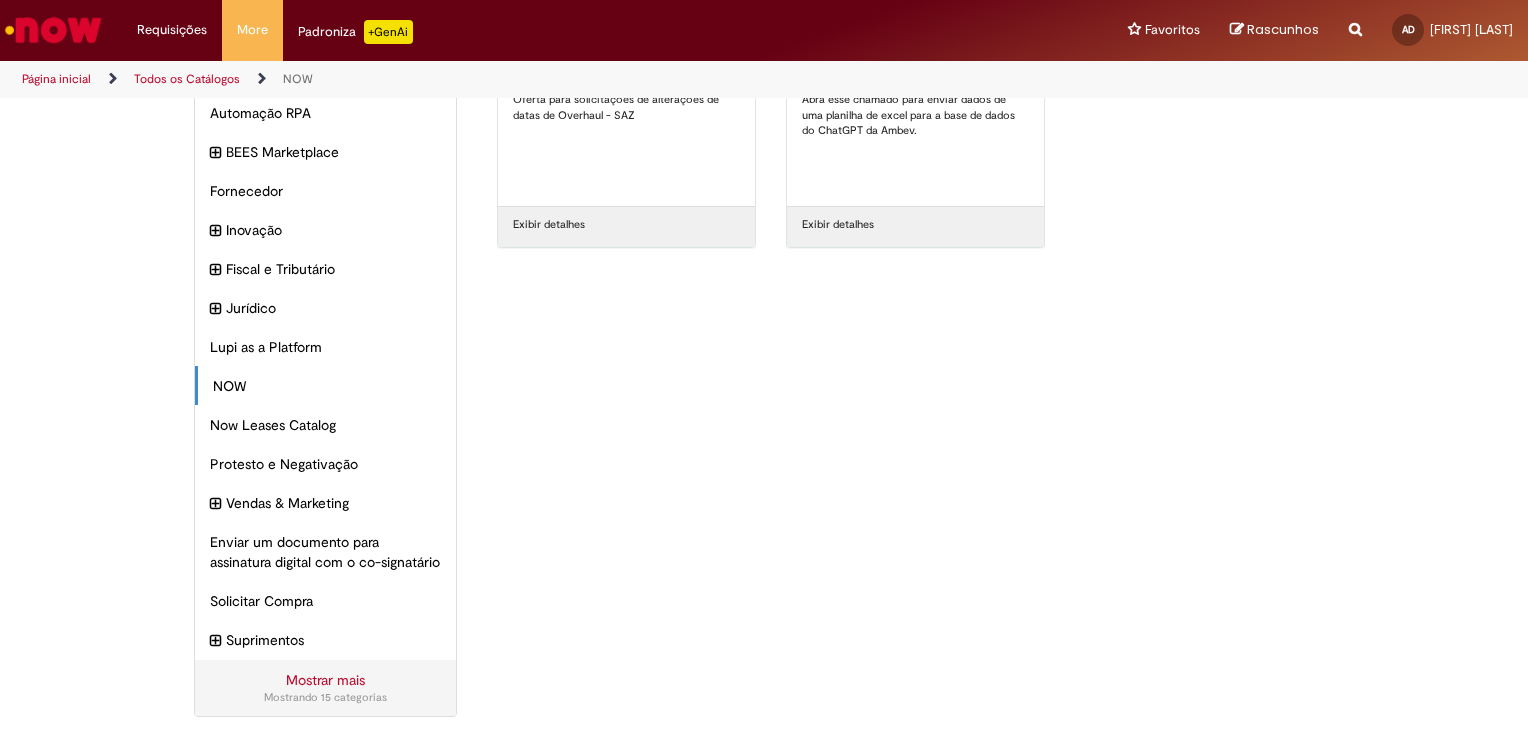 click on "Mostrando 15 categorias" at bounding box center [325, 698] 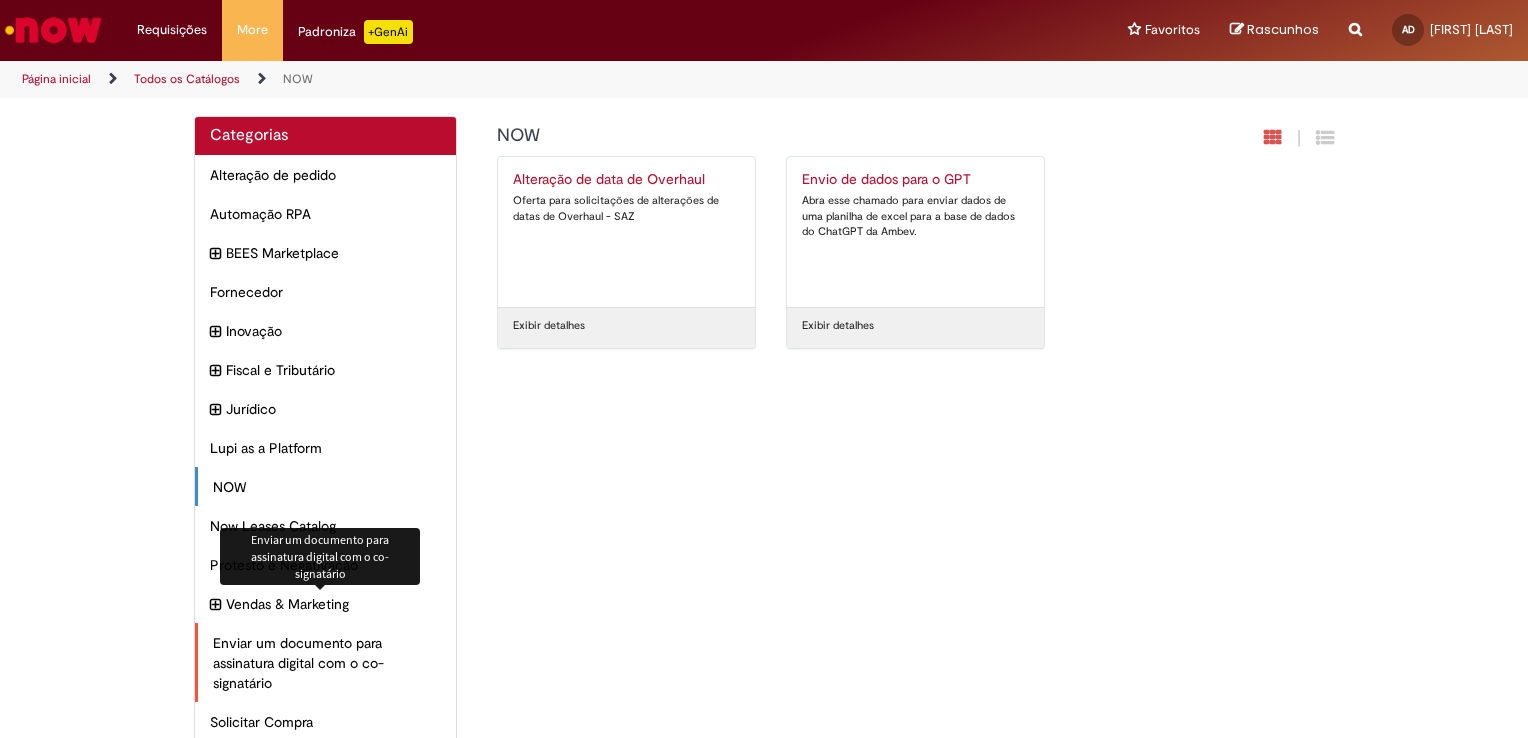 scroll, scrollTop: 0, scrollLeft: 0, axis: both 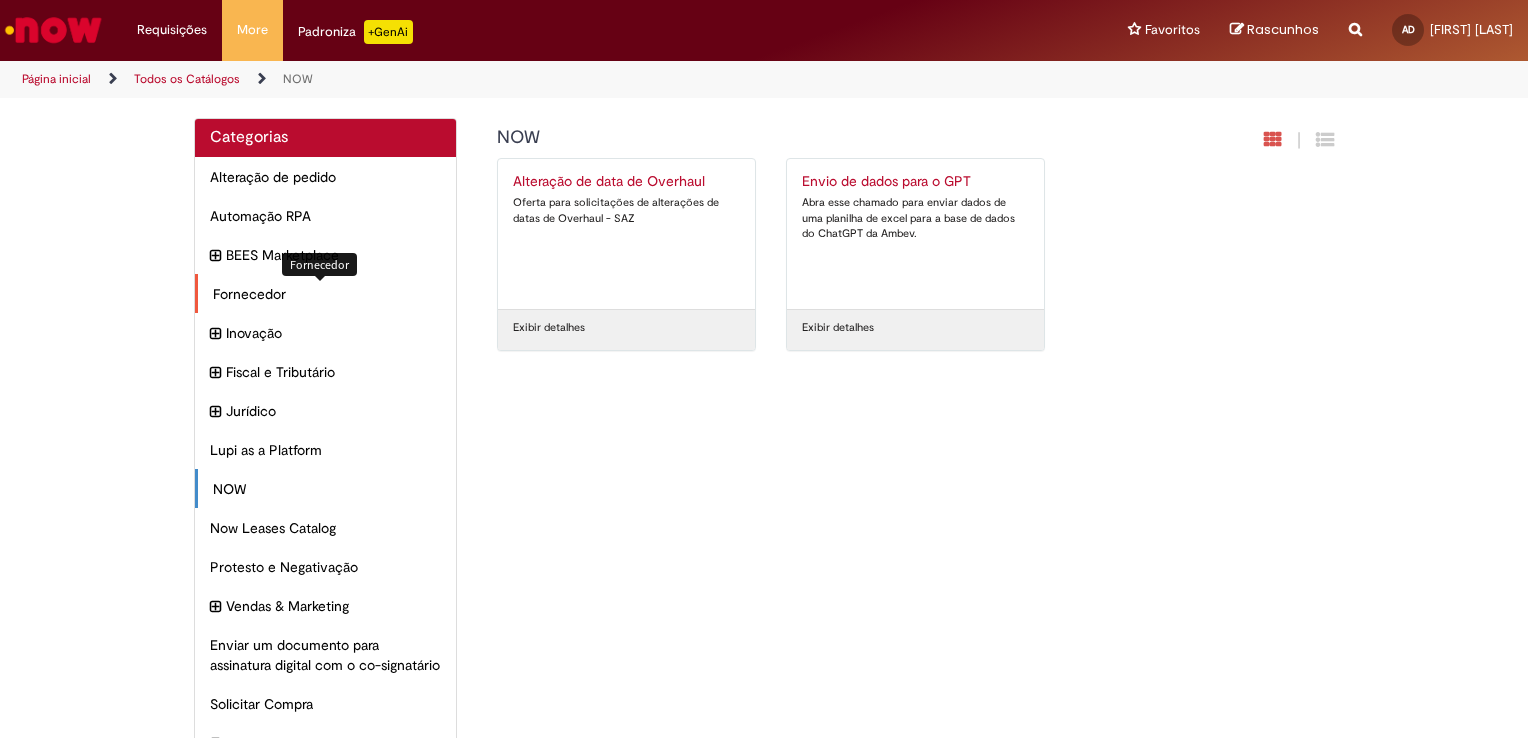 click on "Fornecedor
Itens" at bounding box center [327, 294] 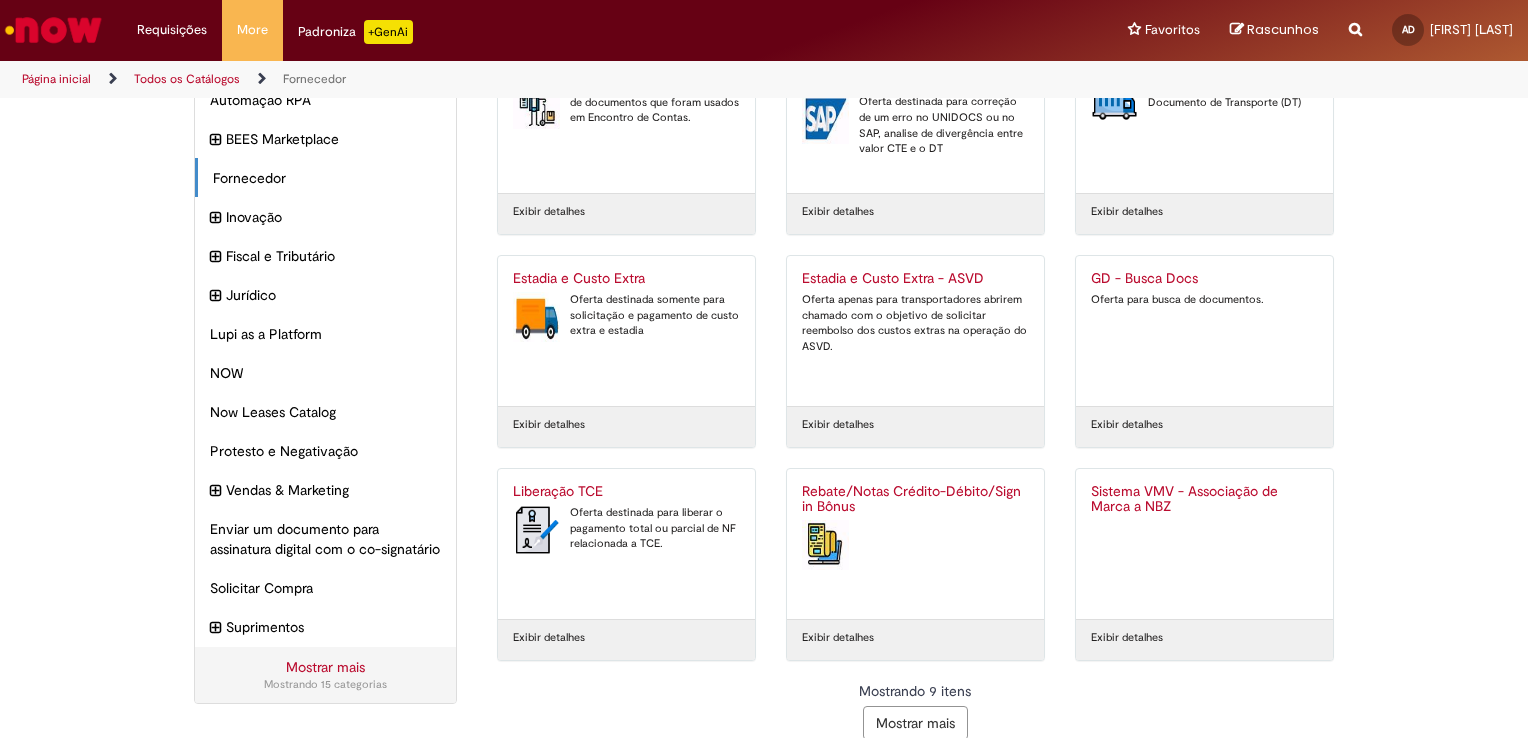 scroll, scrollTop: 136, scrollLeft: 0, axis: vertical 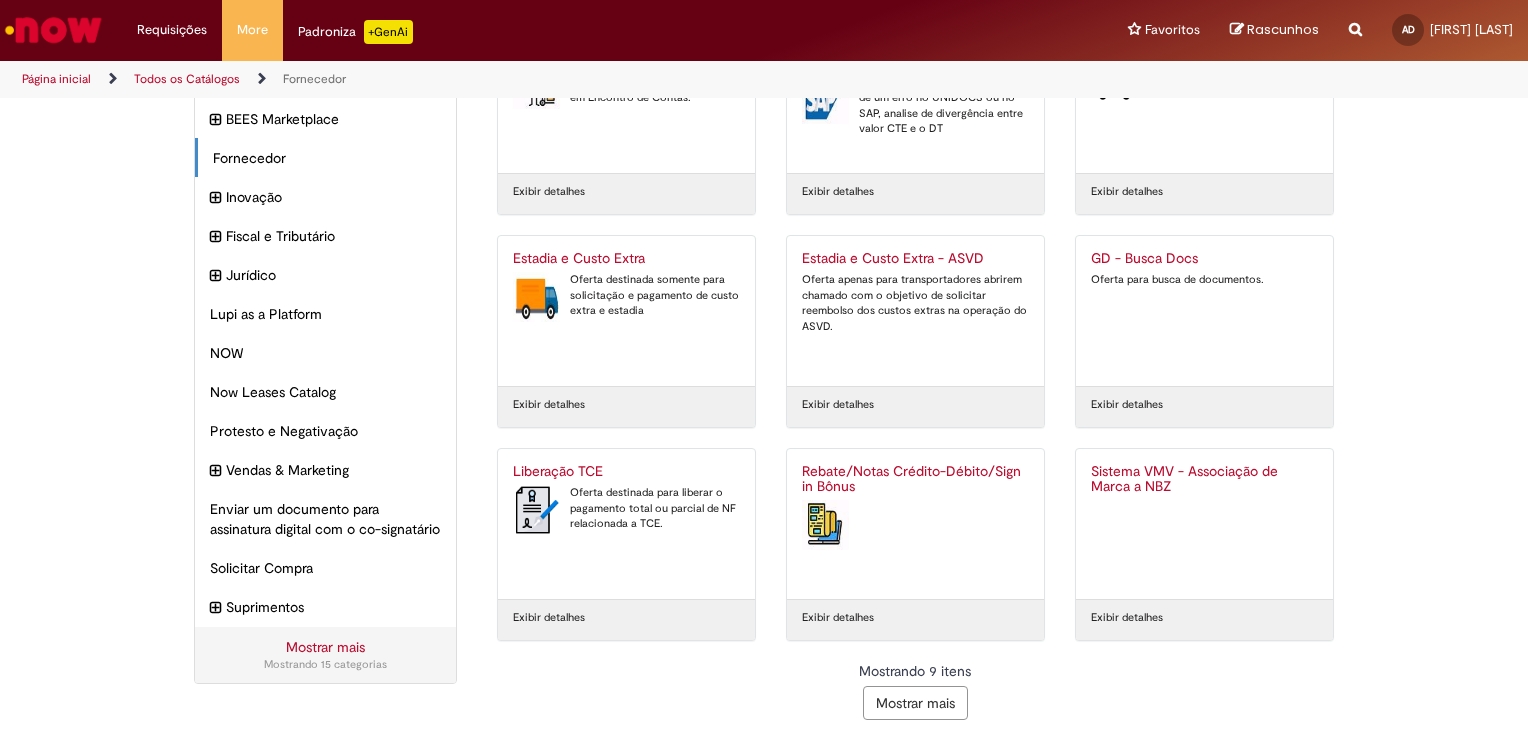 click on "Mostrar mais" at bounding box center [915, 703] 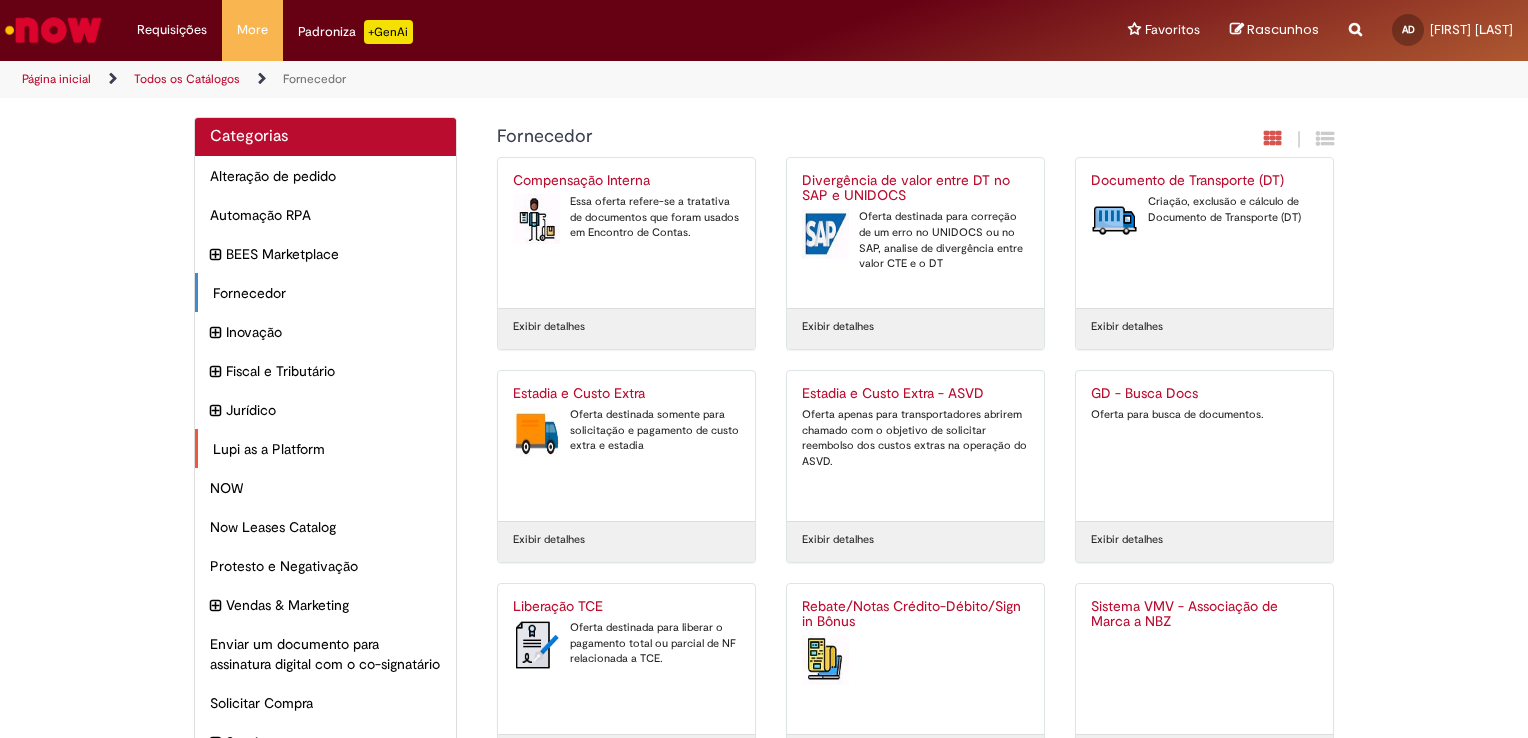 scroll, scrollTop: 0, scrollLeft: 0, axis: both 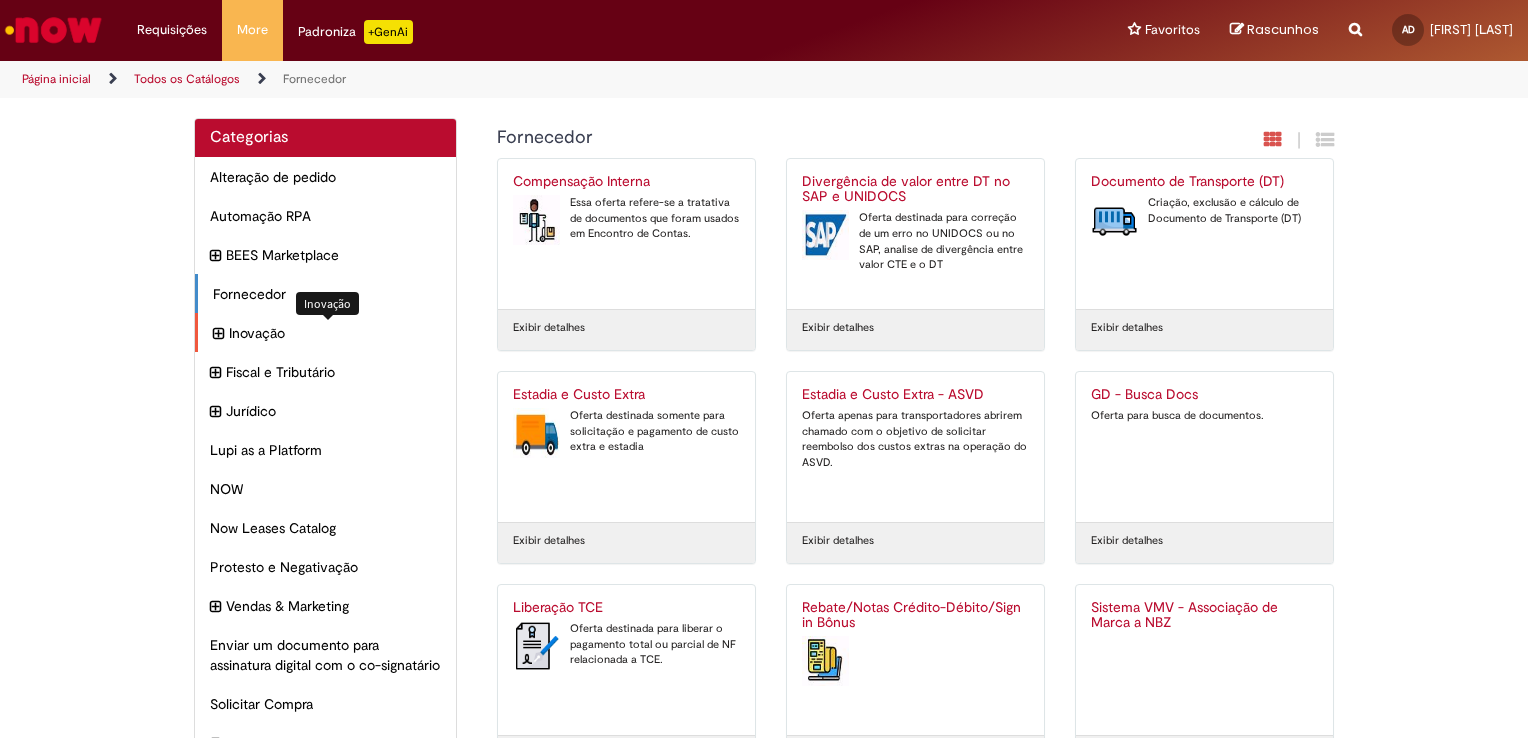 click on "Inovação
Itens" at bounding box center [335, 333] 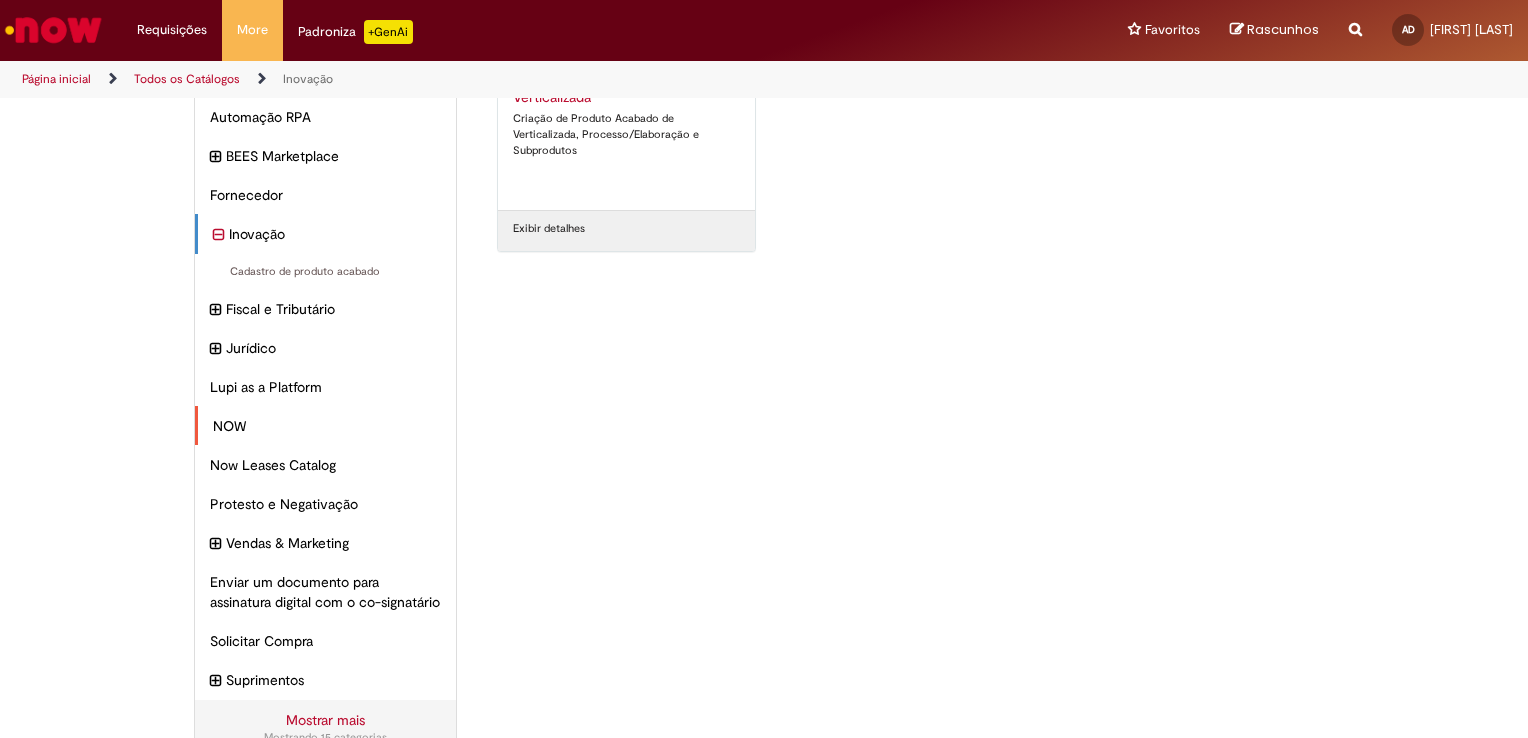 scroll, scrollTop: 100, scrollLeft: 0, axis: vertical 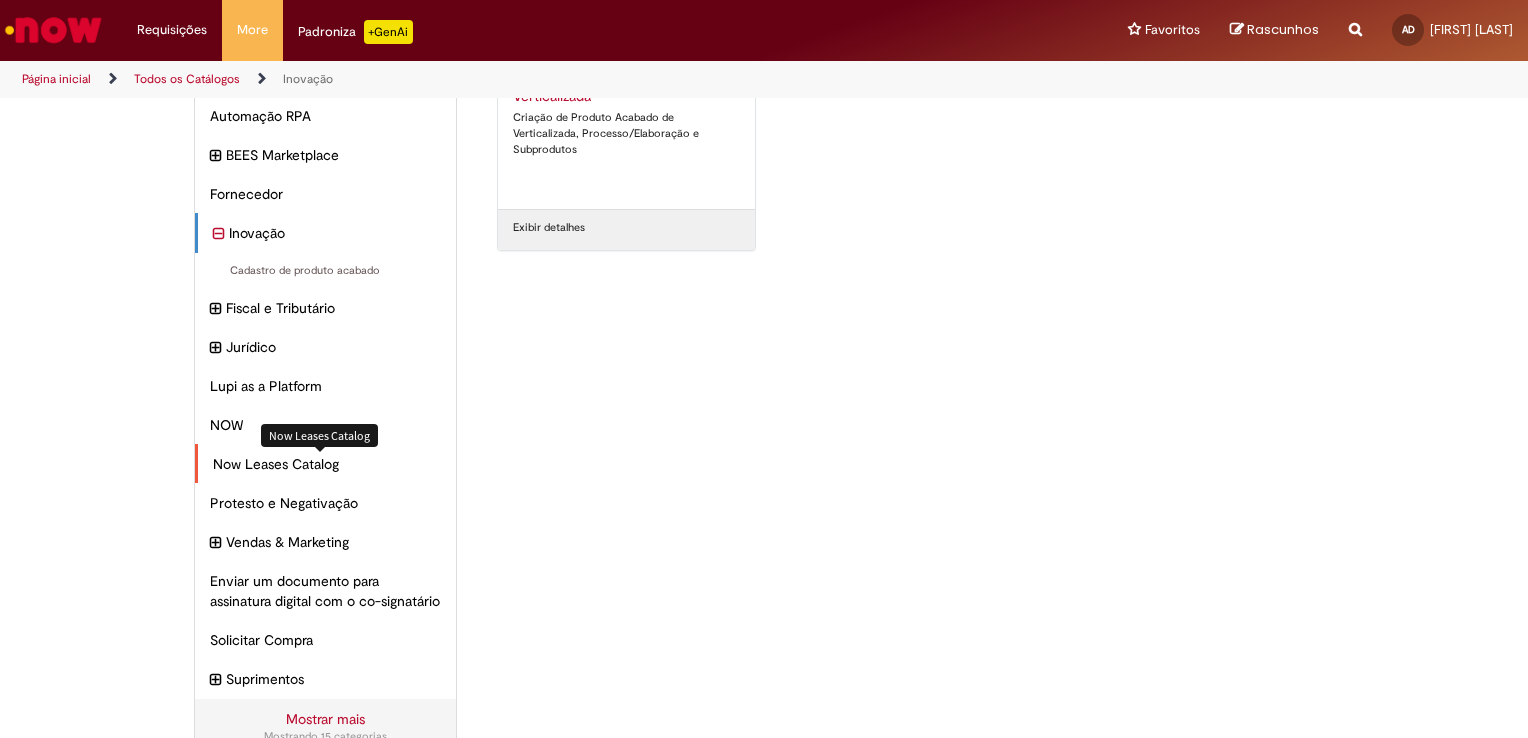 click on "Now Leases Catalog
Itens" at bounding box center [327, 464] 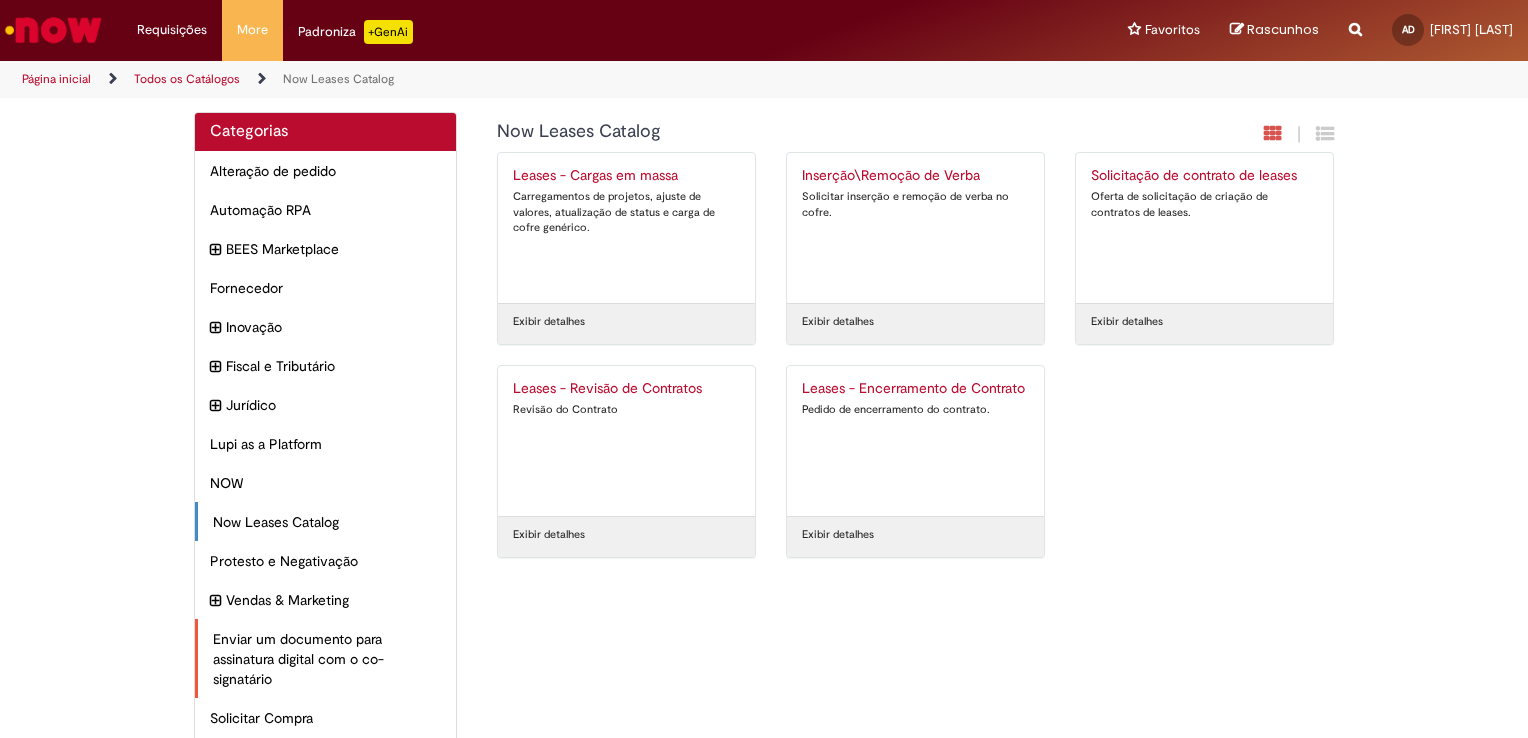 scroll, scrollTop: 0, scrollLeft: 0, axis: both 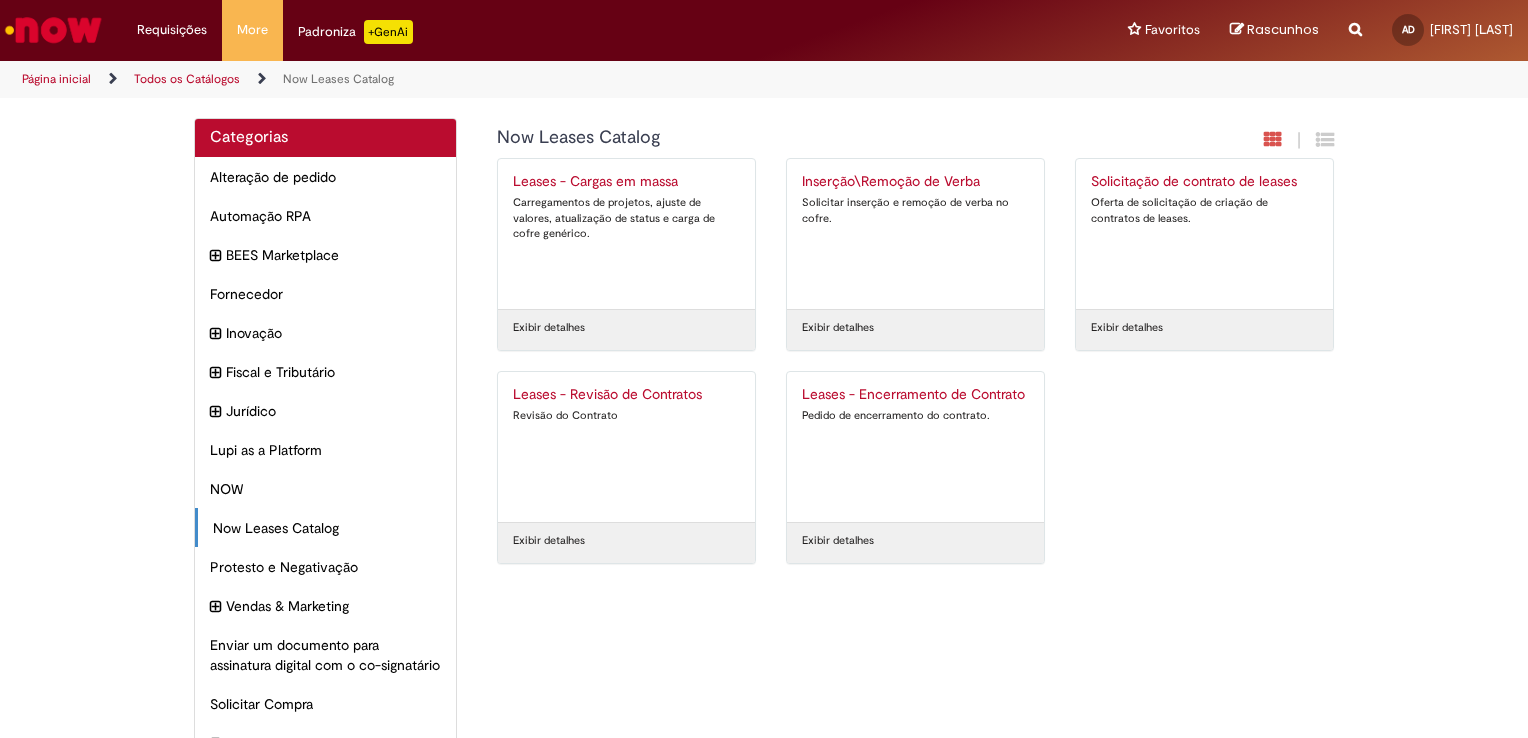 click at bounding box center [255, 79] 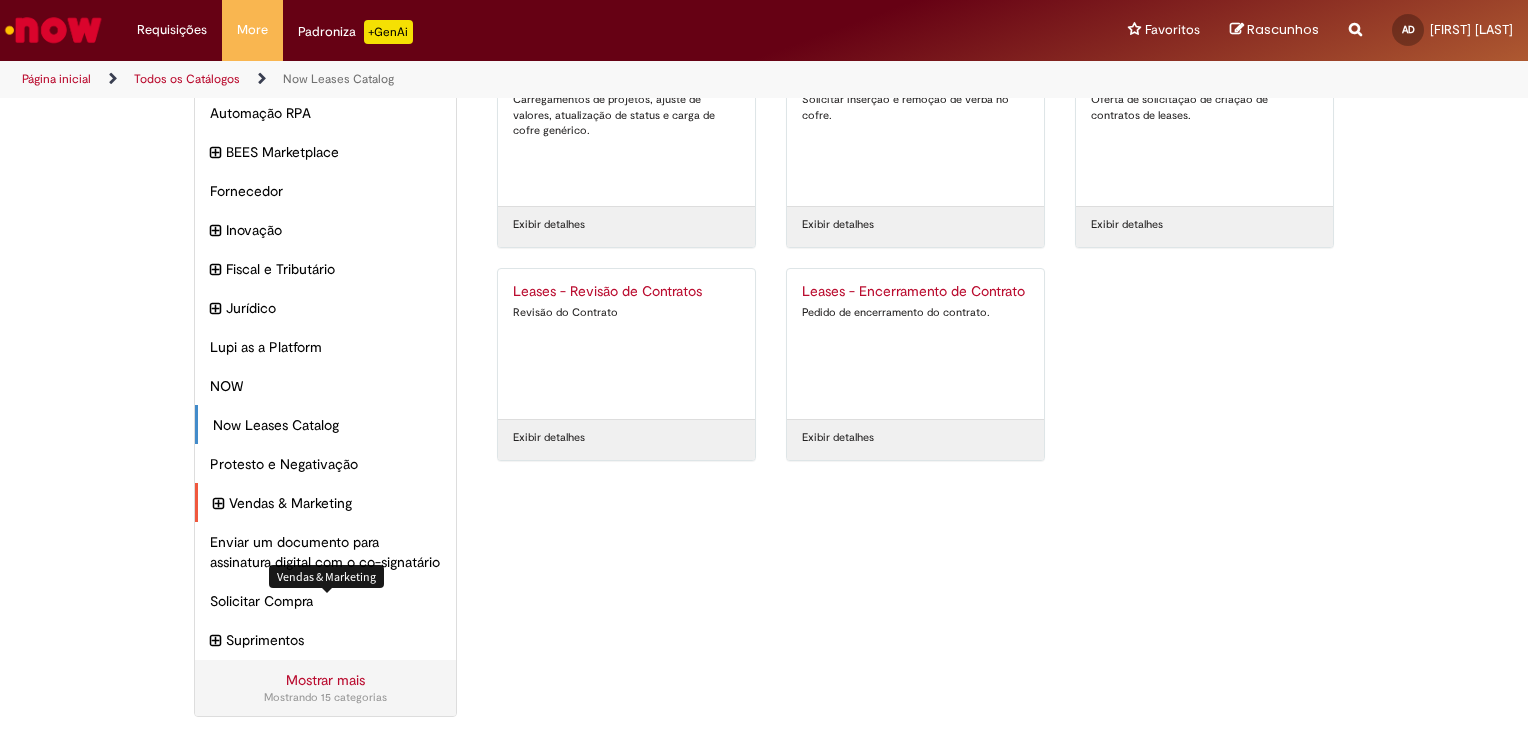 scroll, scrollTop: 121, scrollLeft: 0, axis: vertical 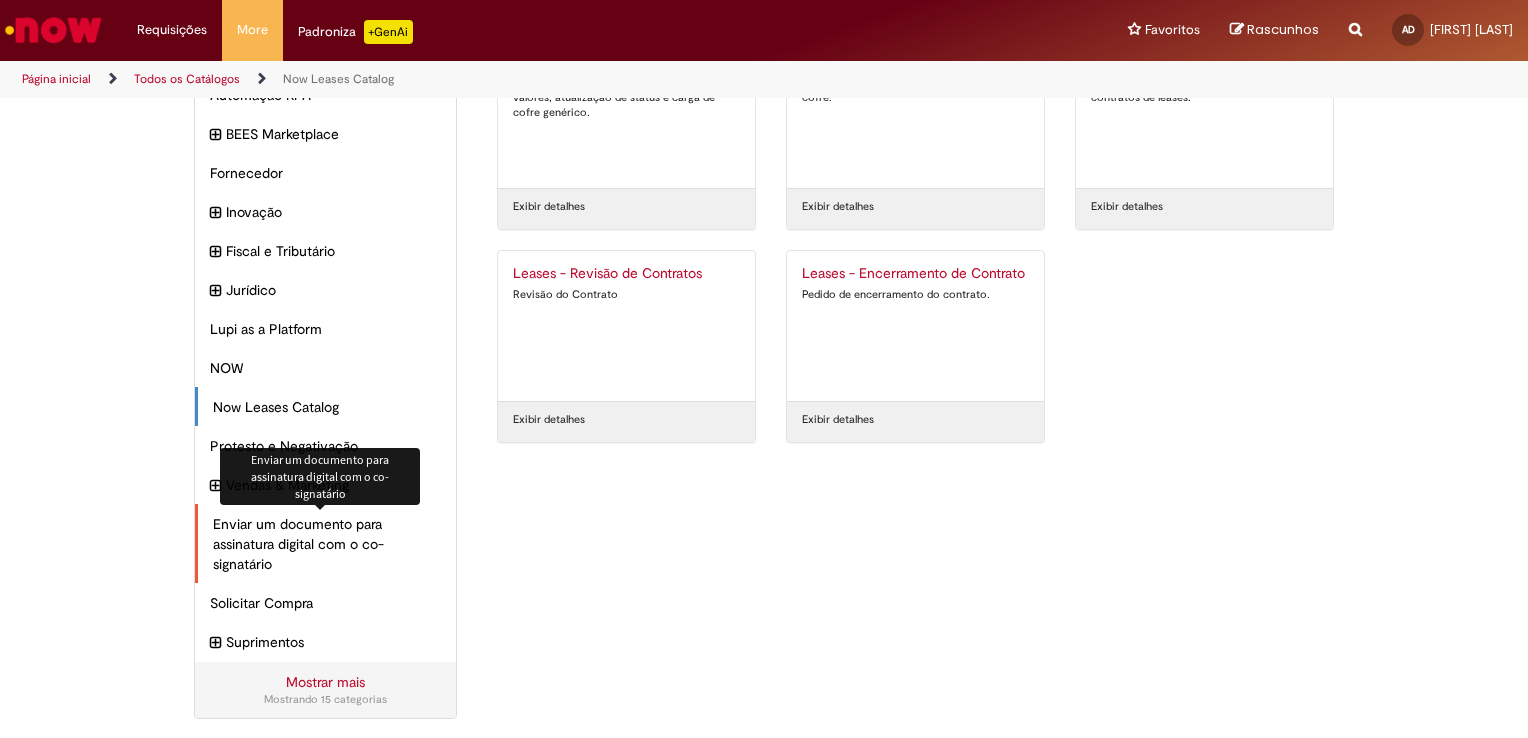 click on "Enviar um documento para assinatura digital com o co-signatário
Itens" at bounding box center (327, 544) 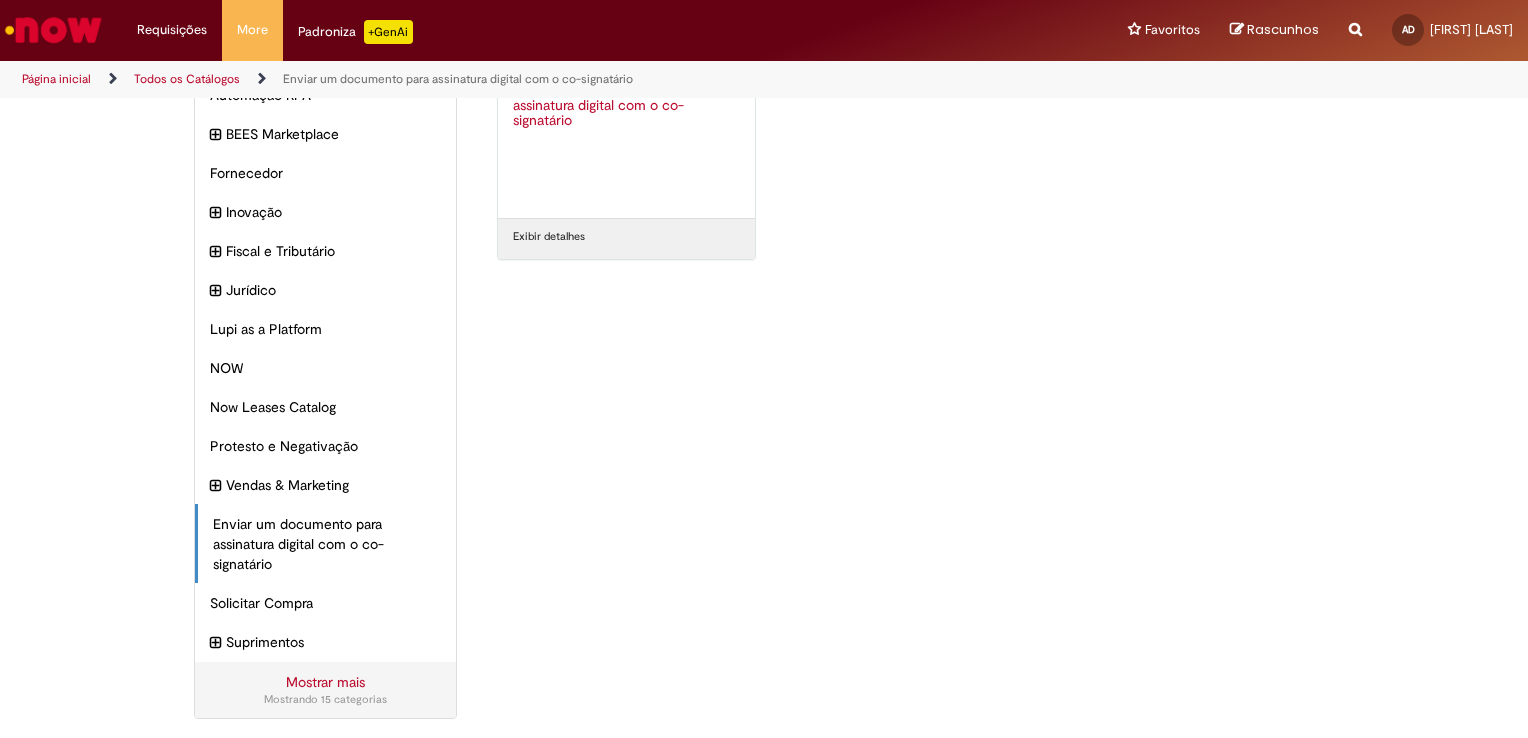 scroll, scrollTop: 0, scrollLeft: 0, axis: both 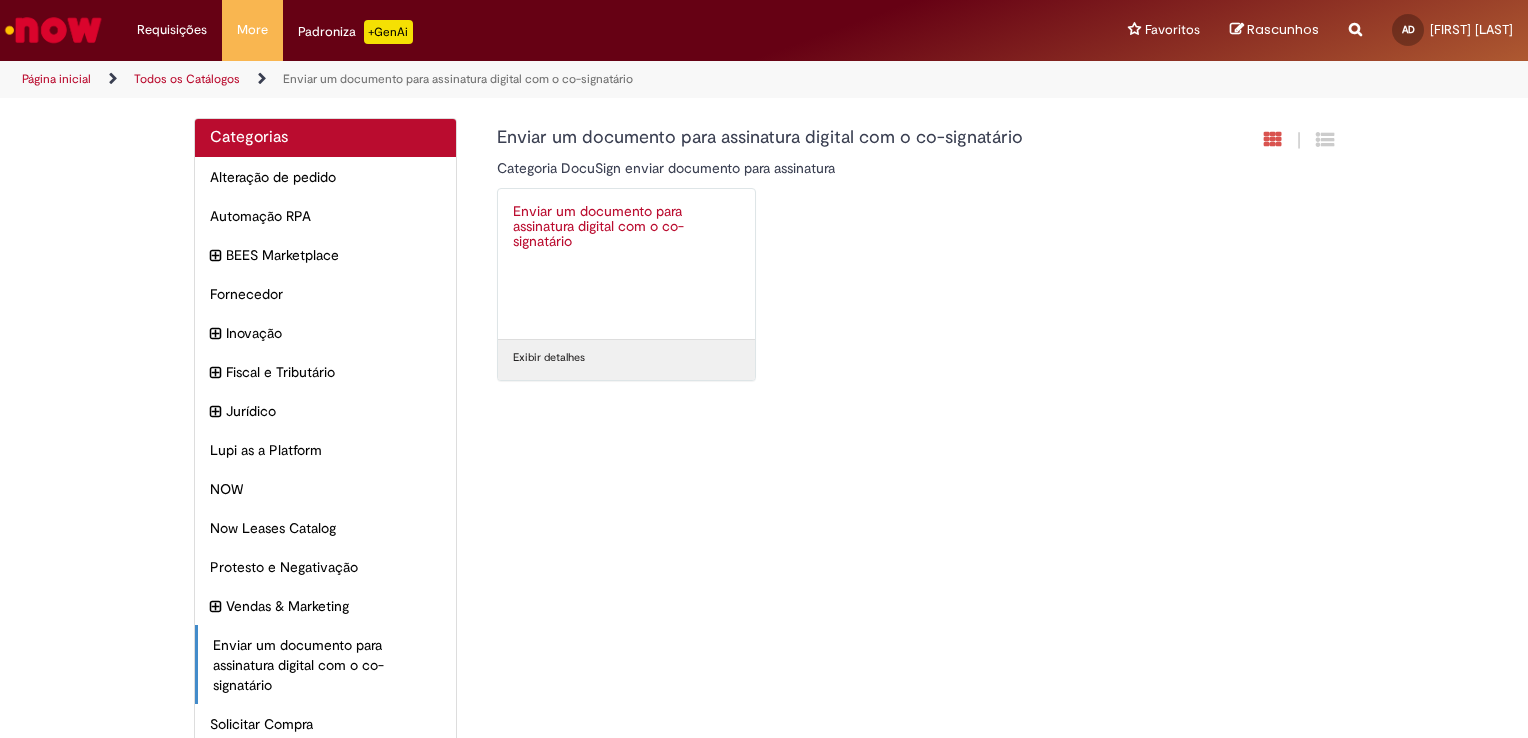click on "Padroniza  +GenAi" at bounding box center [355, 32] 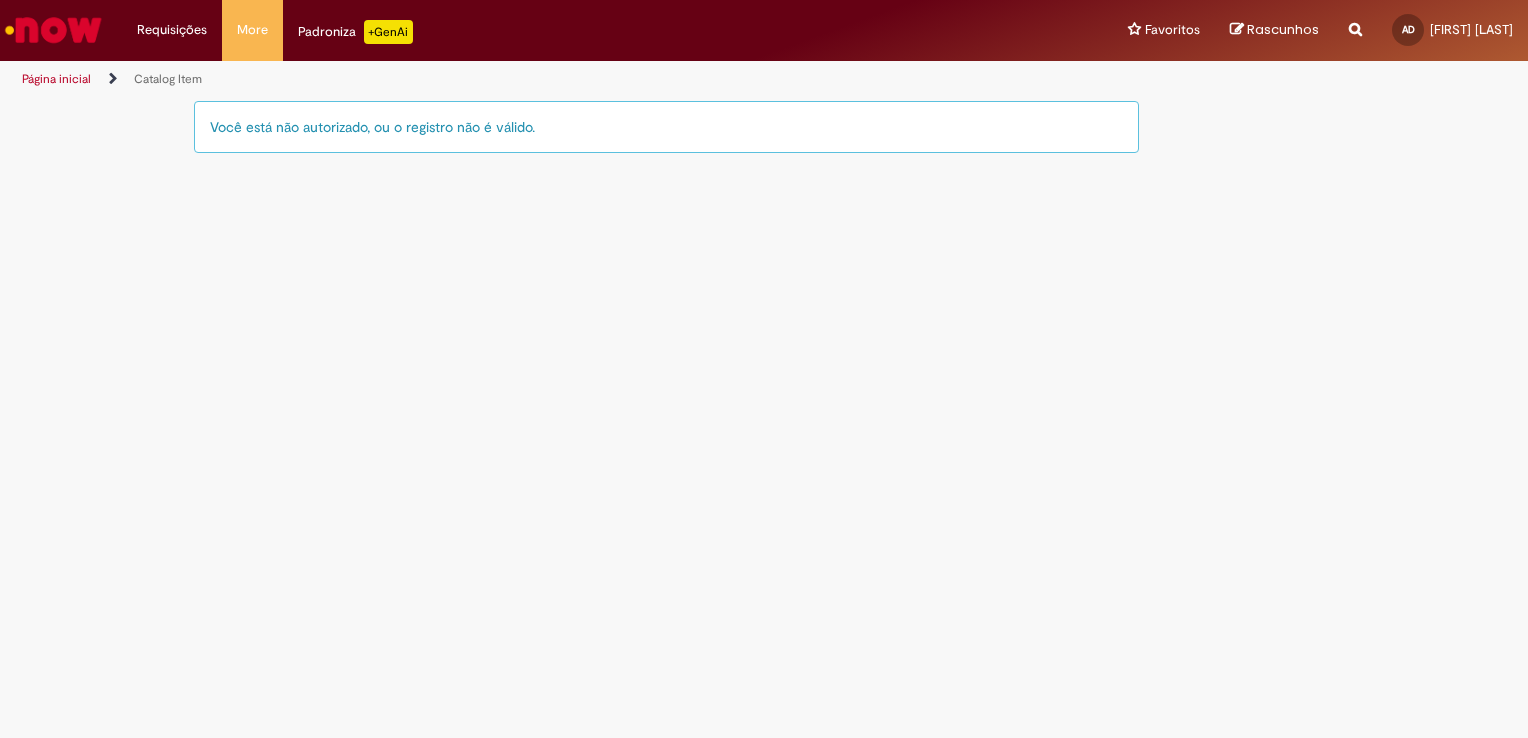 scroll, scrollTop: 0, scrollLeft: 0, axis: both 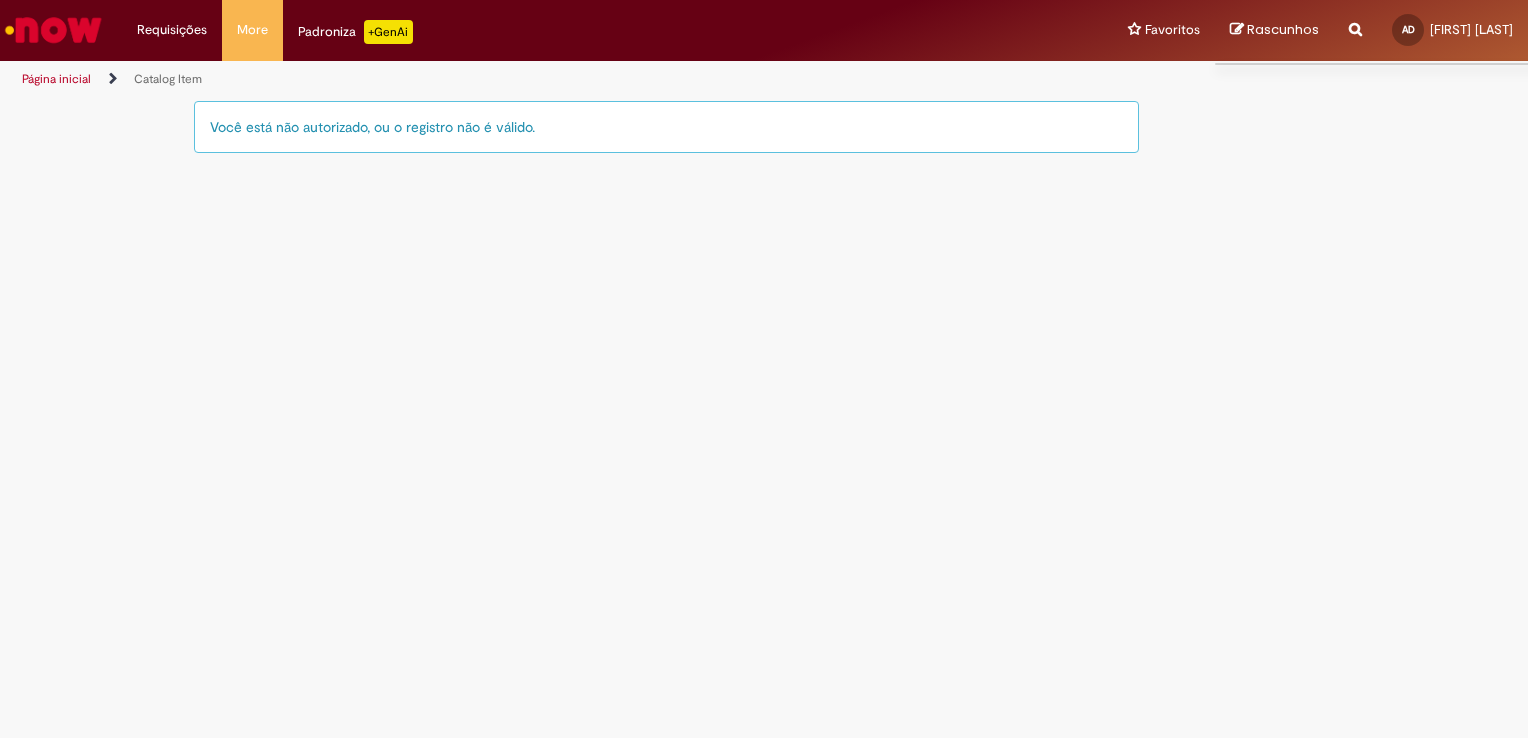 click at bounding box center (1237, 29) 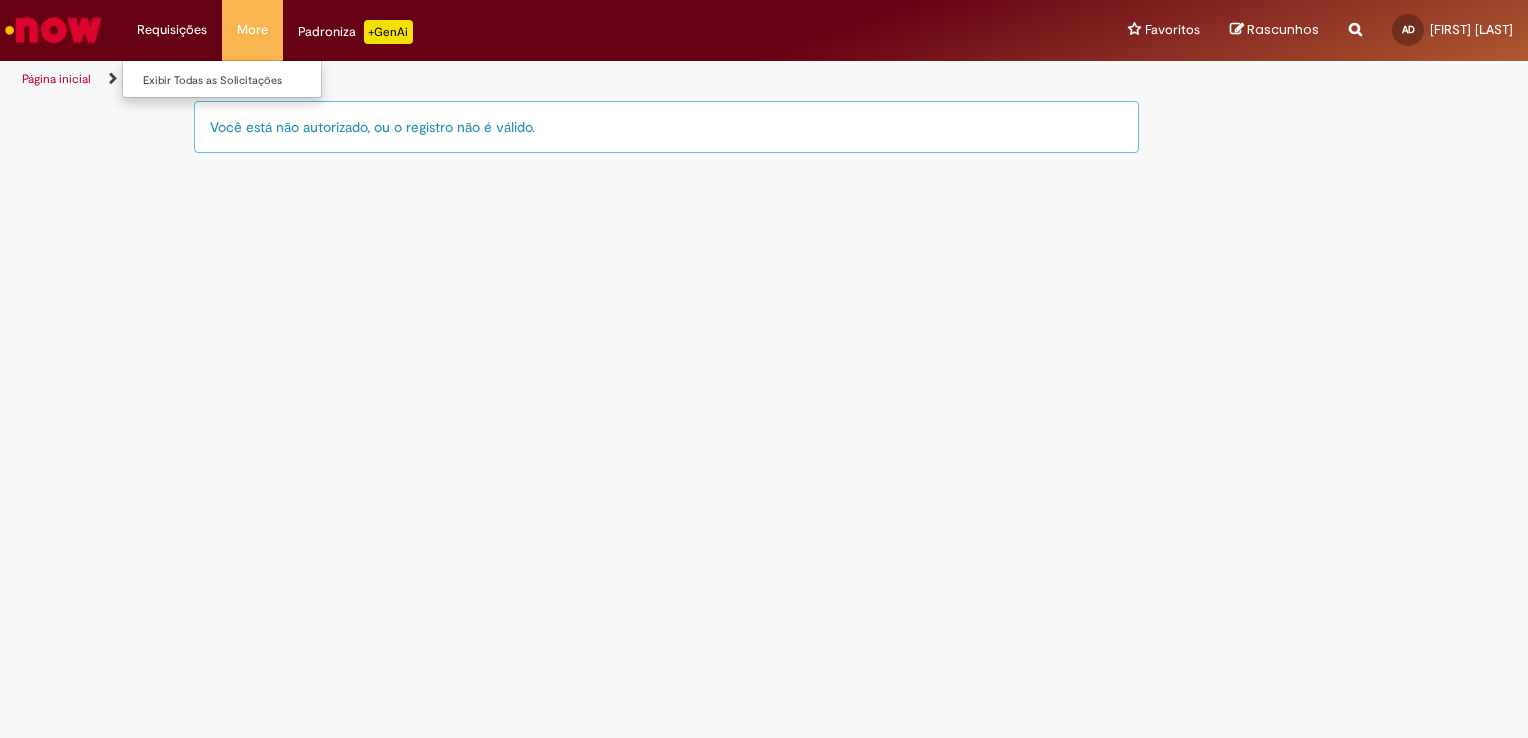 click on "Requisições
Exibir Todas as Solicitações" at bounding box center (172, 30) 